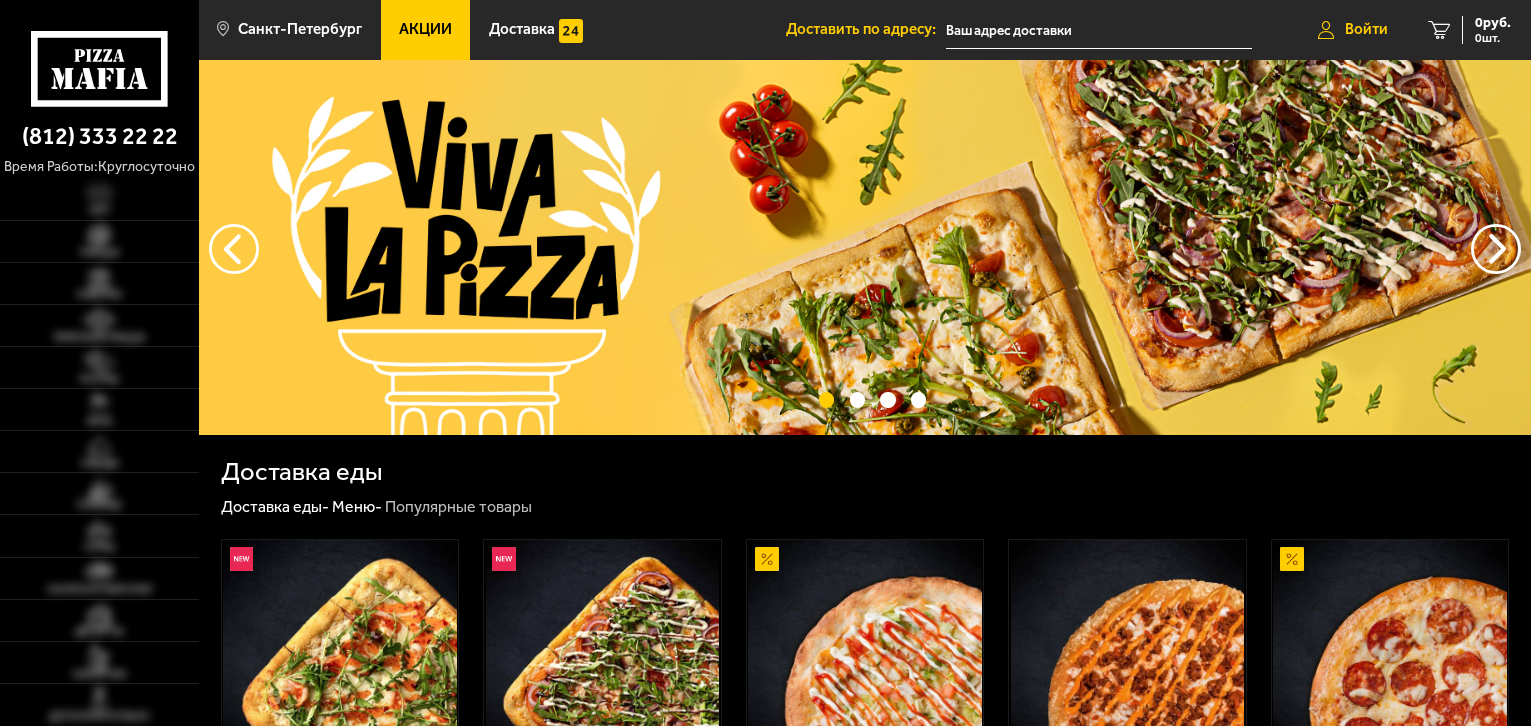 click on "Войти" at bounding box center [1366, 29] 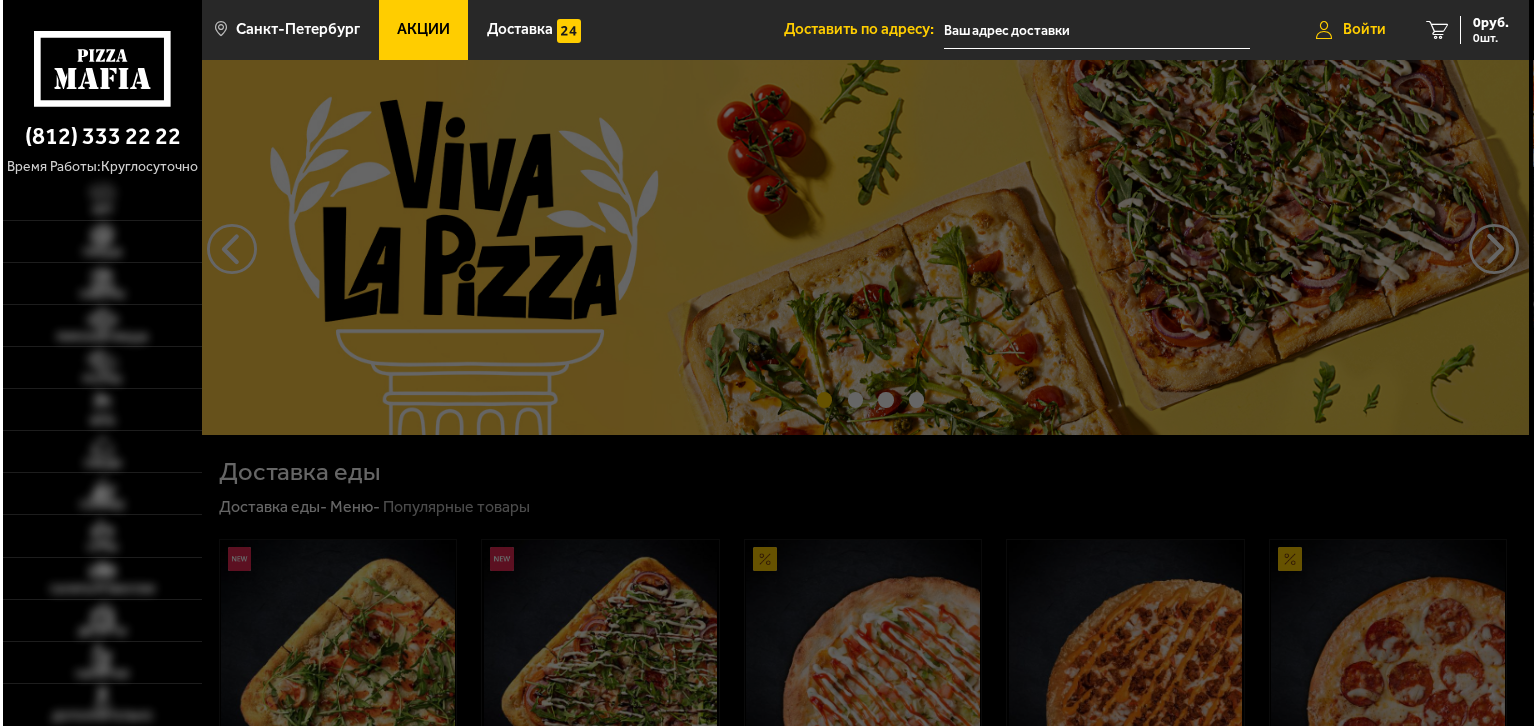 scroll, scrollTop: 0, scrollLeft: 0, axis: both 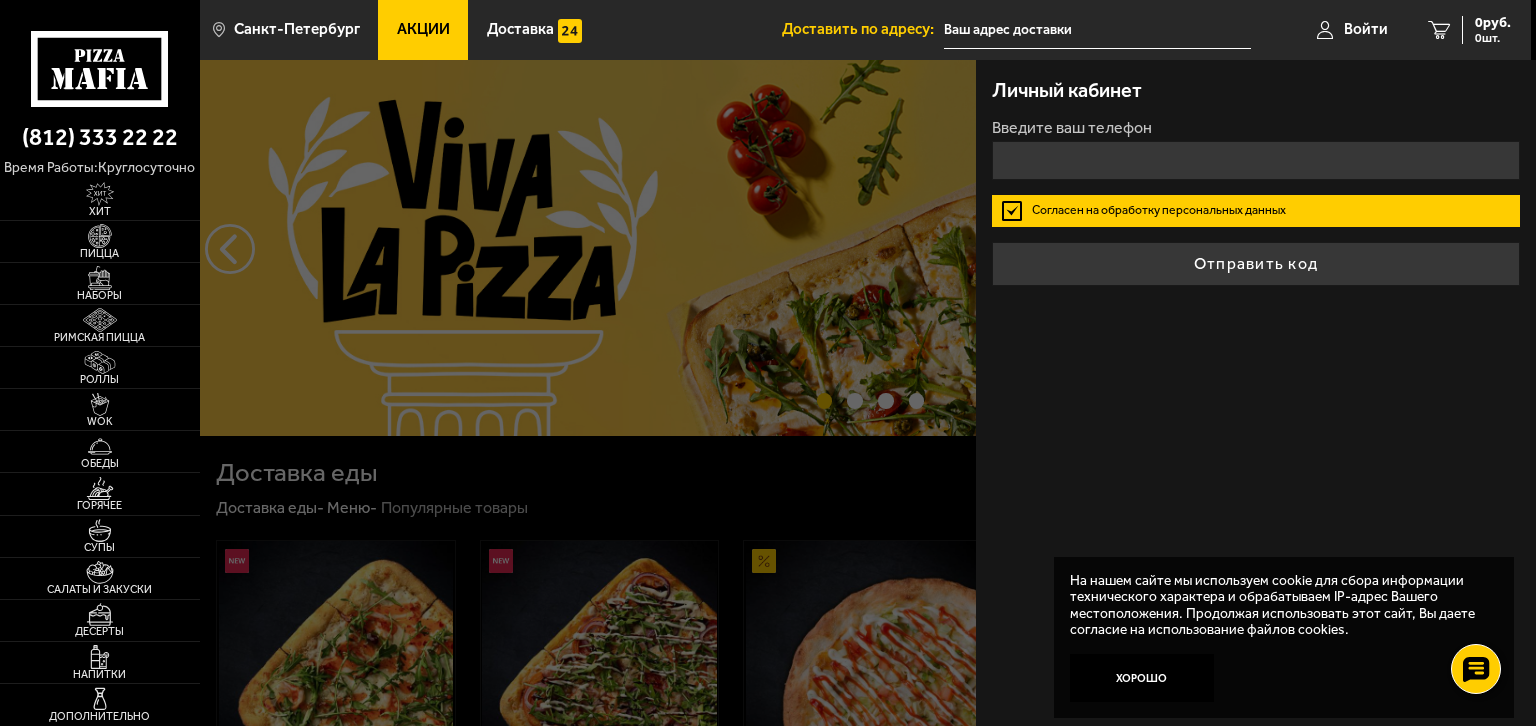click on "Личный кабинет Введите ваш телефон Согласен на обработку персональных данных Отправить код" at bounding box center [1256, 393] 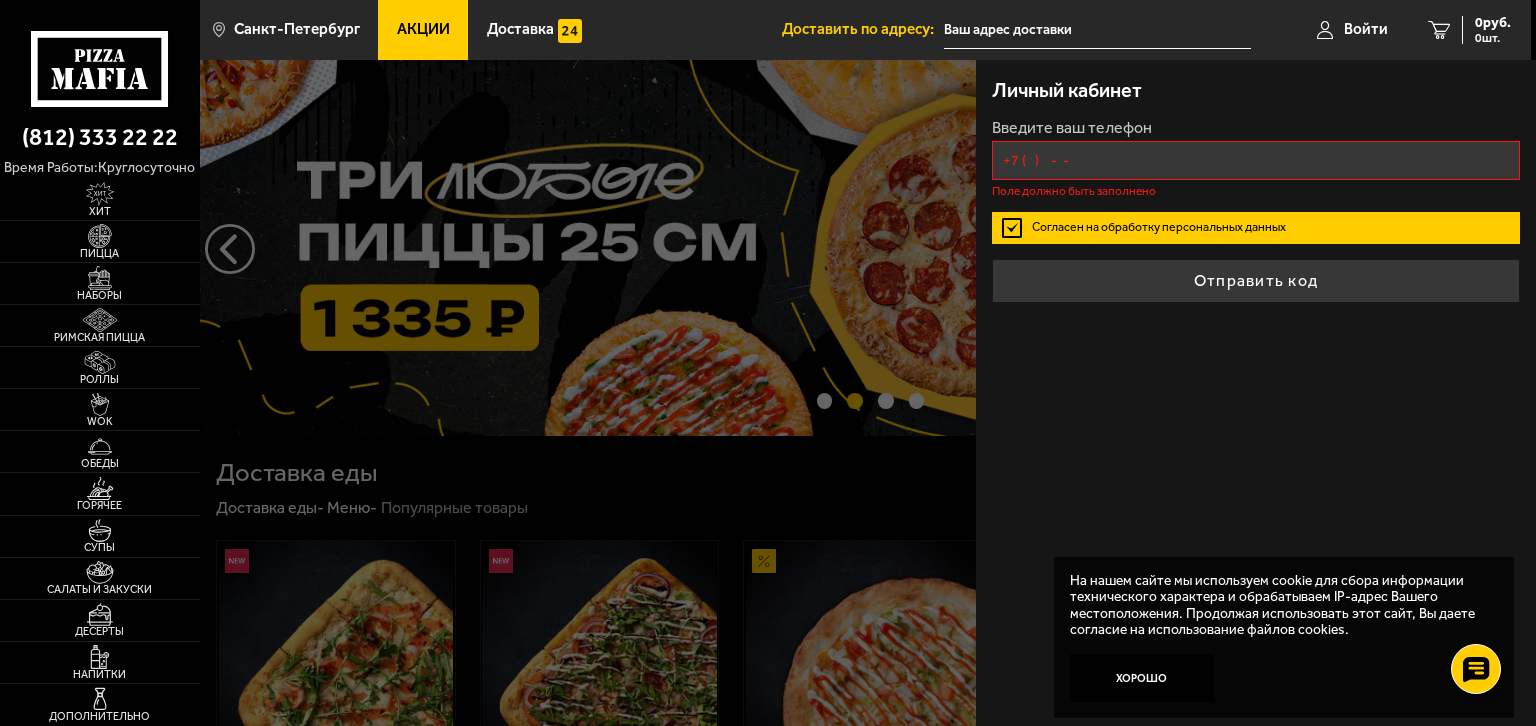 click on "+7 (   )    -  -" at bounding box center (1256, 160) 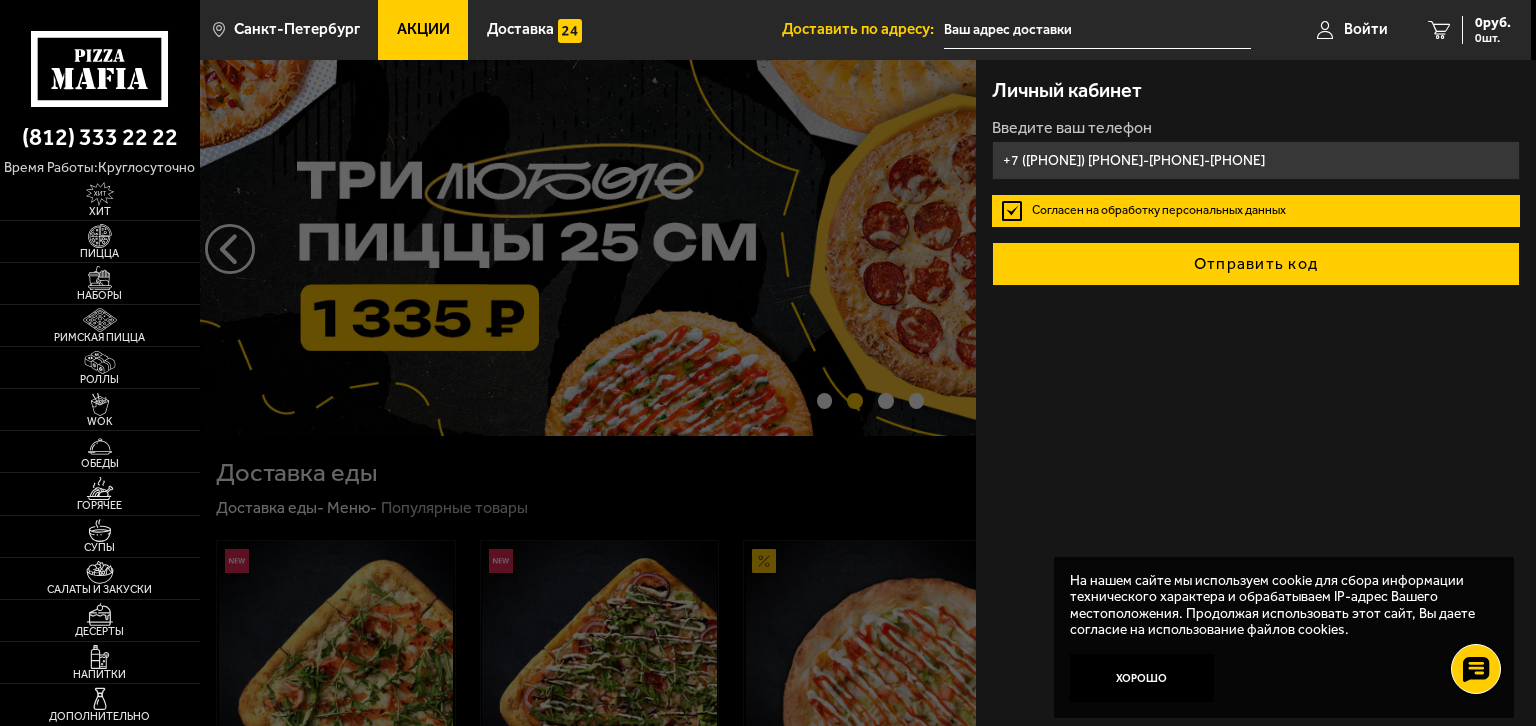 type on "+7 ([PHONE]) [PHONE]-[PHONE]-[PHONE]" 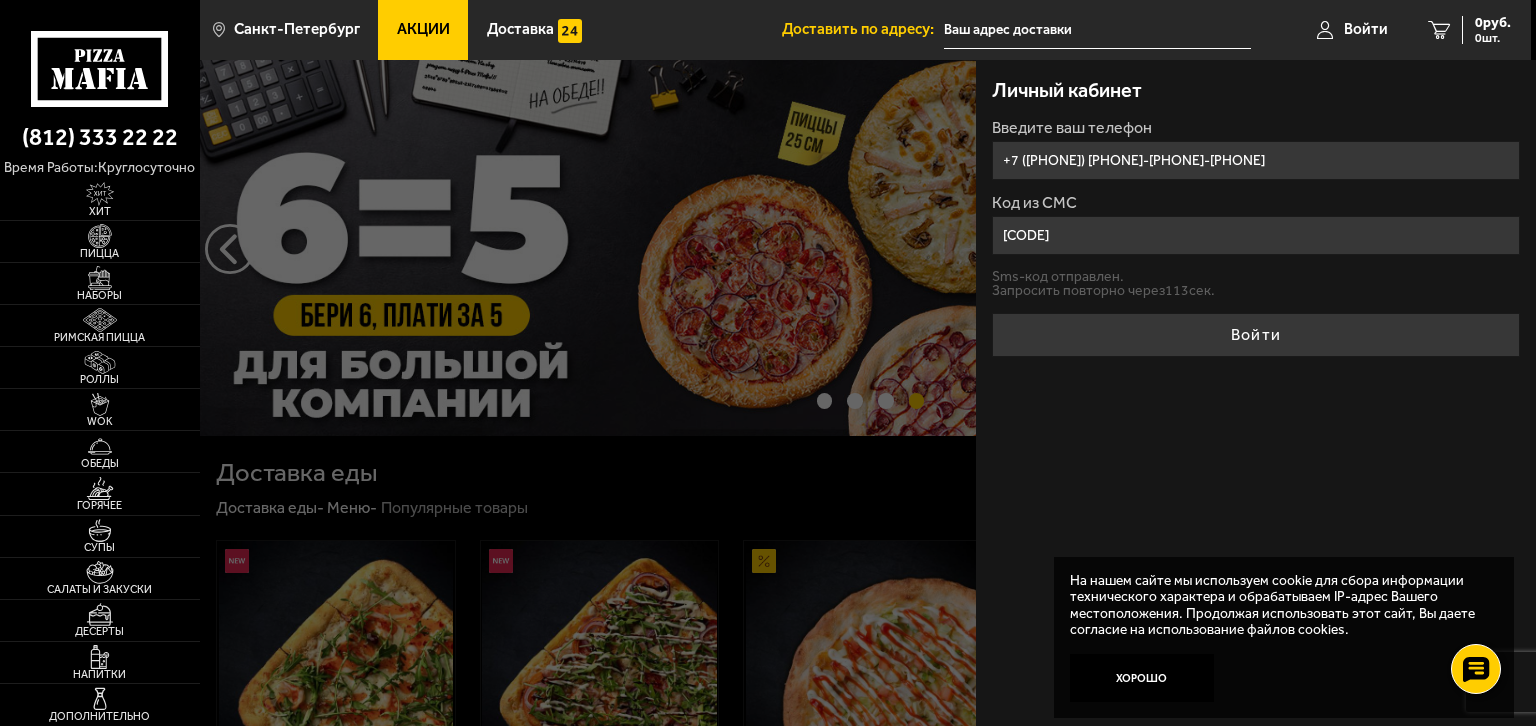 type on "[CODE]" 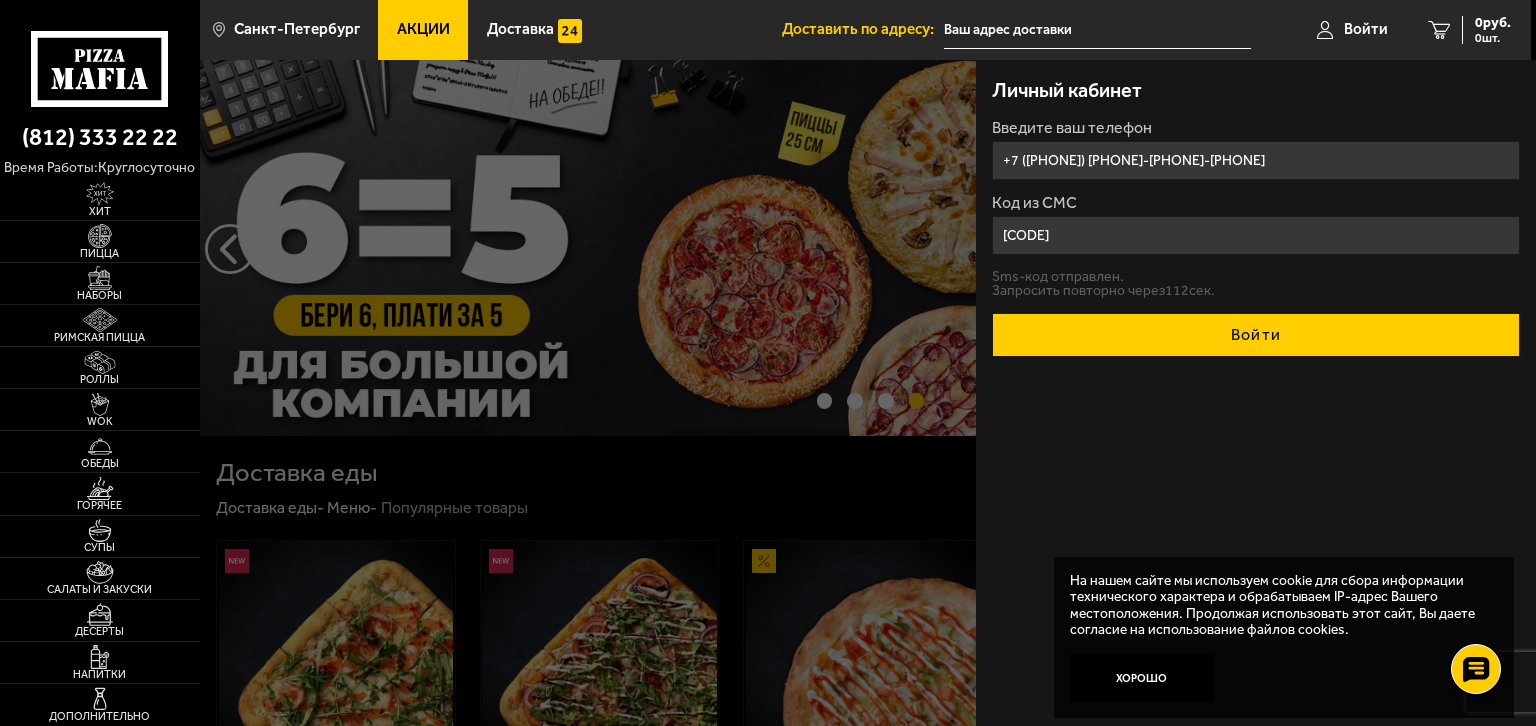 click on "Войти" at bounding box center (1256, 335) 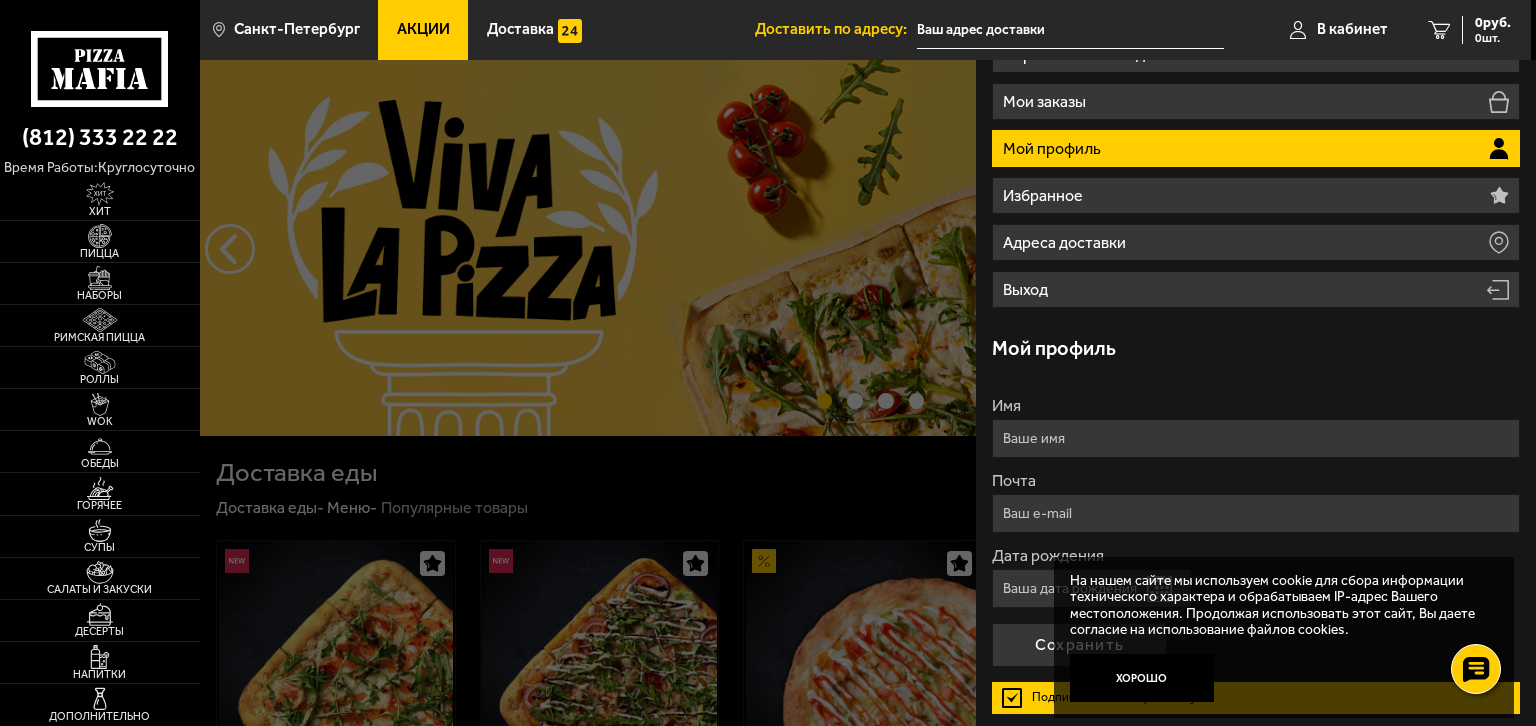 scroll, scrollTop: 224, scrollLeft: 0, axis: vertical 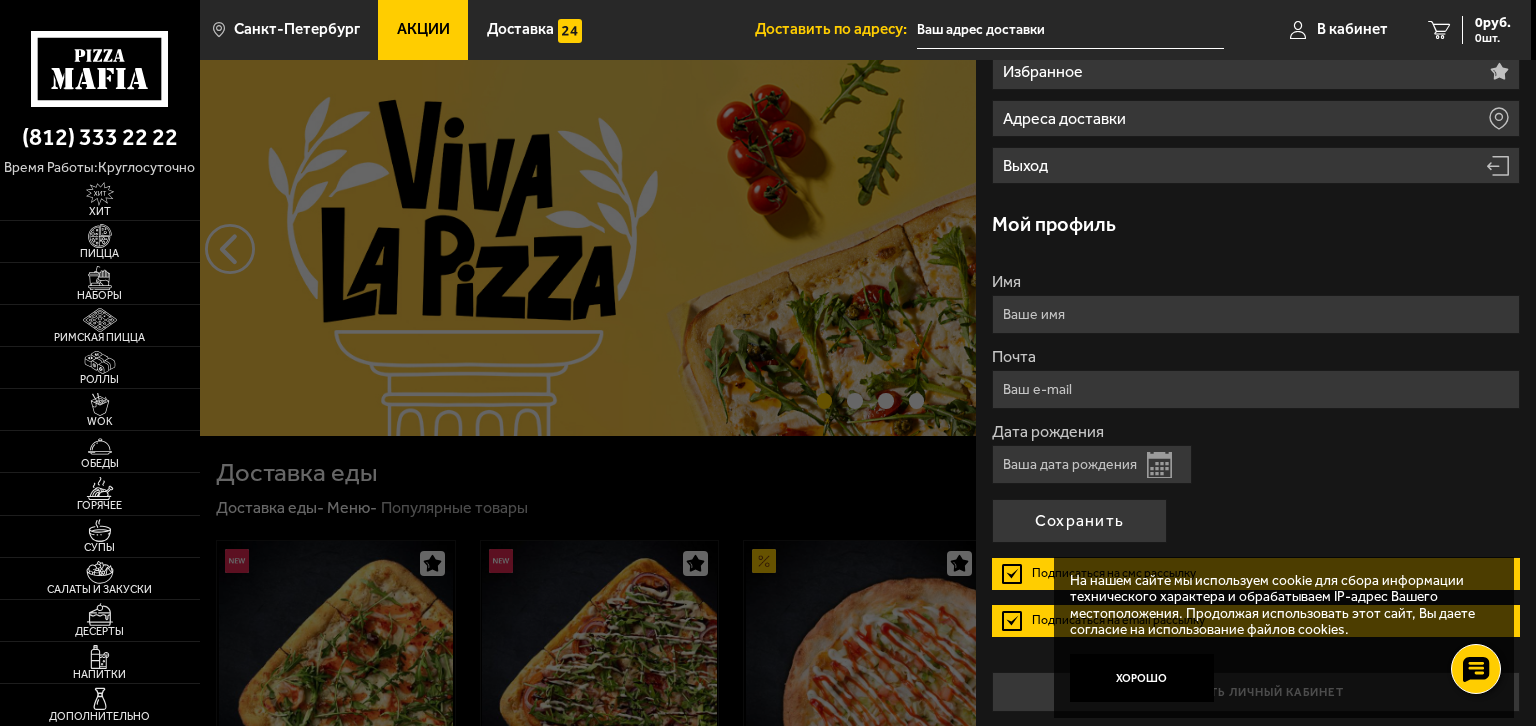 click on "Имя" at bounding box center [1256, 314] 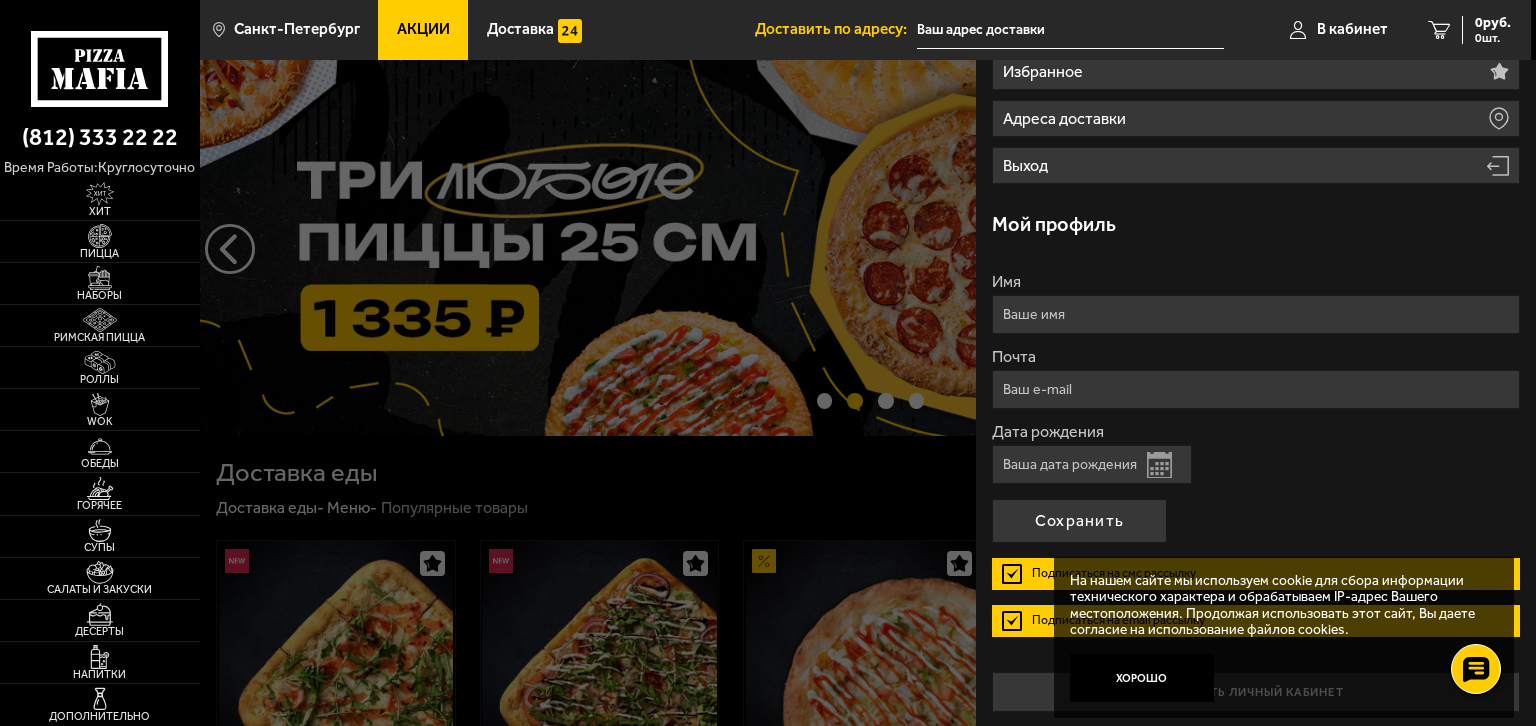 click on "Мой профиль" at bounding box center [1256, 224] 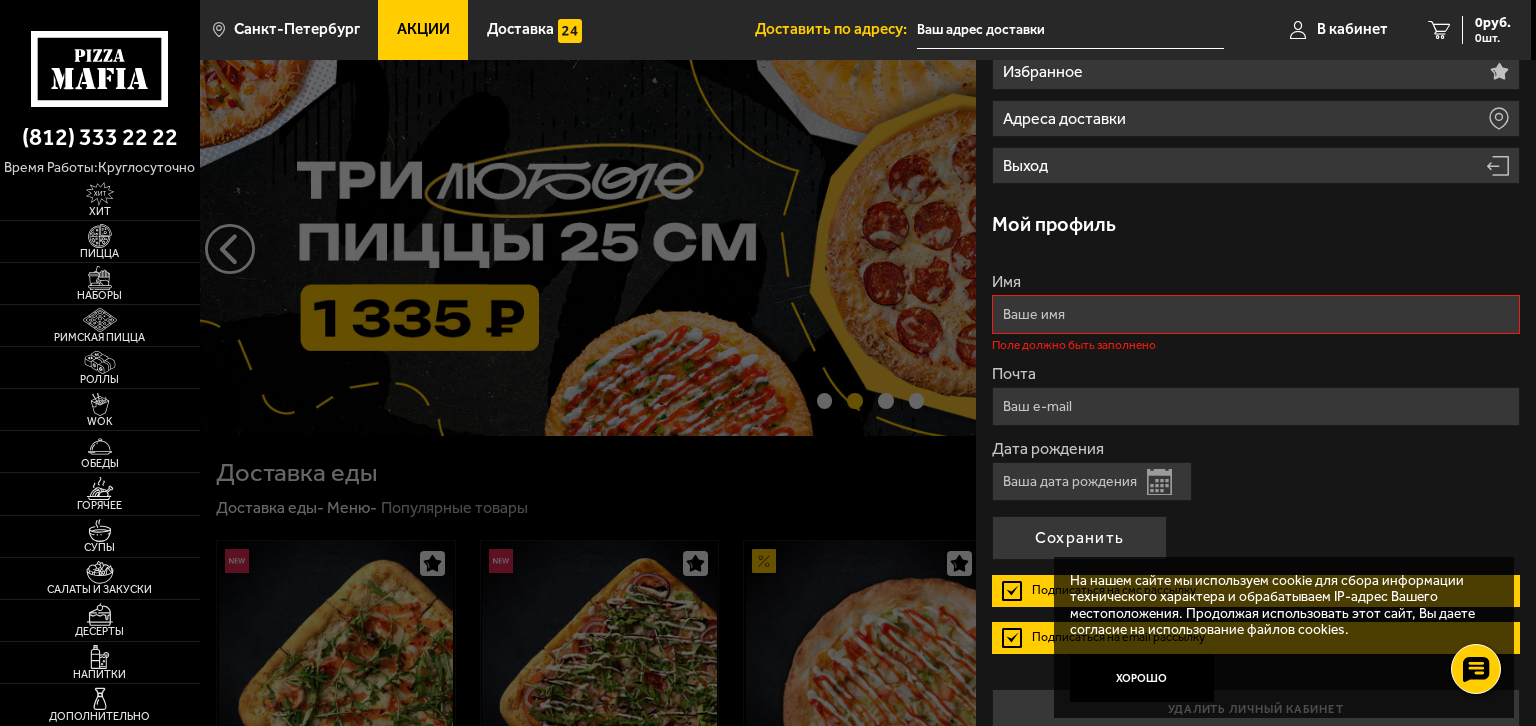click on "Почта" at bounding box center [1256, 406] 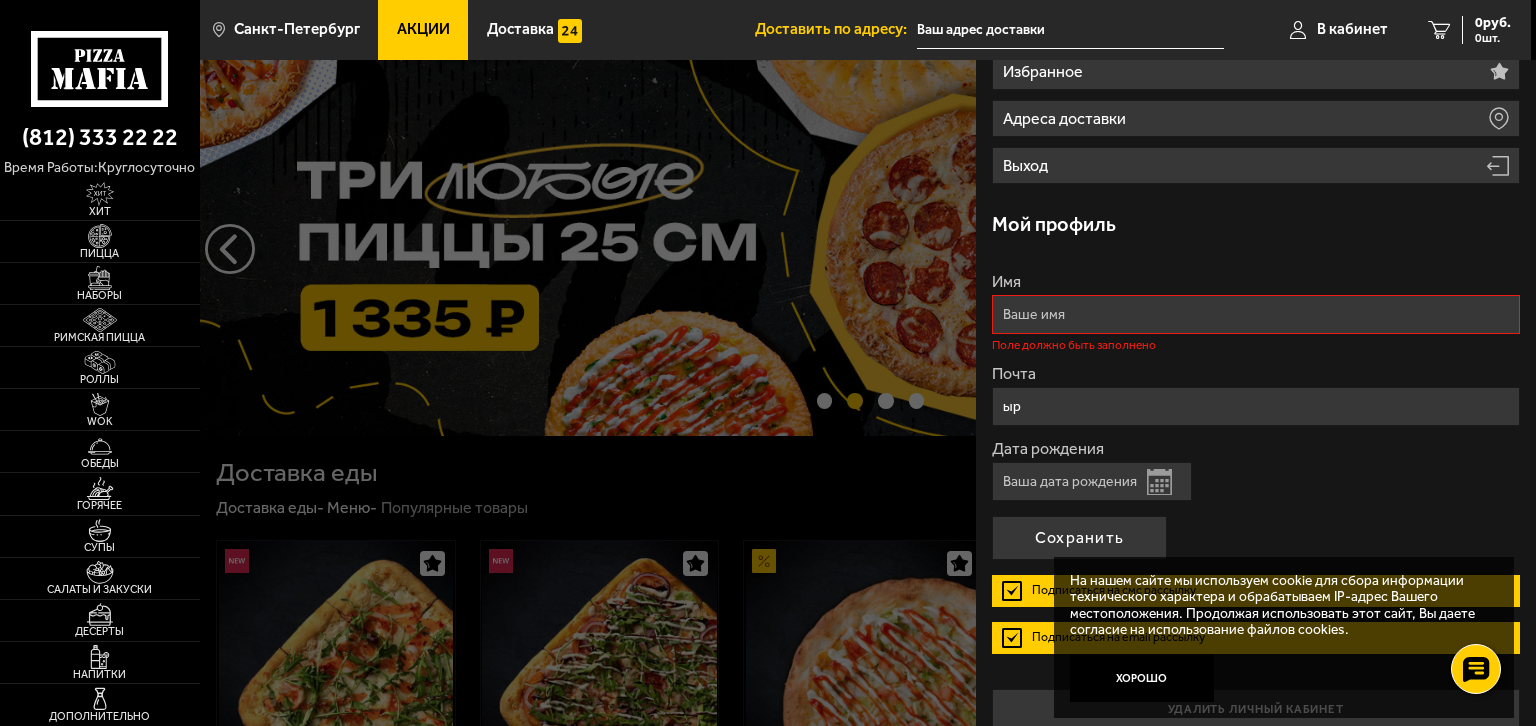 type on "ы" 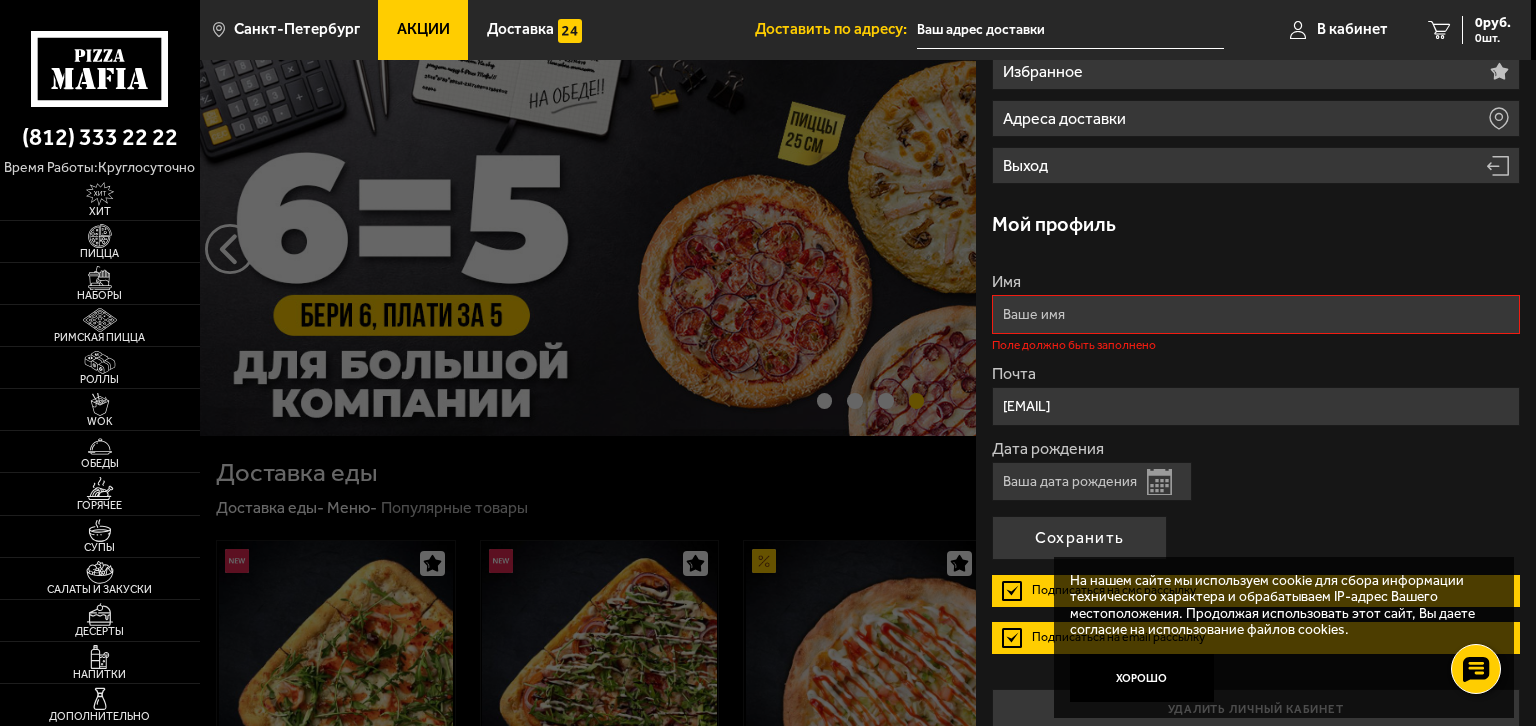 type on "[EMAIL]" 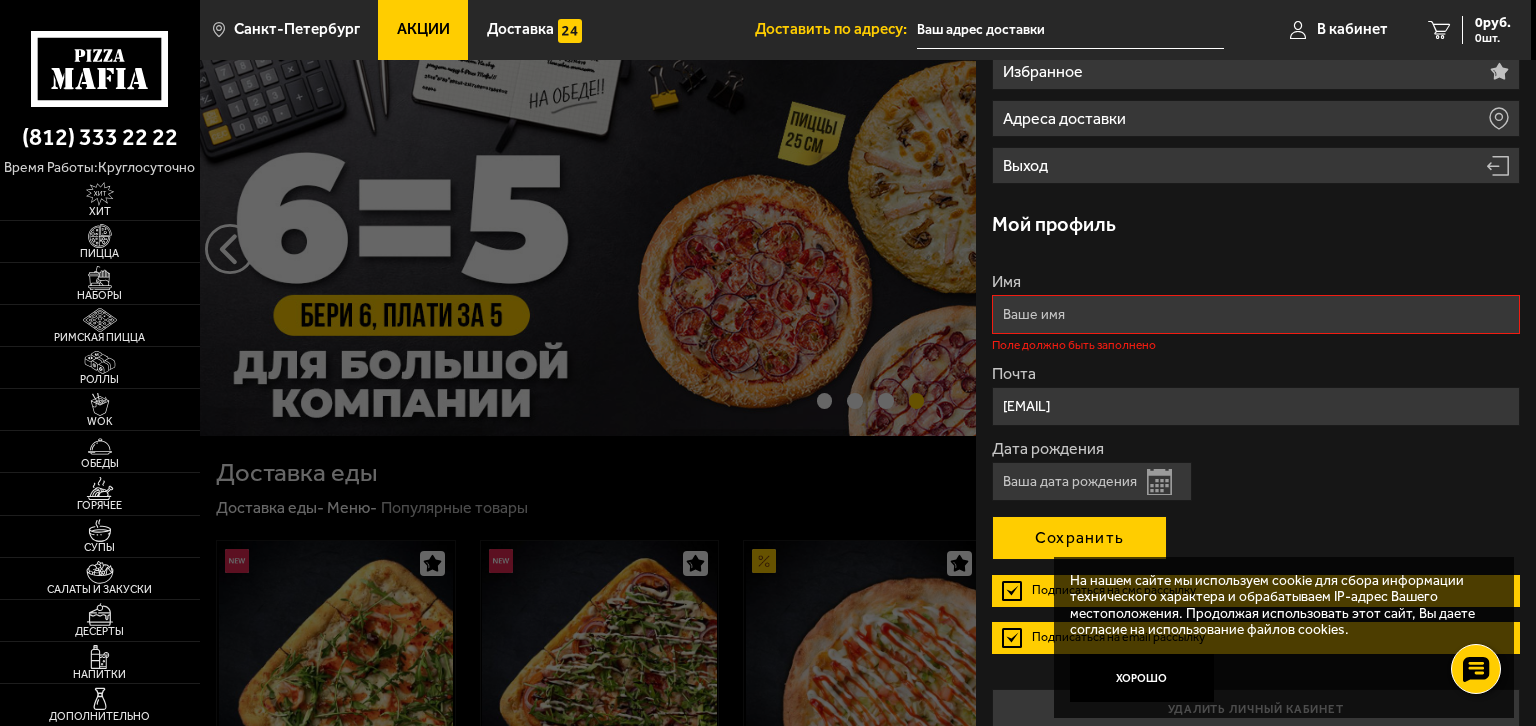 click on "Сохранить" at bounding box center (1079, 538) 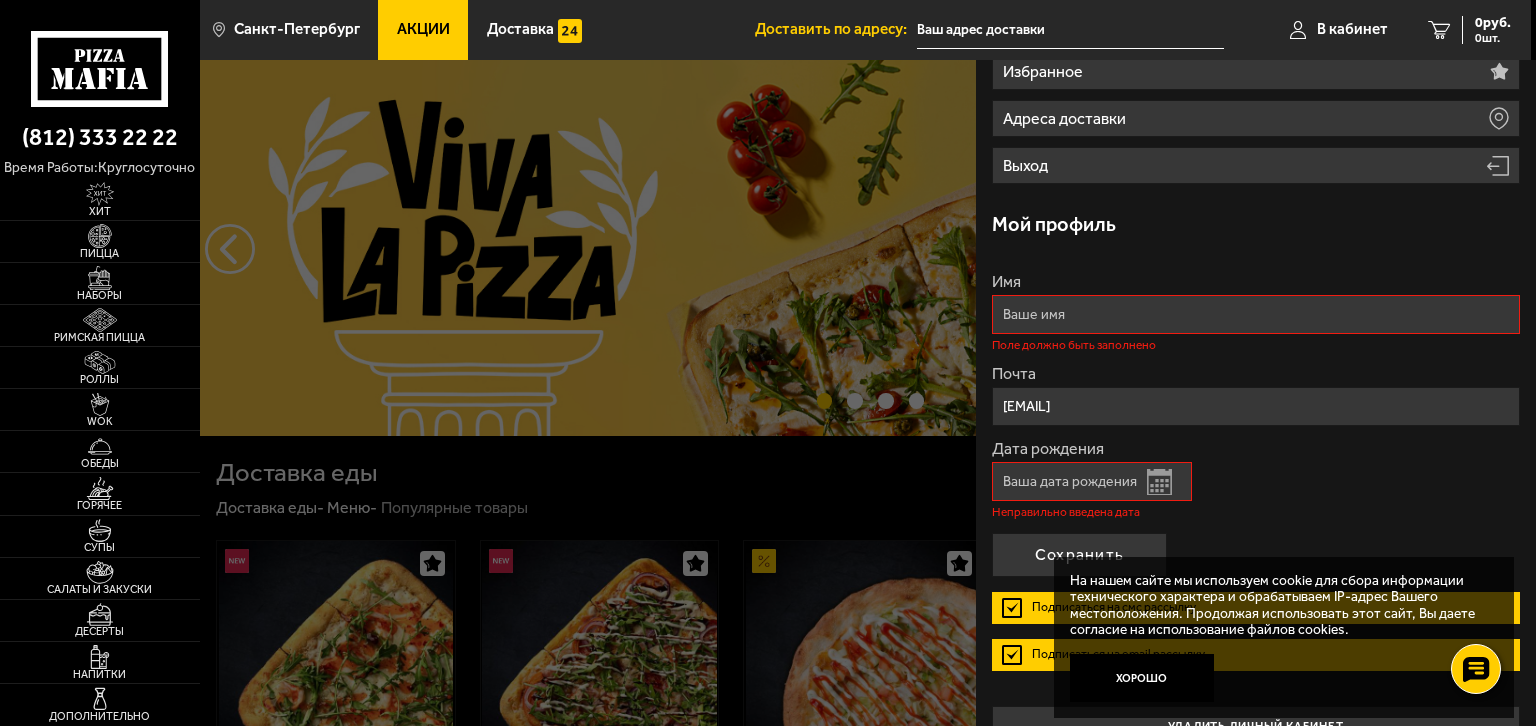click on "Имя" at bounding box center (1256, 314) 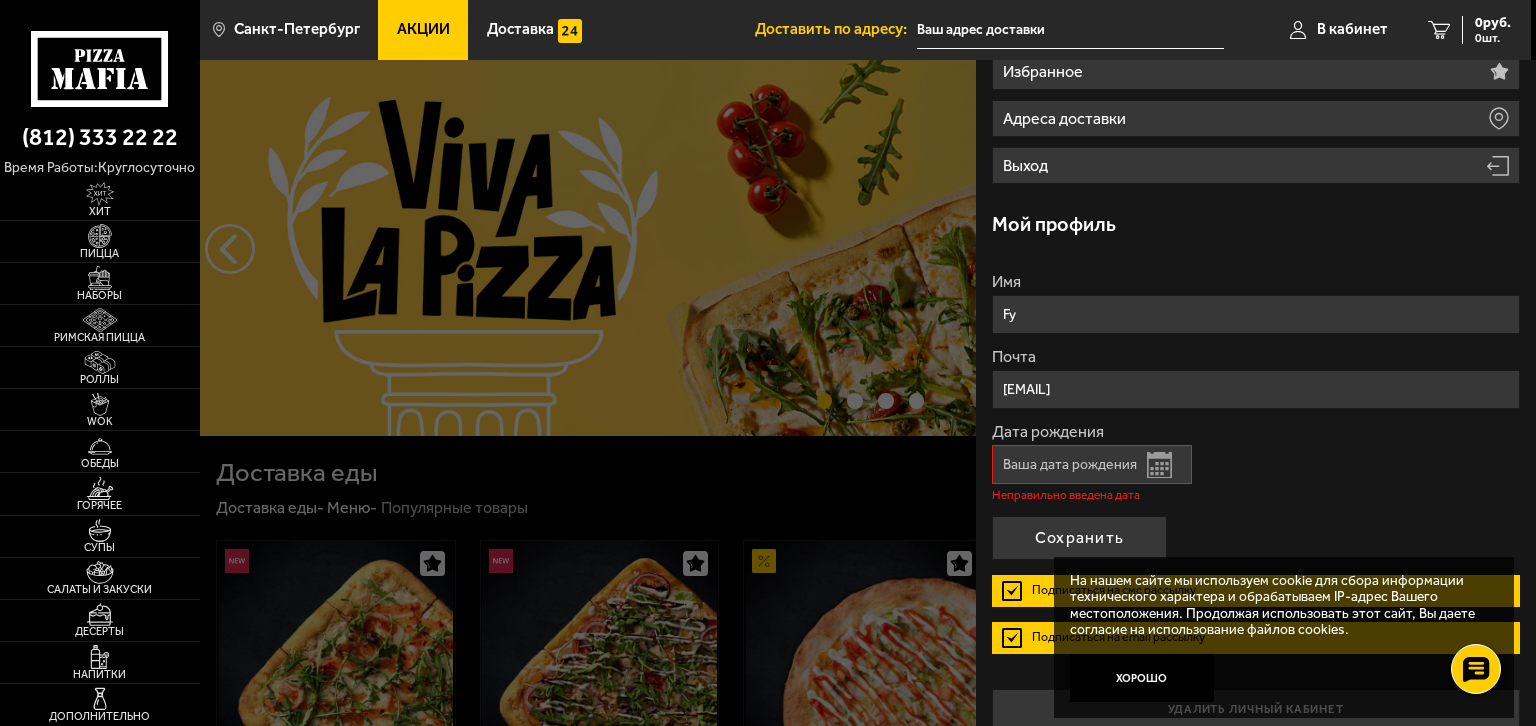 type on "F" 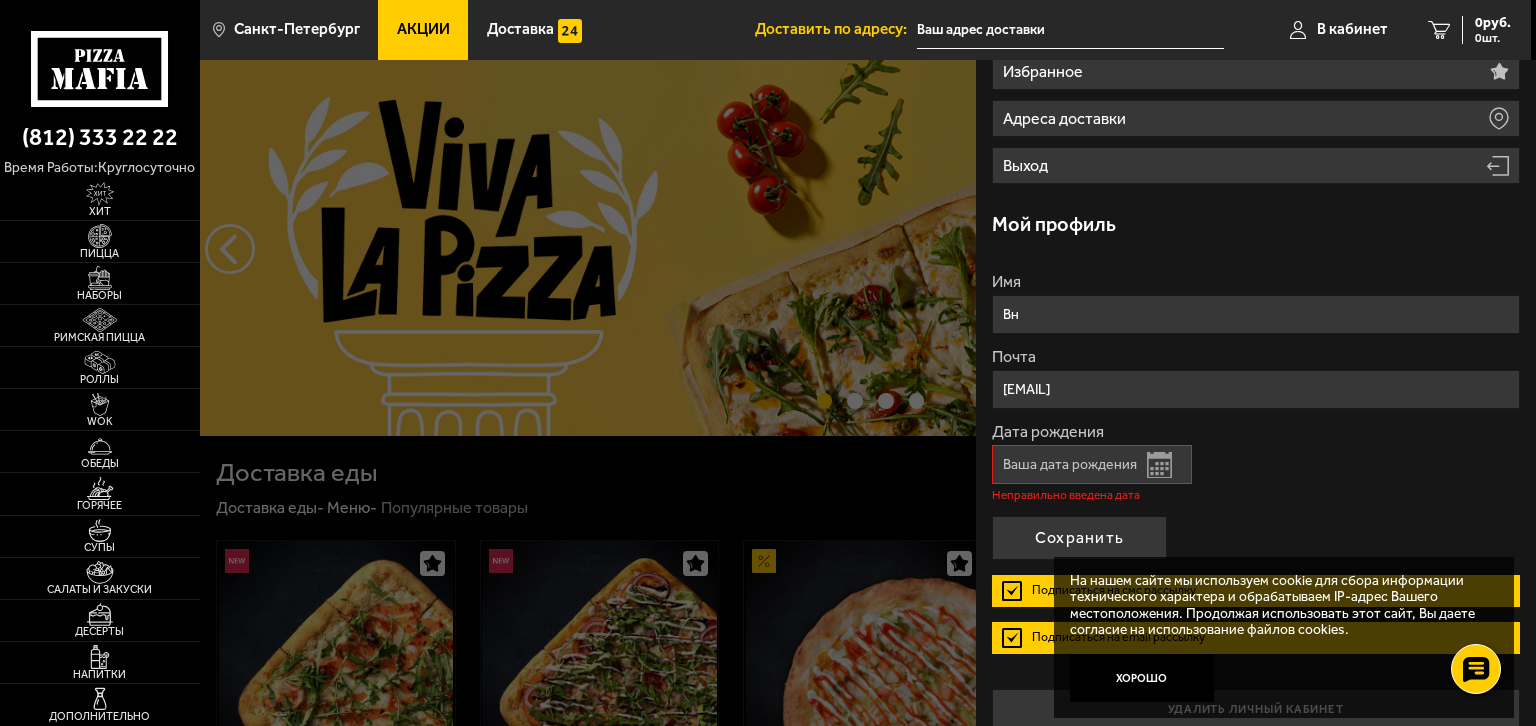 type on "В" 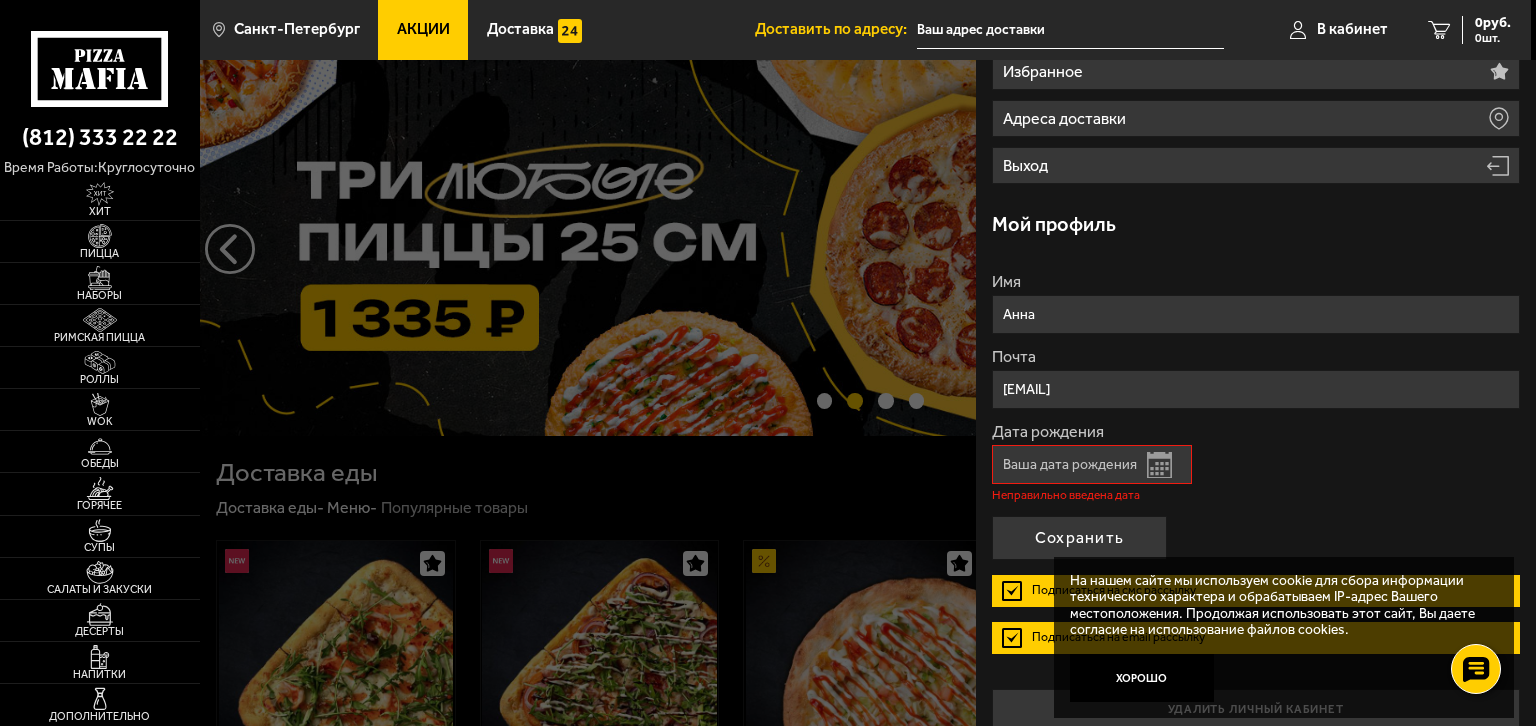 type on "Анна" 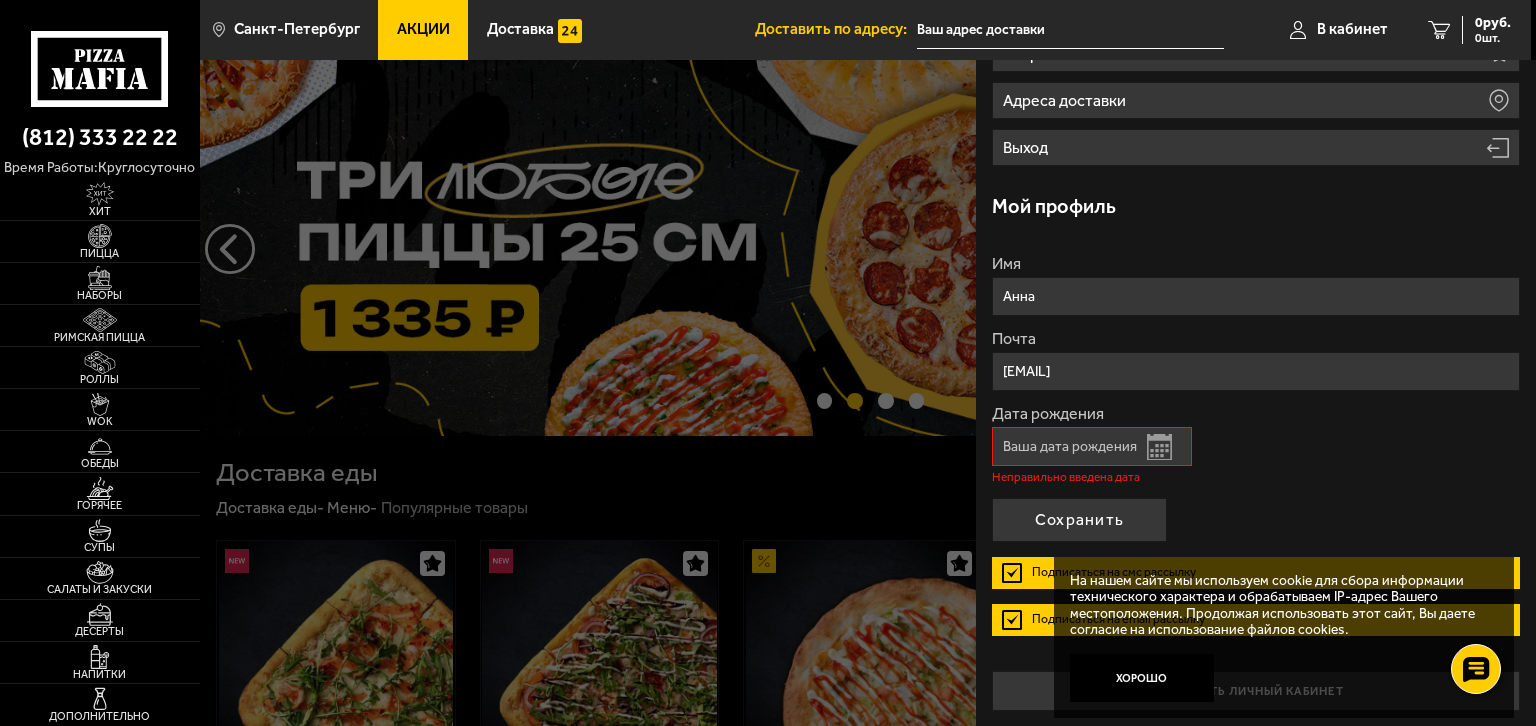 click on "Дата рождения" at bounding box center [1092, 446] 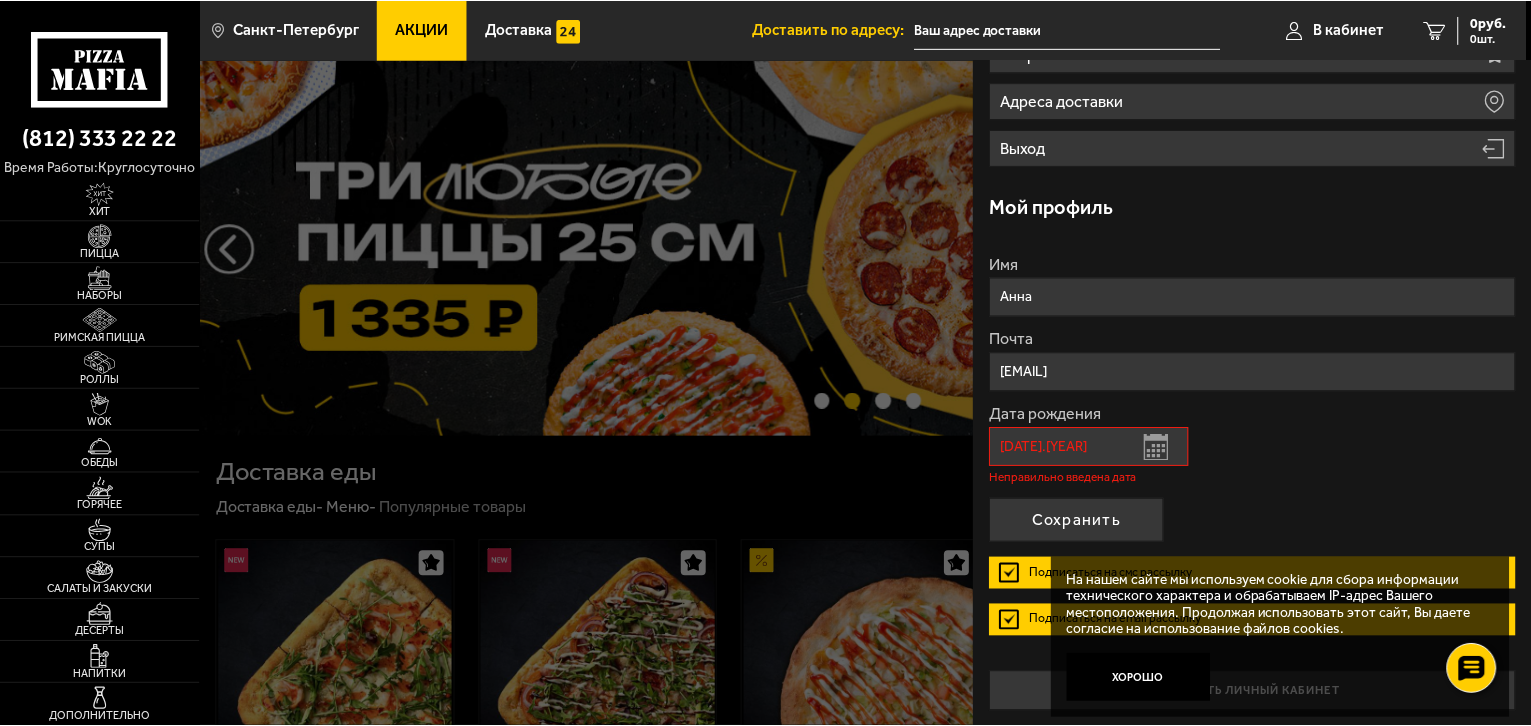 scroll, scrollTop: 224, scrollLeft: 0, axis: vertical 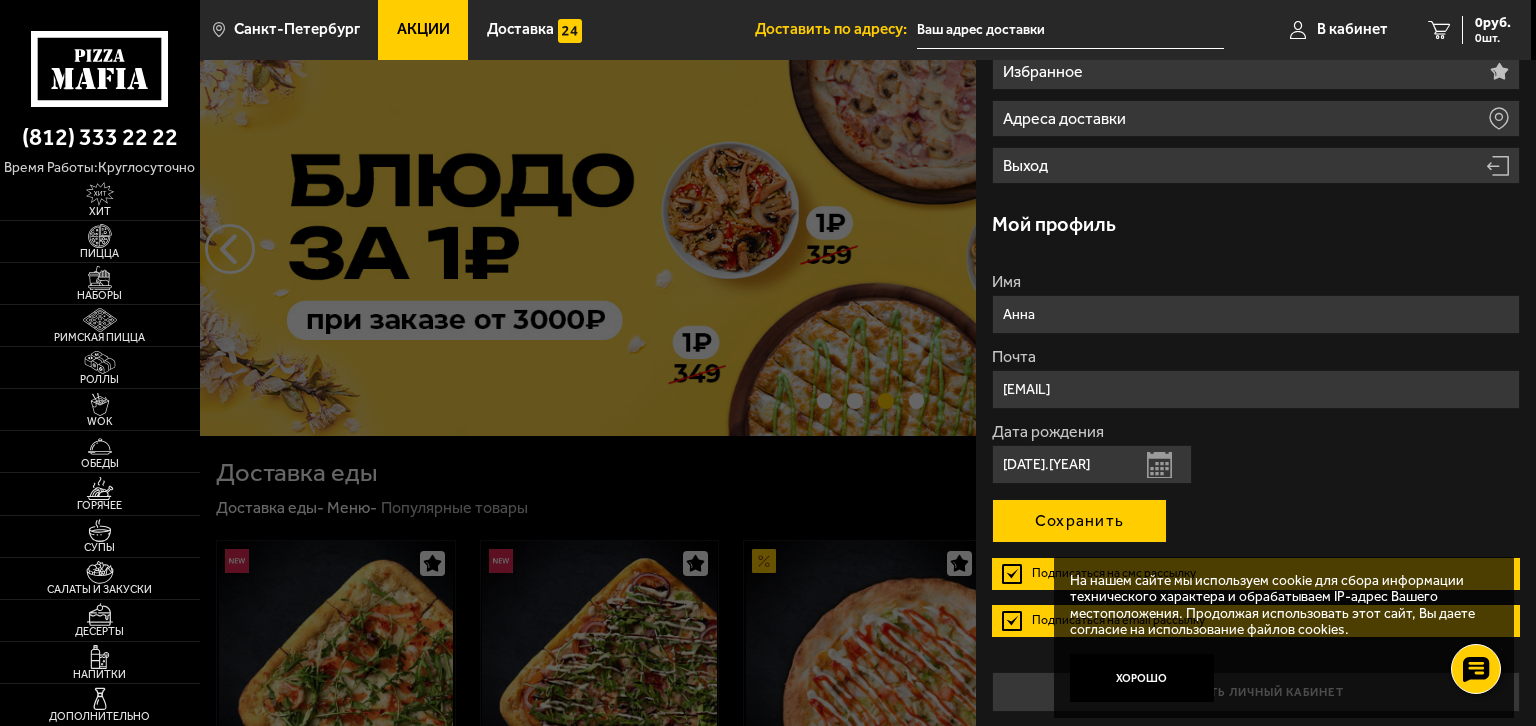 type on "[DATE].[YEAR]" 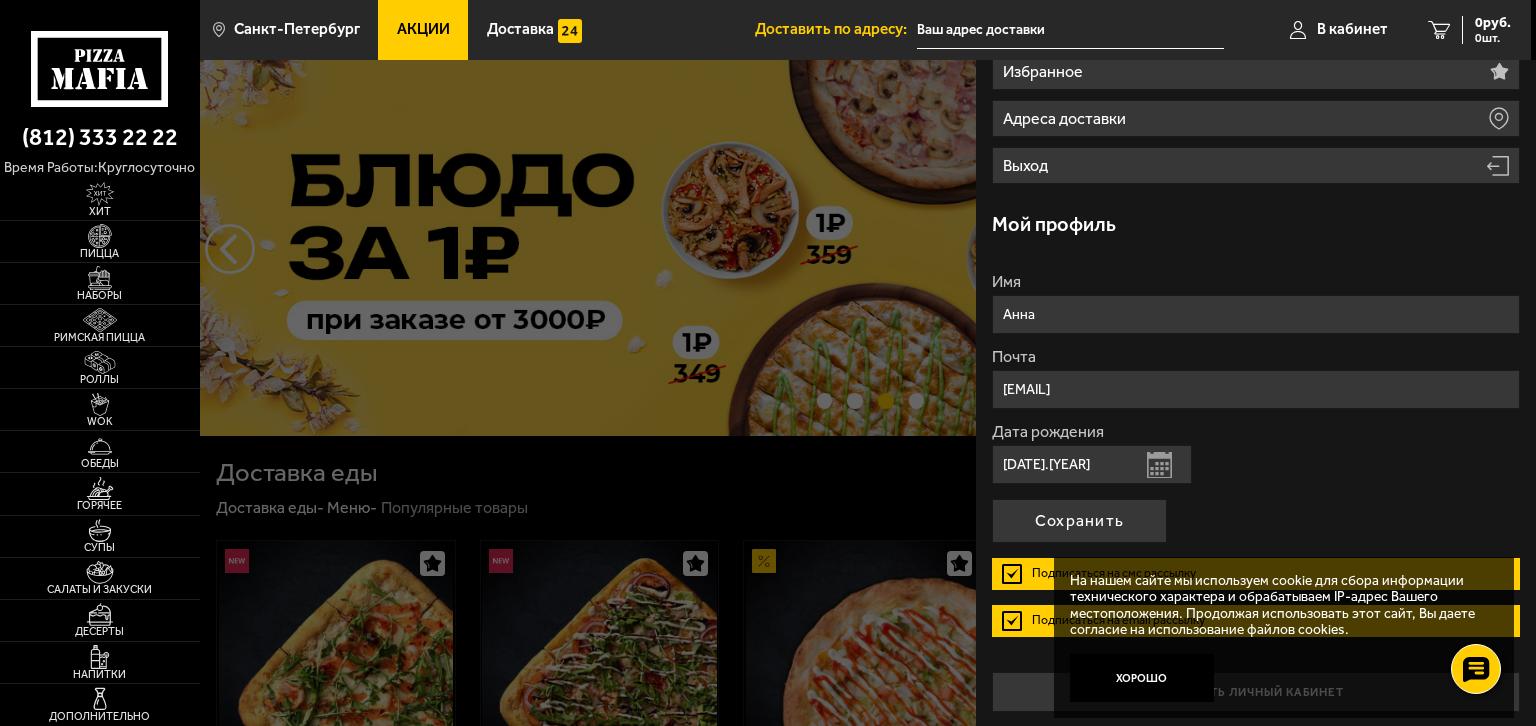 drag, startPoint x: 1139, startPoint y: 521, endPoint x: 1172, endPoint y: 515, distance: 33.54102 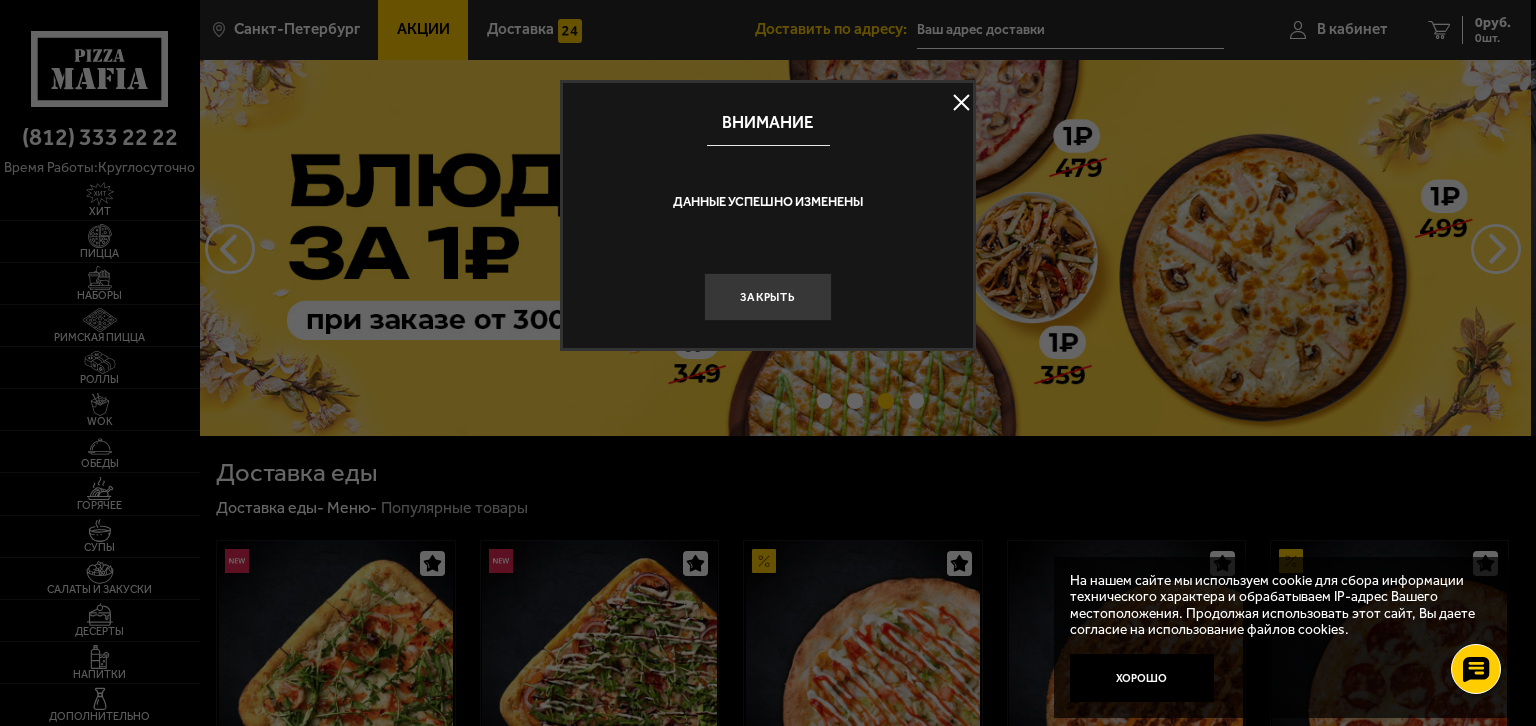 click on "Закрыть" at bounding box center (768, 297) 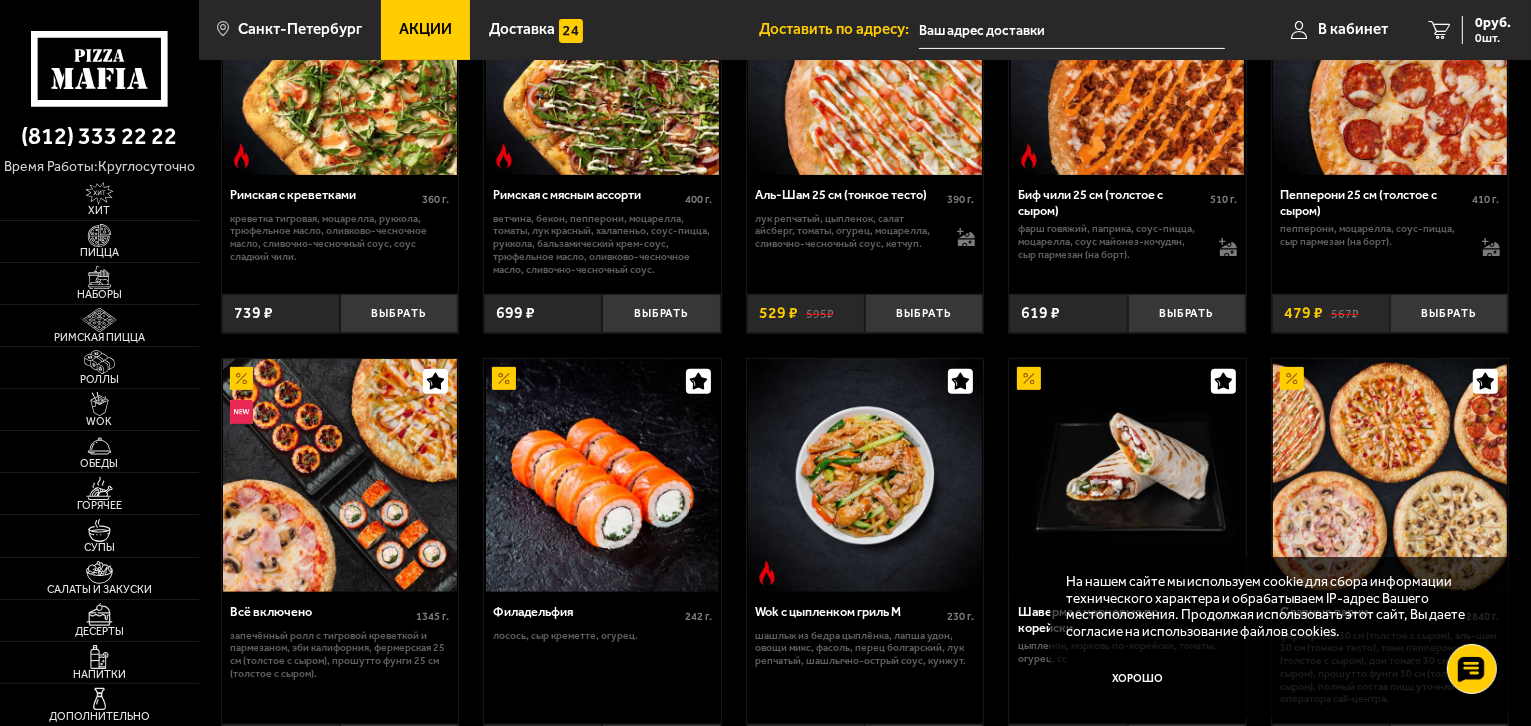 scroll, scrollTop: 600, scrollLeft: 0, axis: vertical 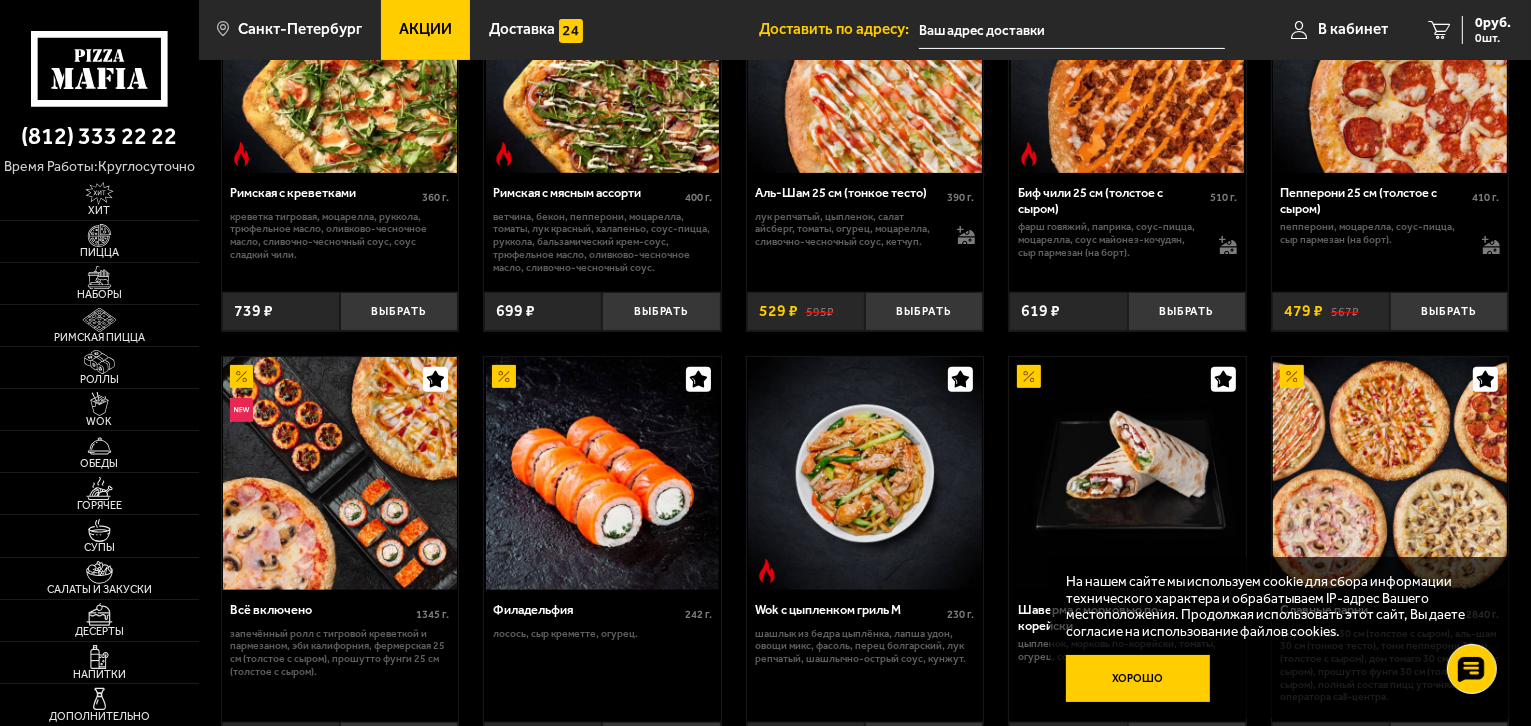 click on "Хорошо" at bounding box center [1138, 679] 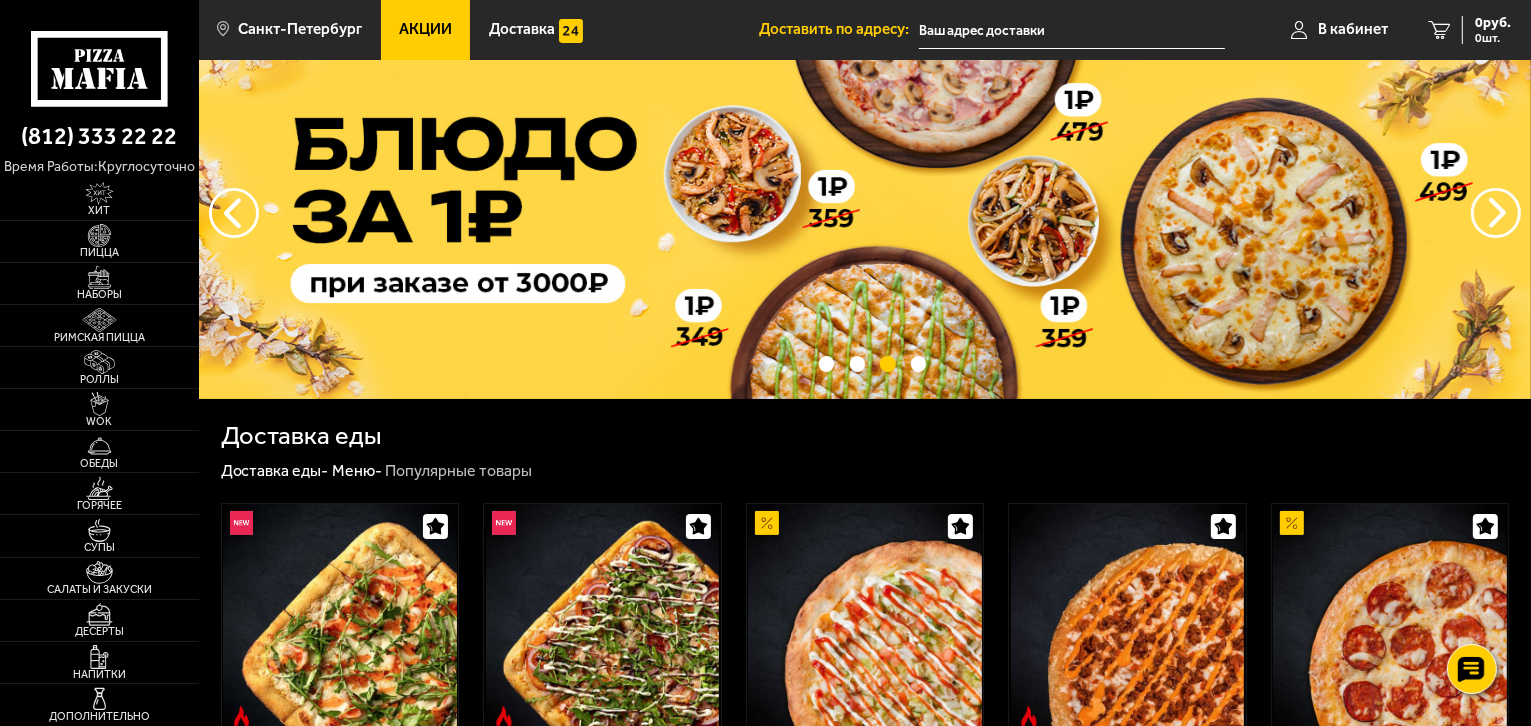 scroll, scrollTop: 0, scrollLeft: 0, axis: both 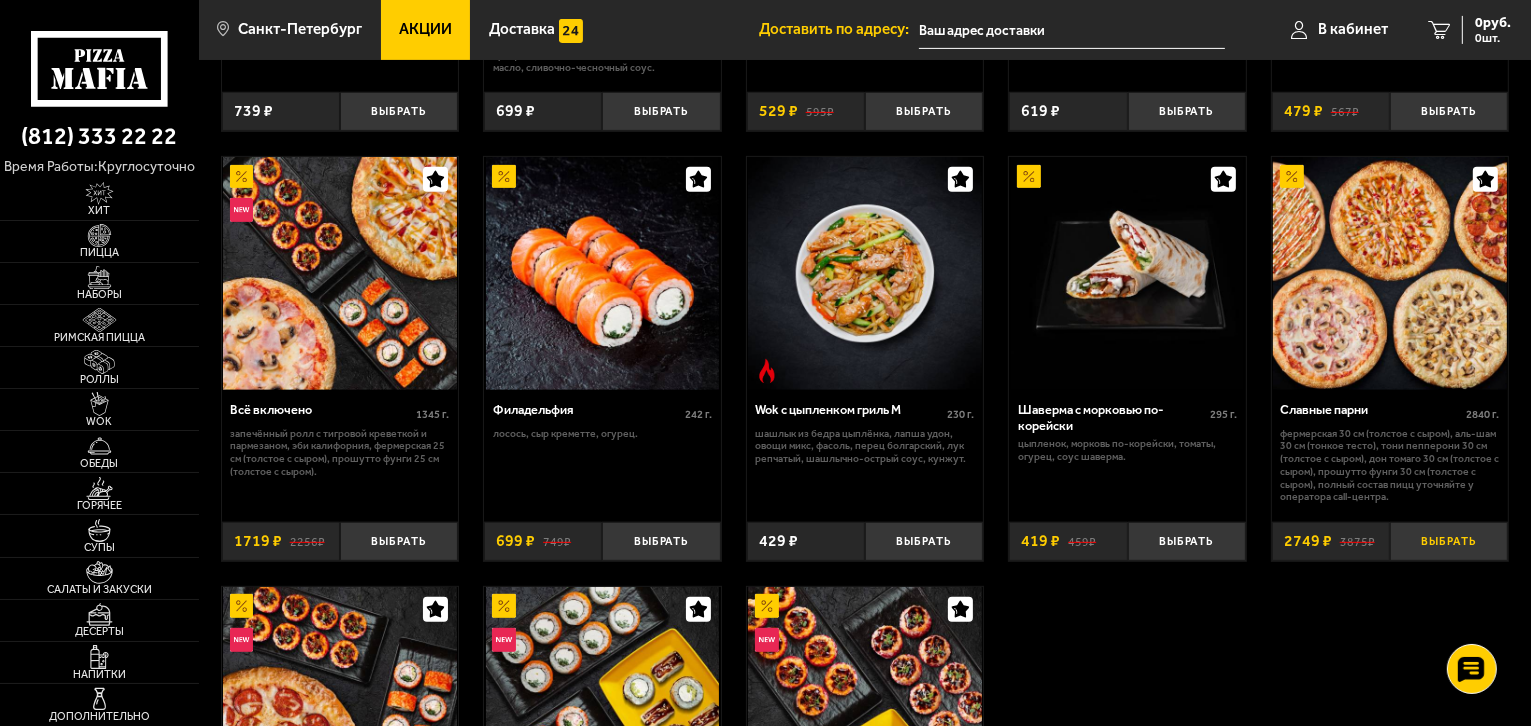 click on "Выбрать" at bounding box center (1449, 541) 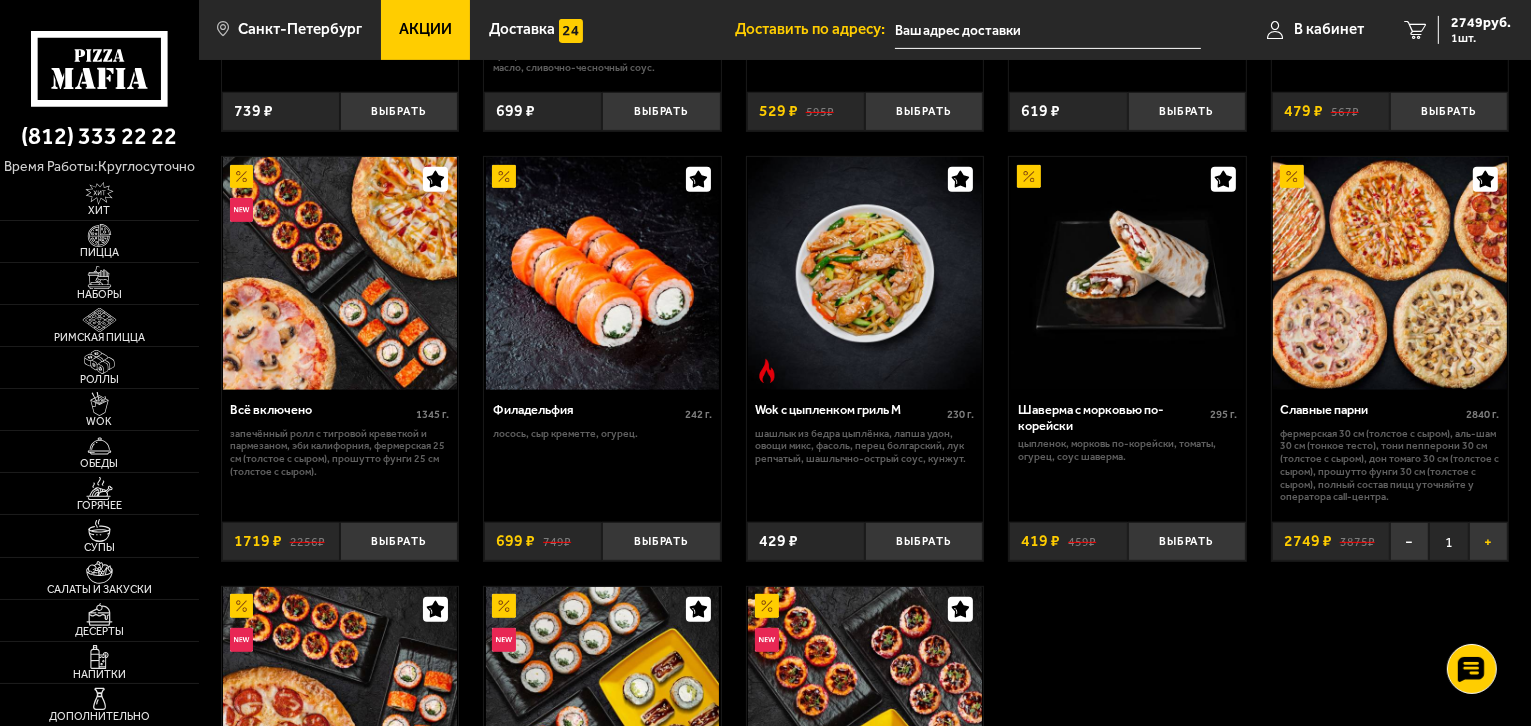 click on "+" at bounding box center (1488, 541) 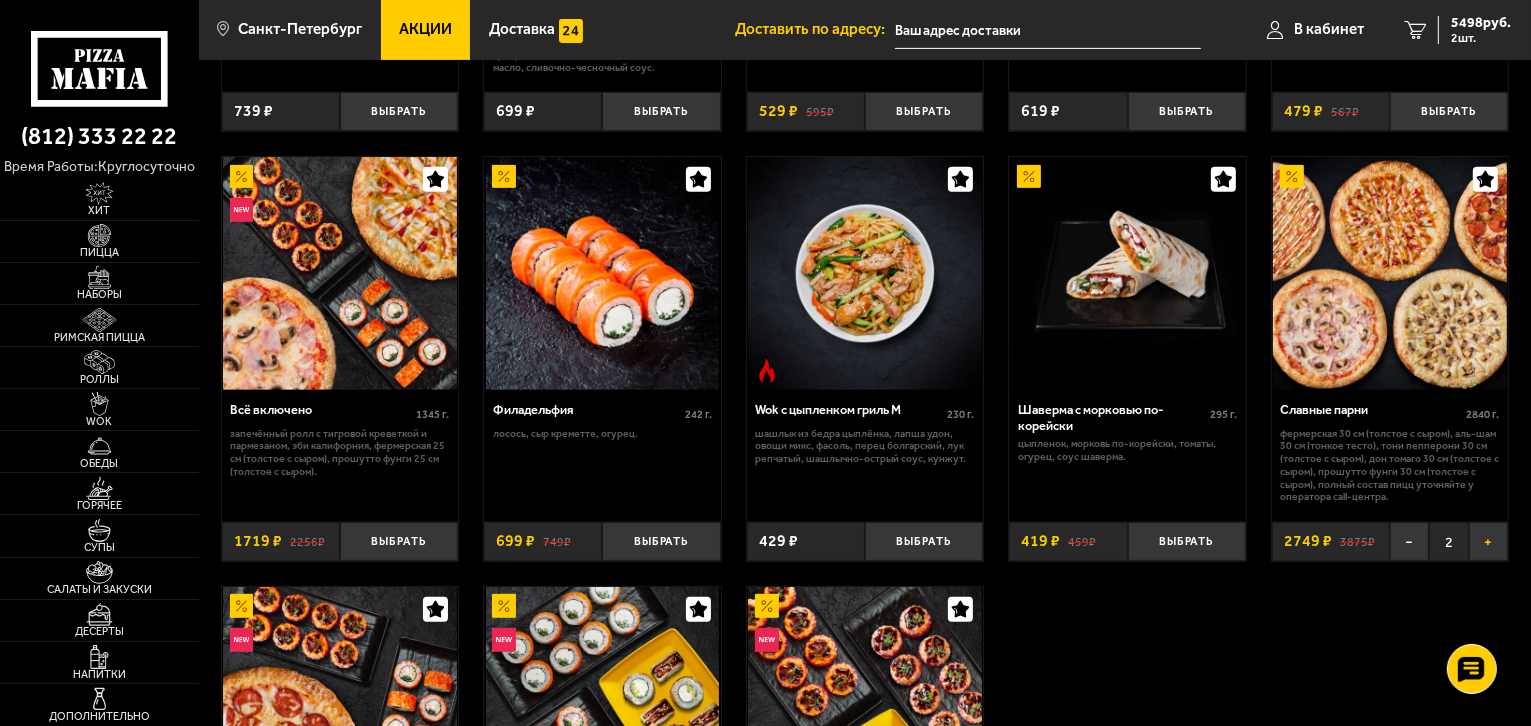 click on "+" at bounding box center [1488, 541] 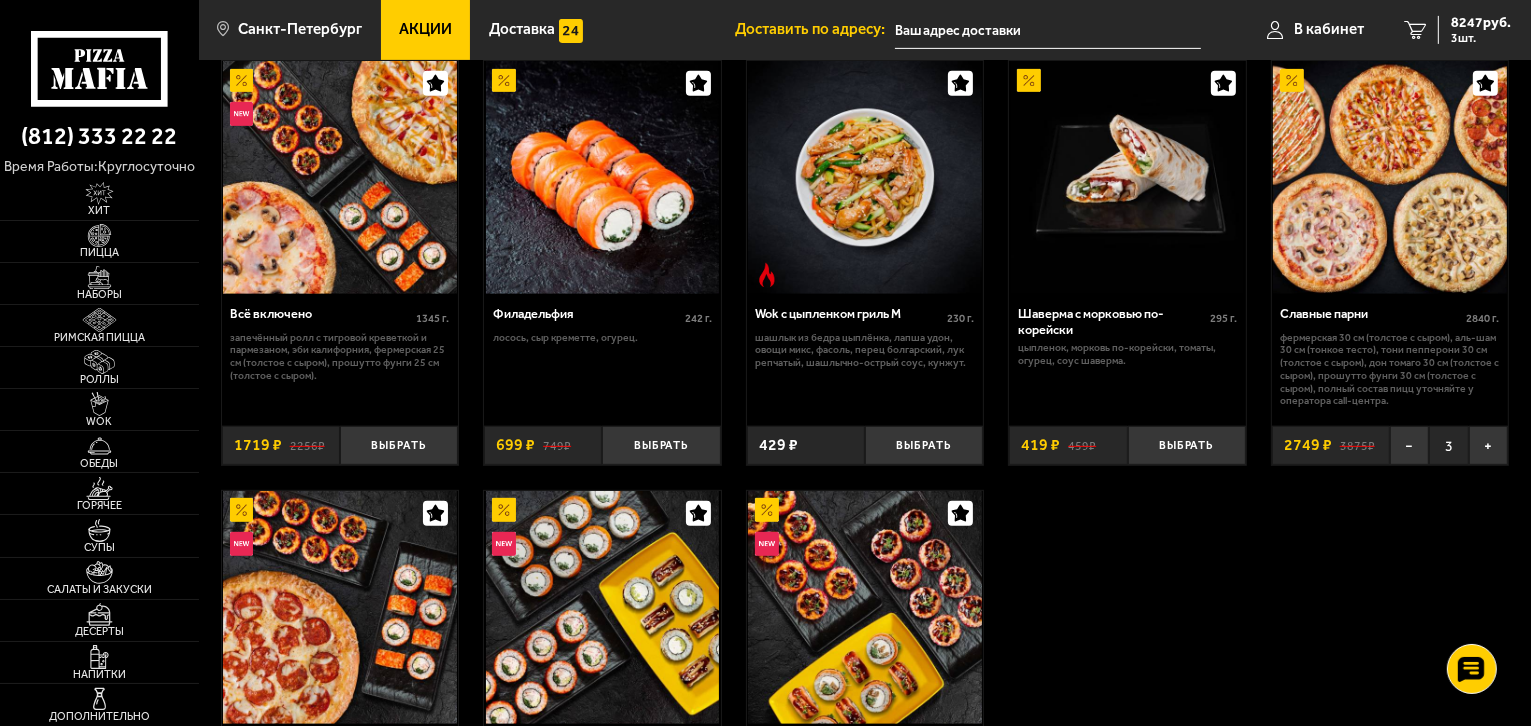 scroll, scrollTop: 900, scrollLeft: 0, axis: vertical 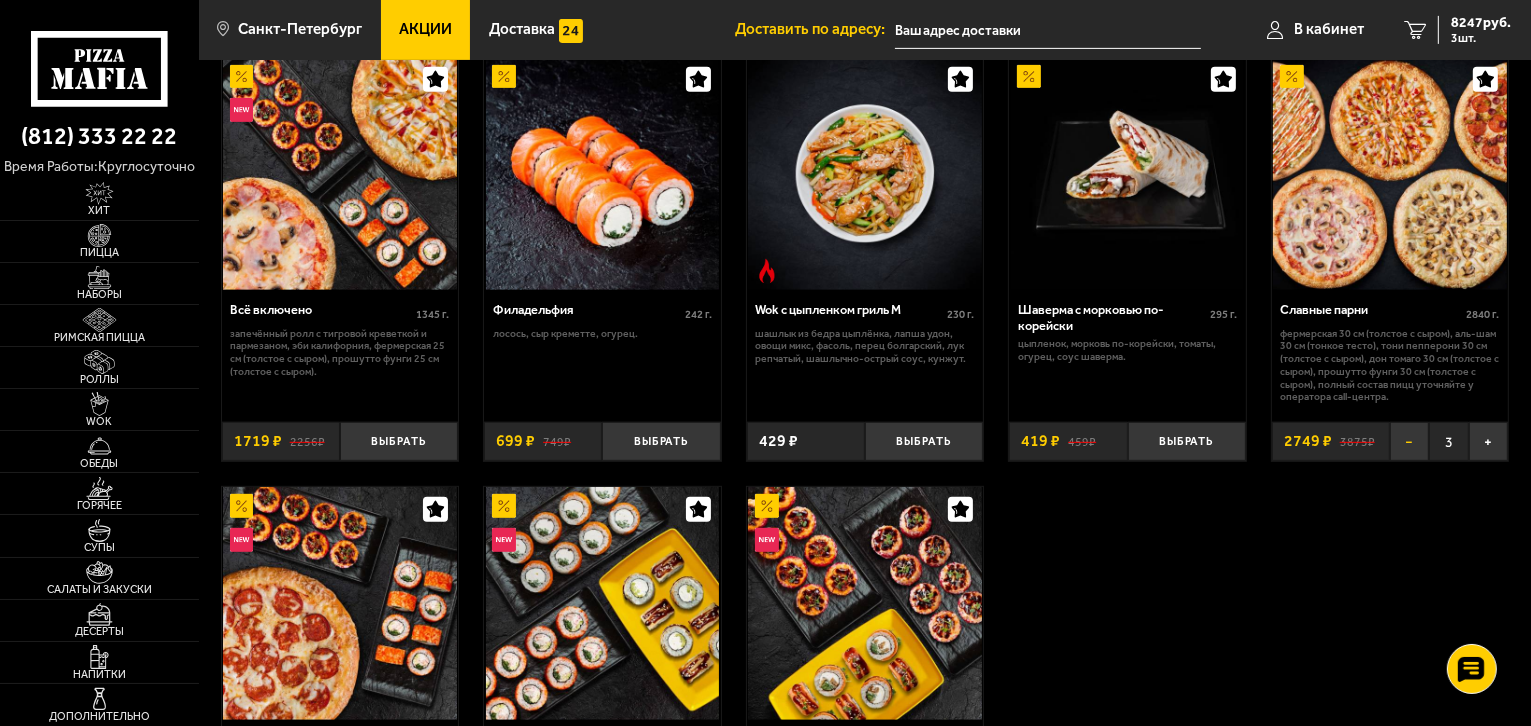 click on "−" at bounding box center (1409, 441) 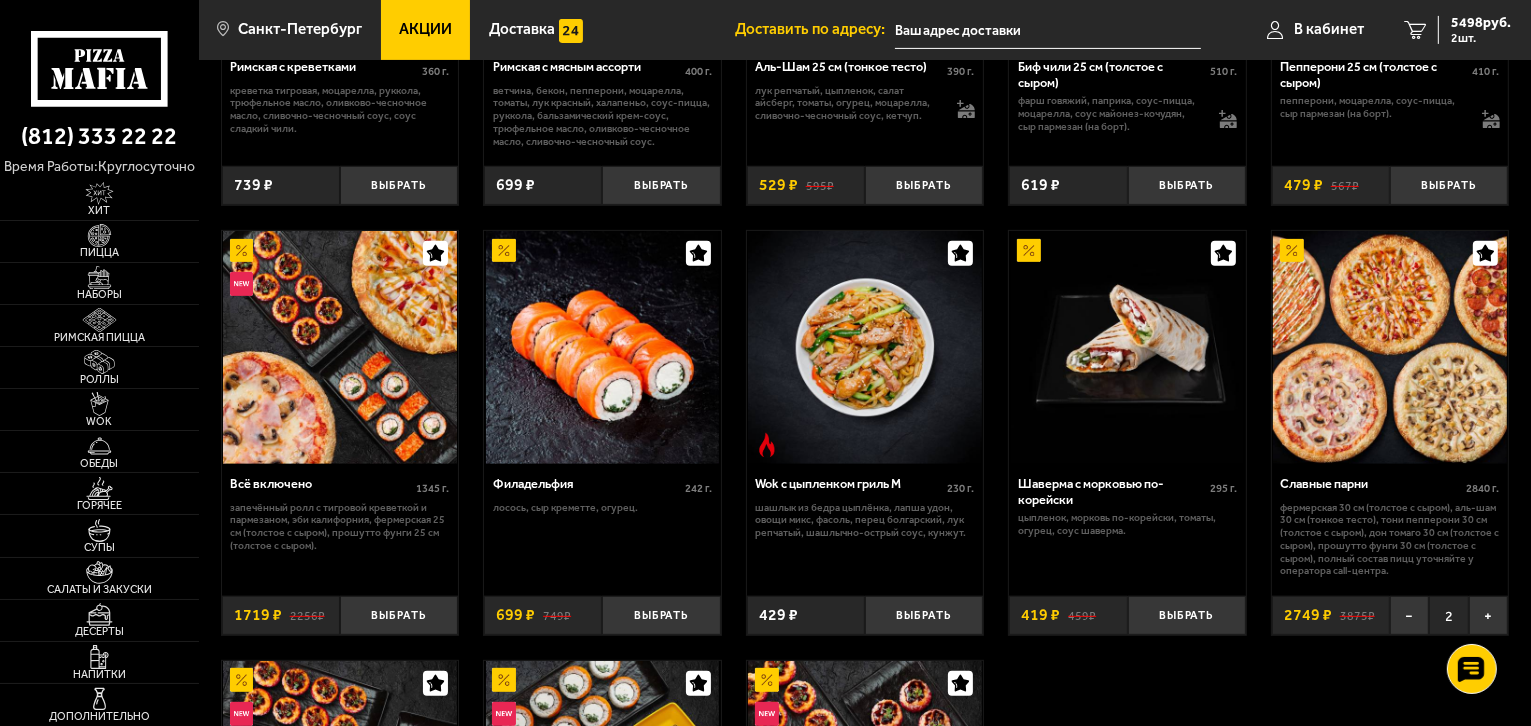 scroll, scrollTop: 800, scrollLeft: 0, axis: vertical 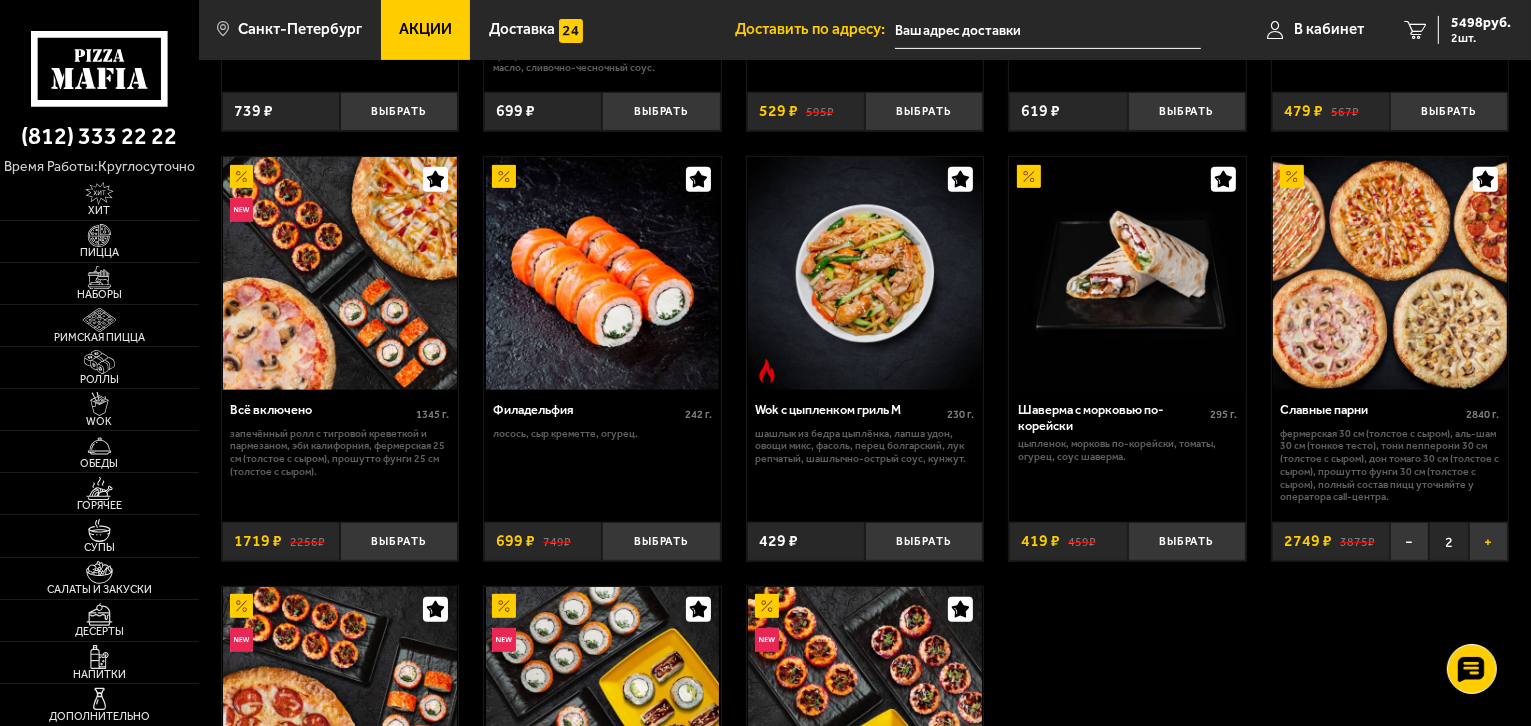 click on "+" at bounding box center [1488, 541] 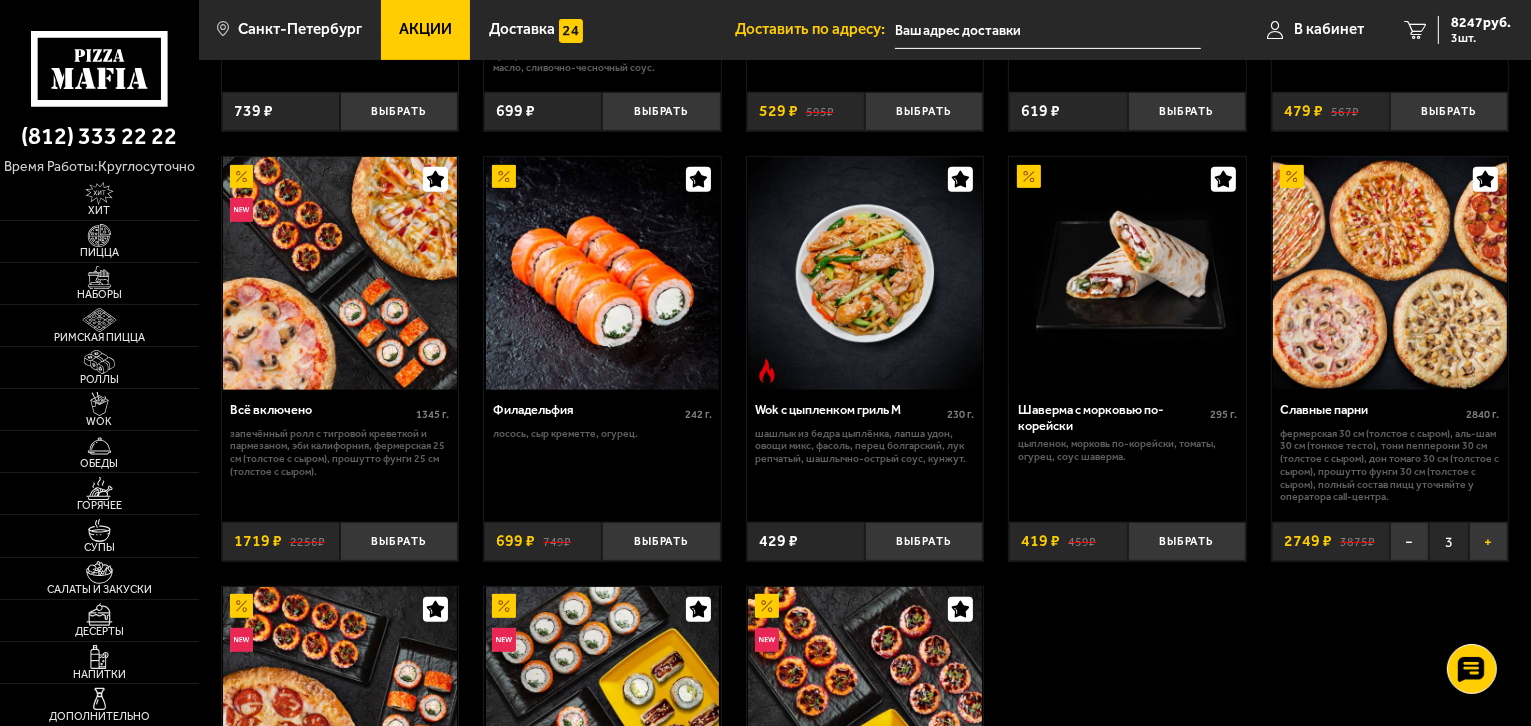 click on "+" at bounding box center (1488, 541) 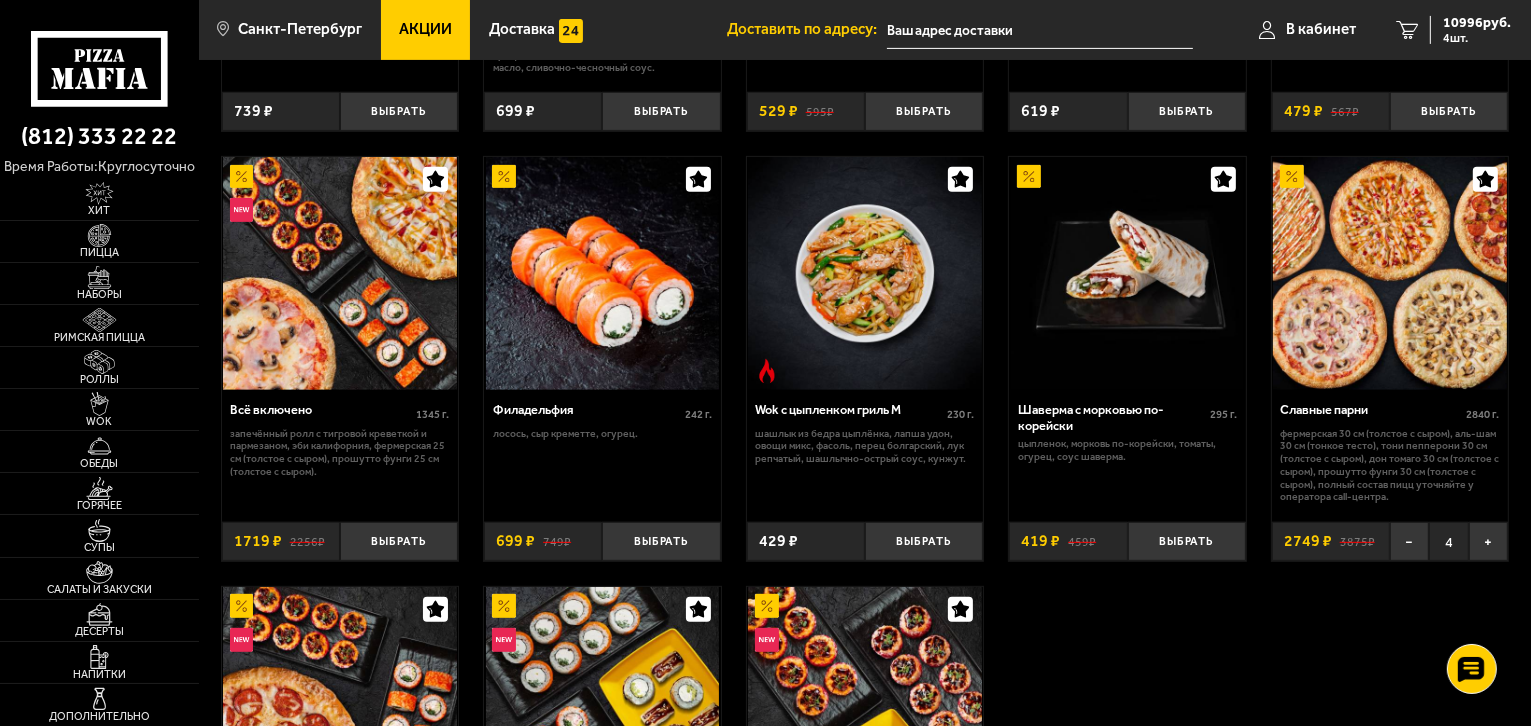 click on "Римская с креветками 360   г . креветка тигровая, моцарелла, руккола, трюфельное масло, оливково-чесночное масло, сливочно-чесночный соус, соус сладкий чили. Выбрать 739   ₽ Римская с мясным ассорти 400   г . ветчина, бекон, пепперони, моцарелла, томаты, лук красный, халапеньо, соус-пицца, руккола, бальзамический крем-соус, трюфельное масло, оливково-чесночное масло, сливочно-чесночный соус. Выбрать 699   ₽ Аль-Шам 25 см (тонкое тесто) 390   г . лук репчатый, цыпленок, салат айсберг, томаты, огурец, моцарелла, сливочно-чесночный соус, кетчуп. Топпинги Выбрать 595  ₽ 529   ₽ 510   г ." at bounding box center (865, 352) 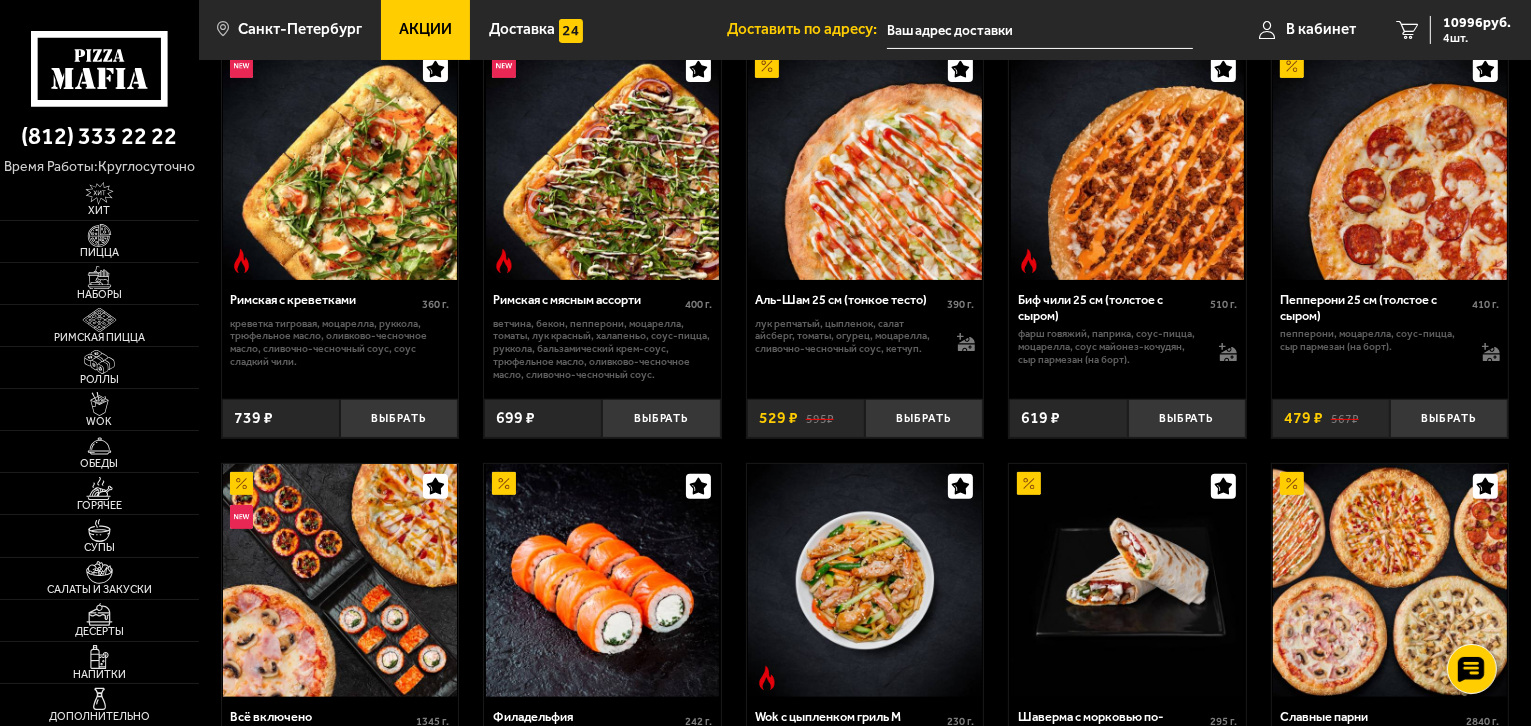 scroll, scrollTop: 200, scrollLeft: 0, axis: vertical 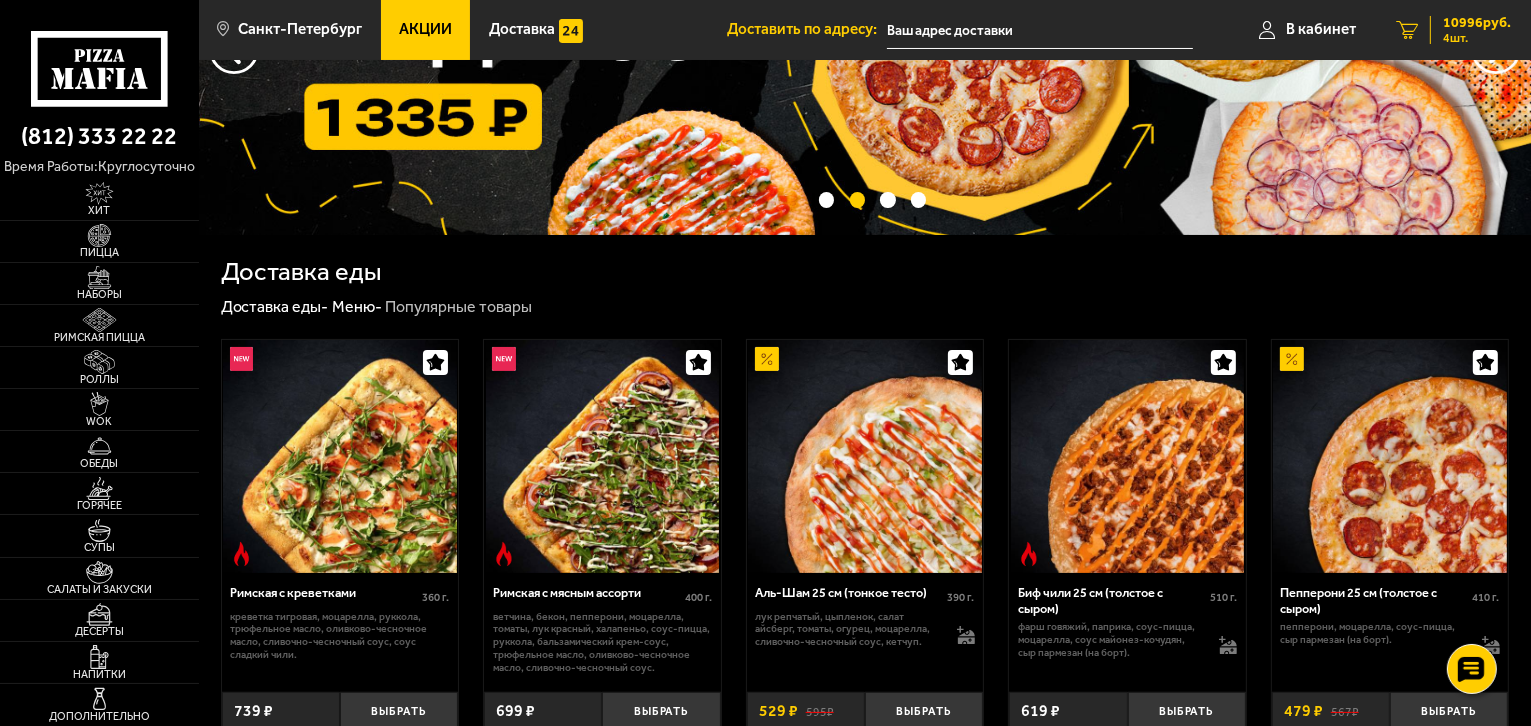click on "[PRICE] руб. [QUANTITY] шт." at bounding box center (1453, 30) 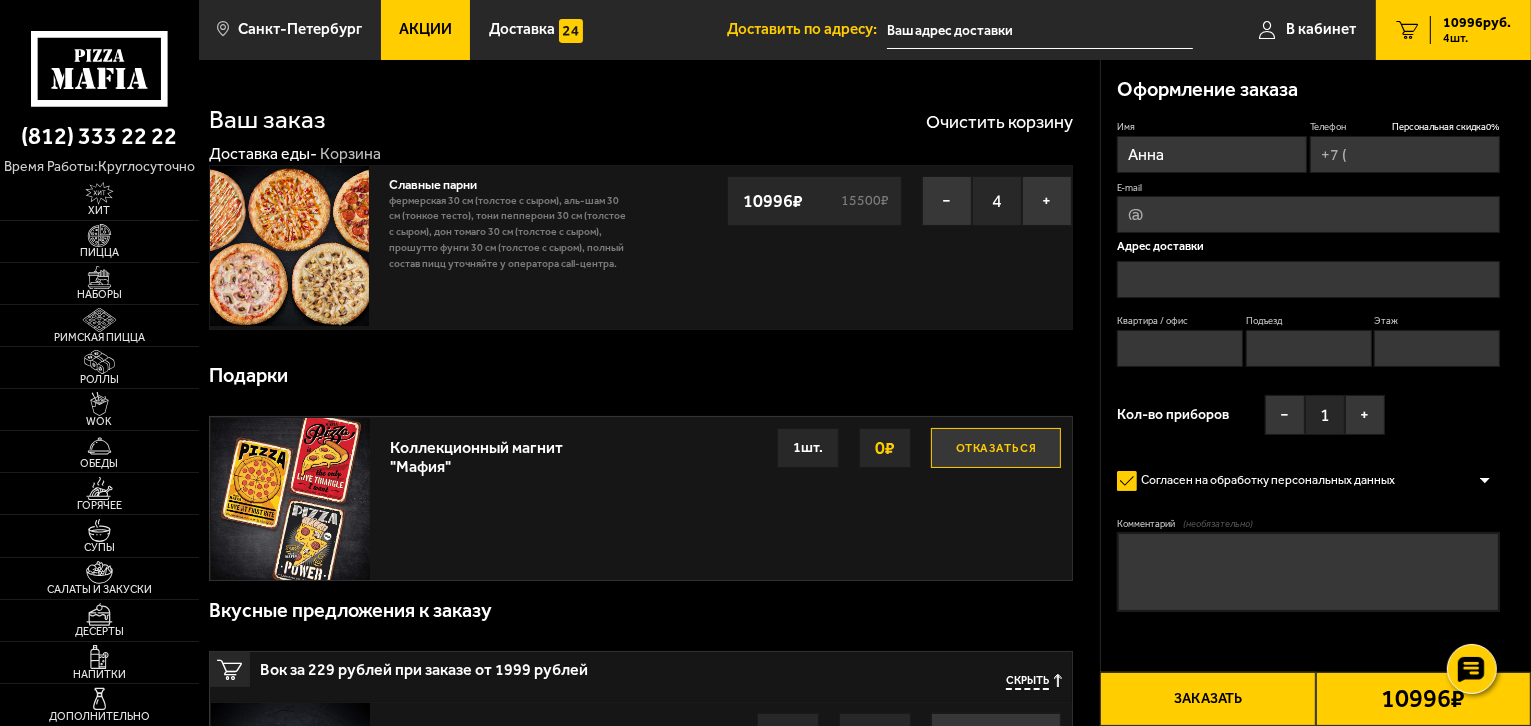 type on "+7 ([PHONE]) [PHONE]-[PHONE]-[PHONE]" 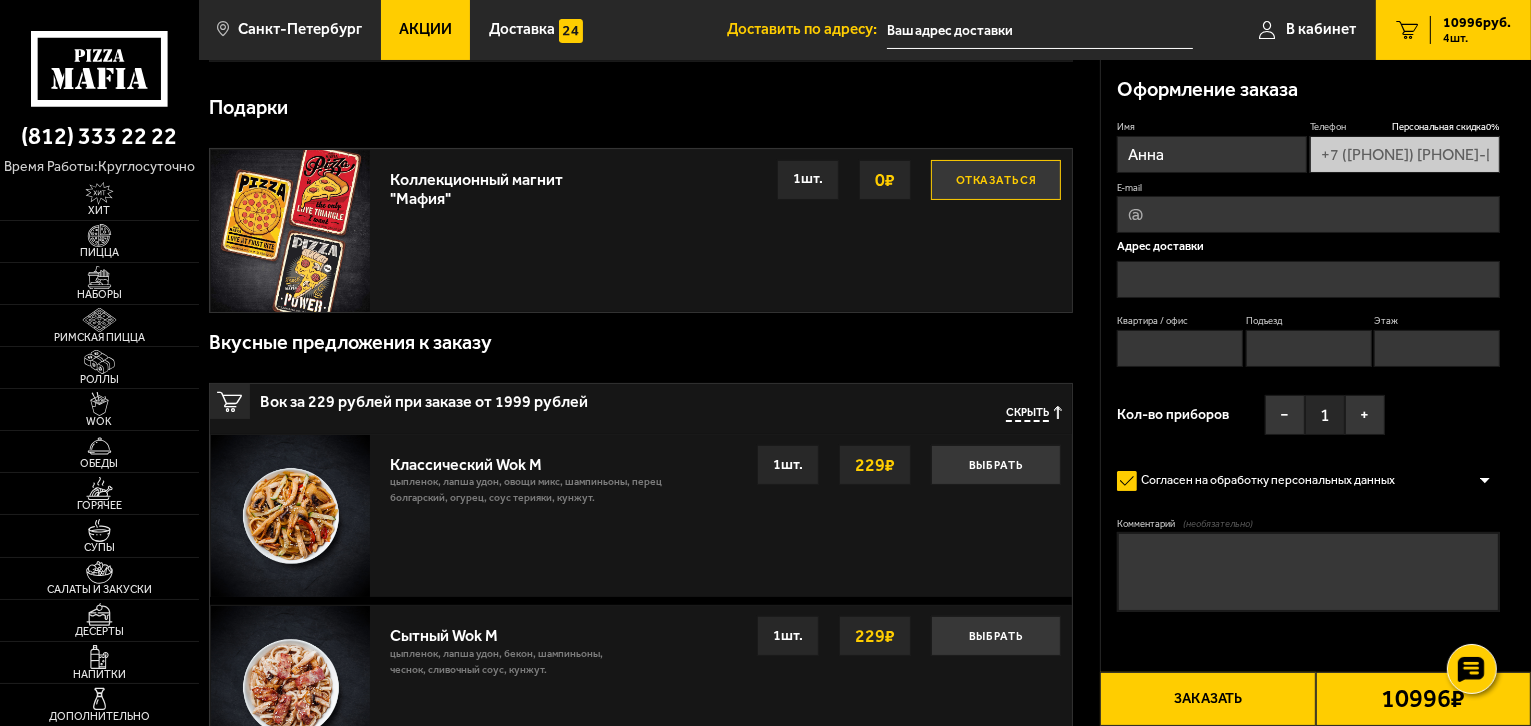 scroll, scrollTop: 0, scrollLeft: 0, axis: both 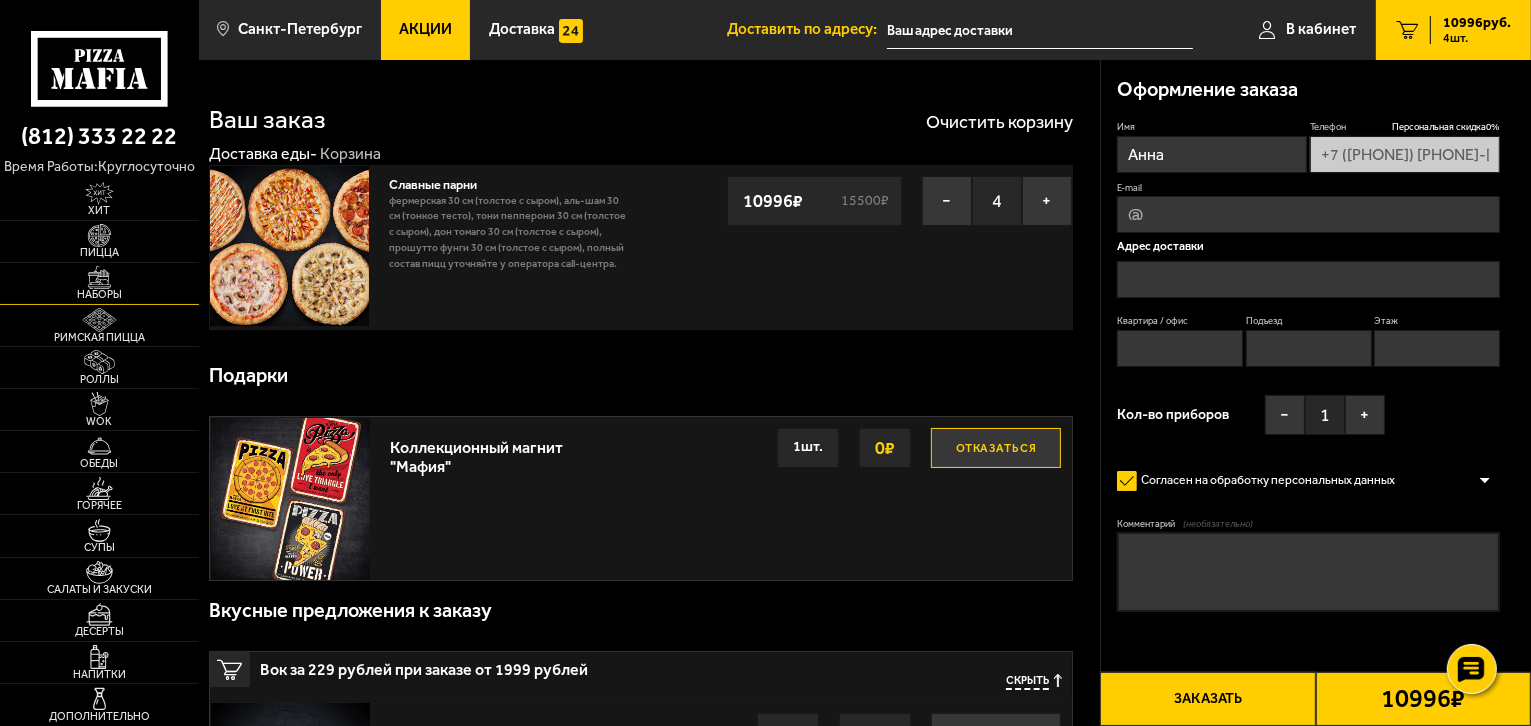 click on "Наборы" at bounding box center [99, 294] 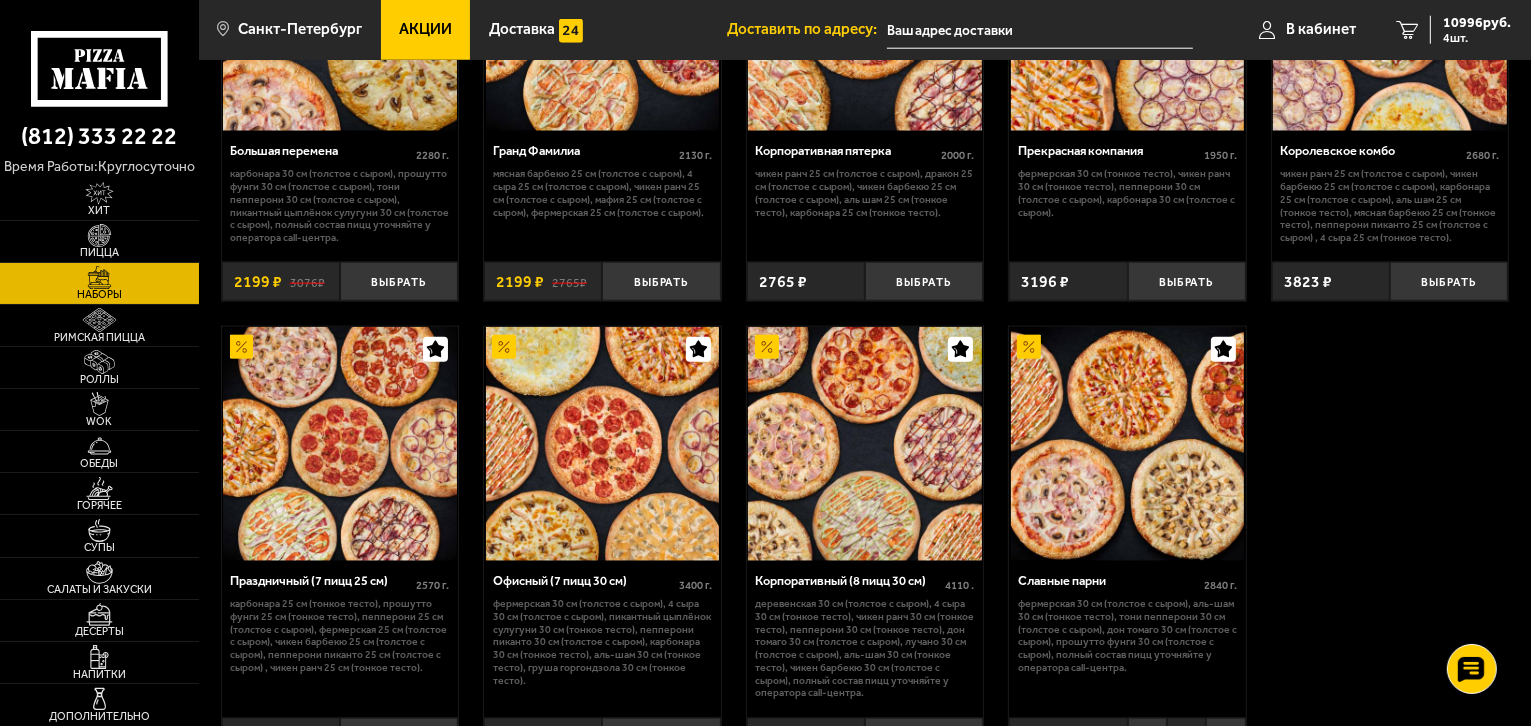 scroll, scrollTop: 2400, scrollLeft: 0, axis: vertical 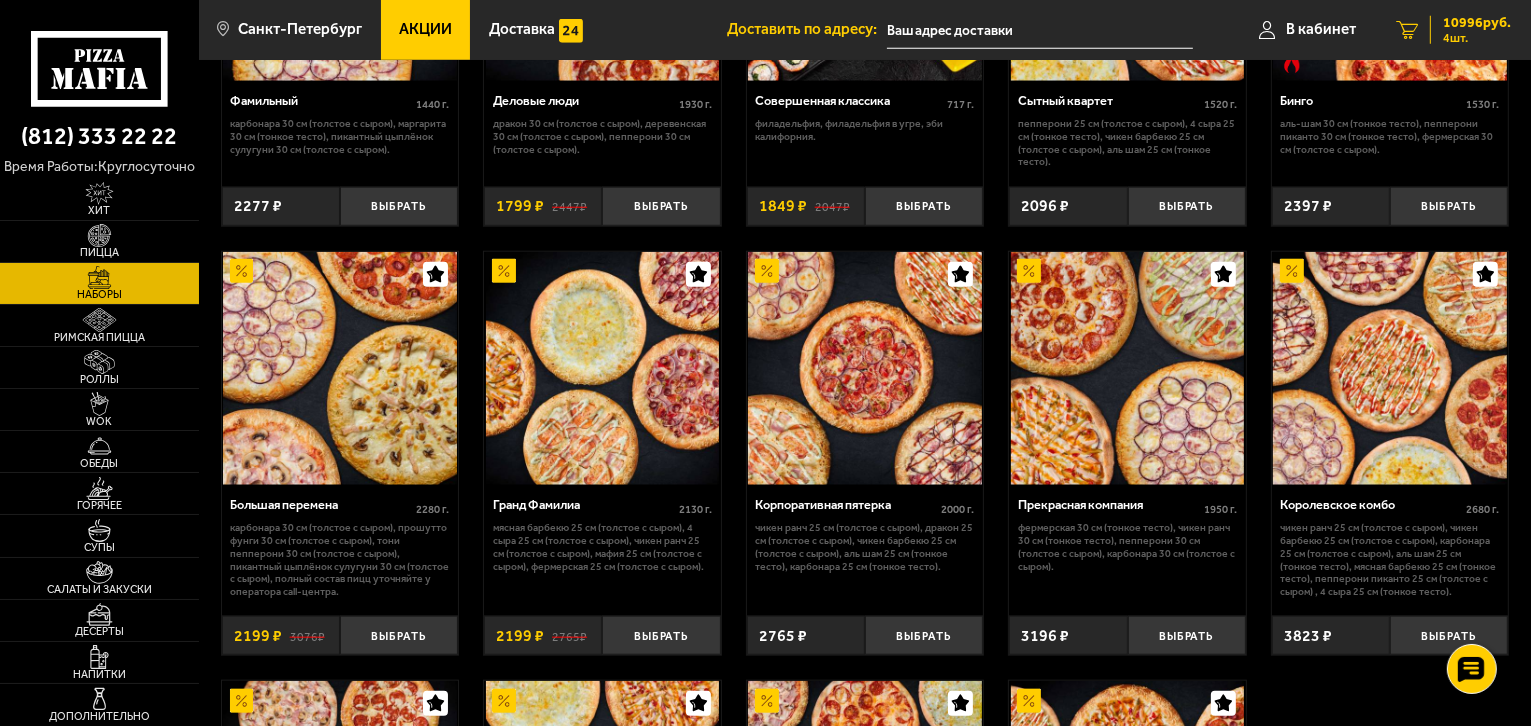 click on "4  шт." at bounding box center (1477, 38) 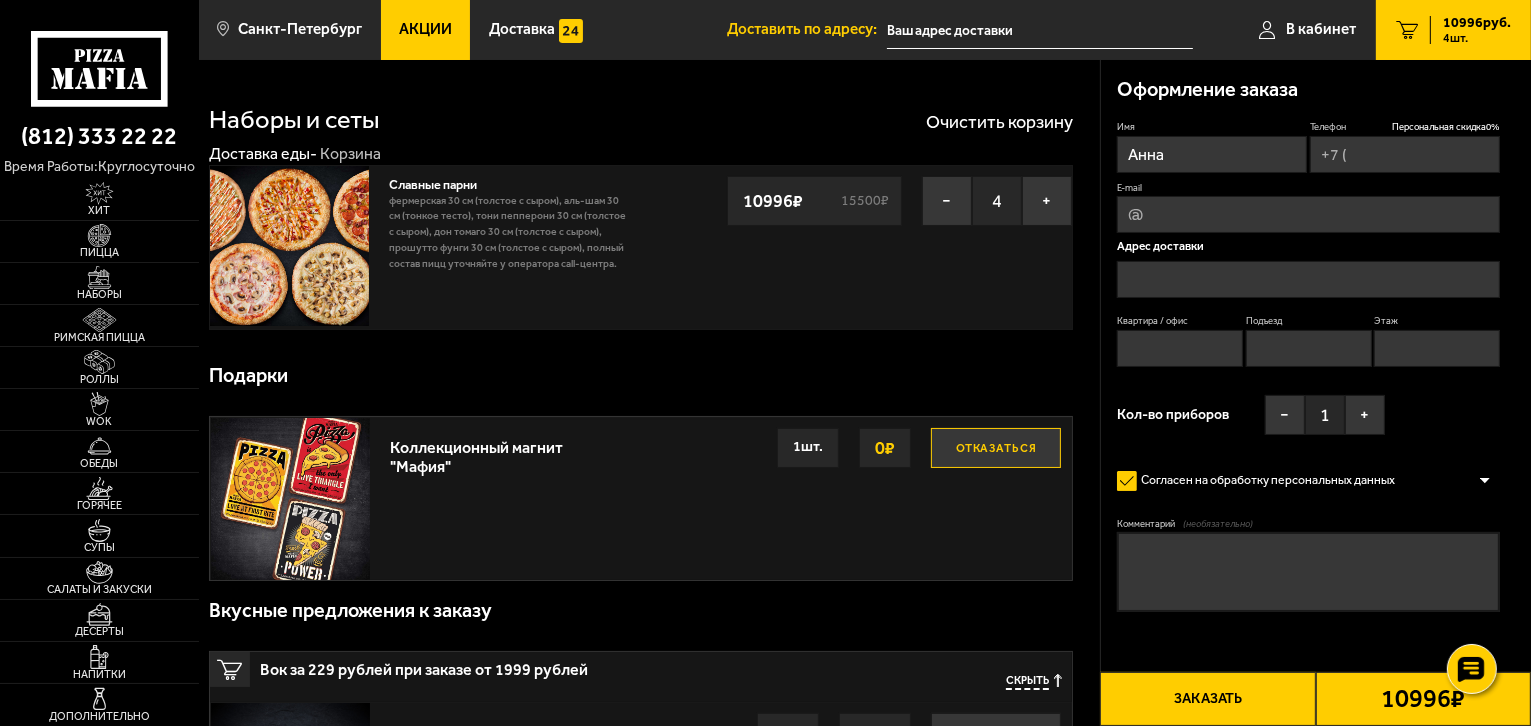type on "+7 ([PHONE]) [PHONE]-[PHONE]-[PHONE]" 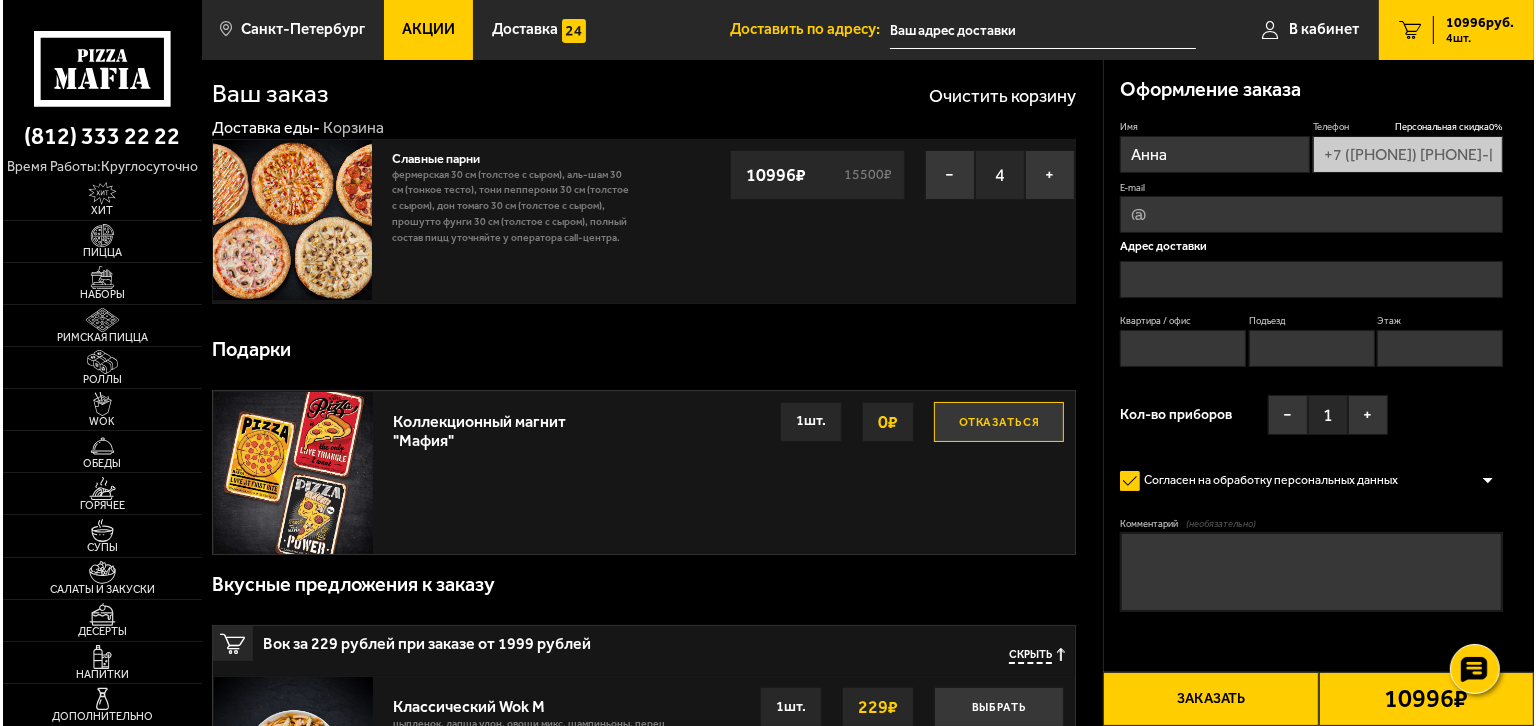 scroll, scrollTop: 0, scrollLeft: 0, axis: both 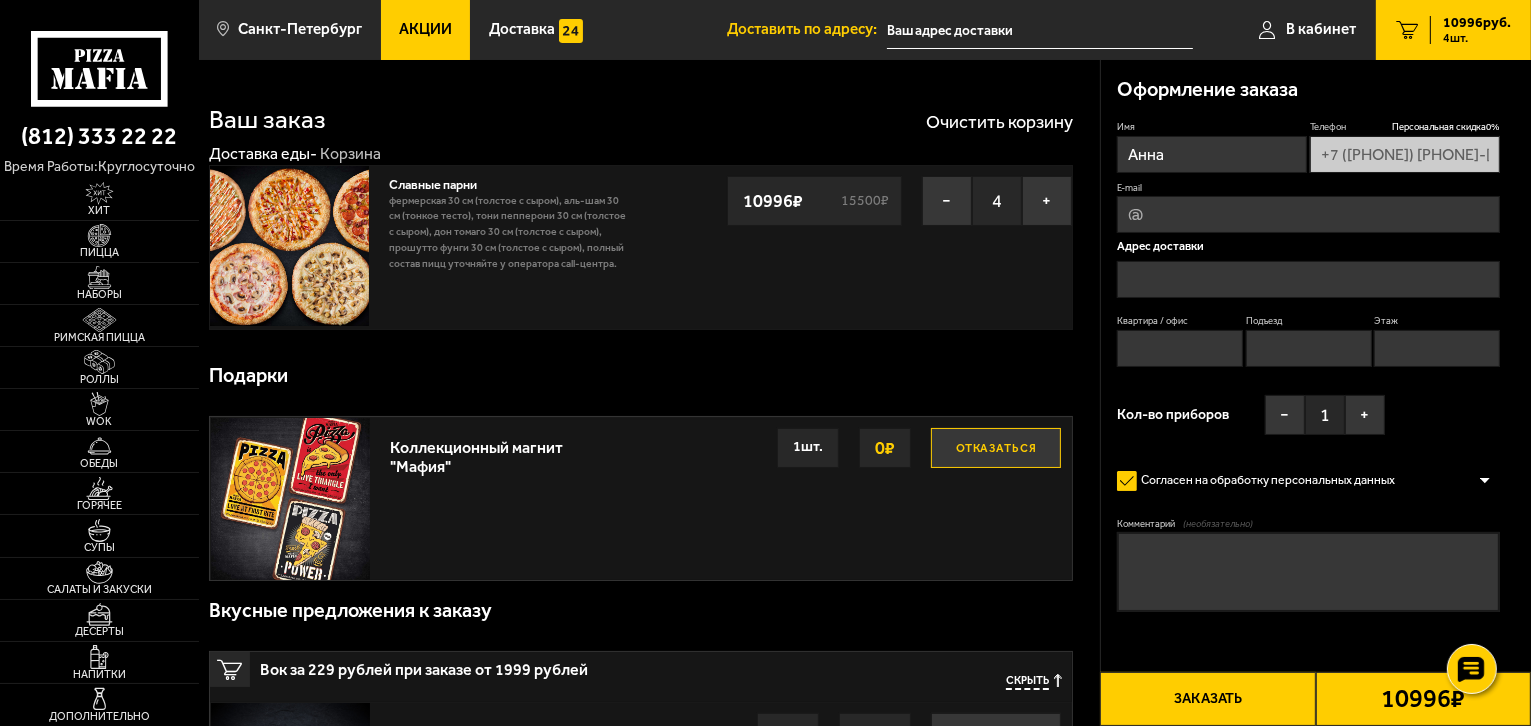 click at bounding box center [1308, 279] 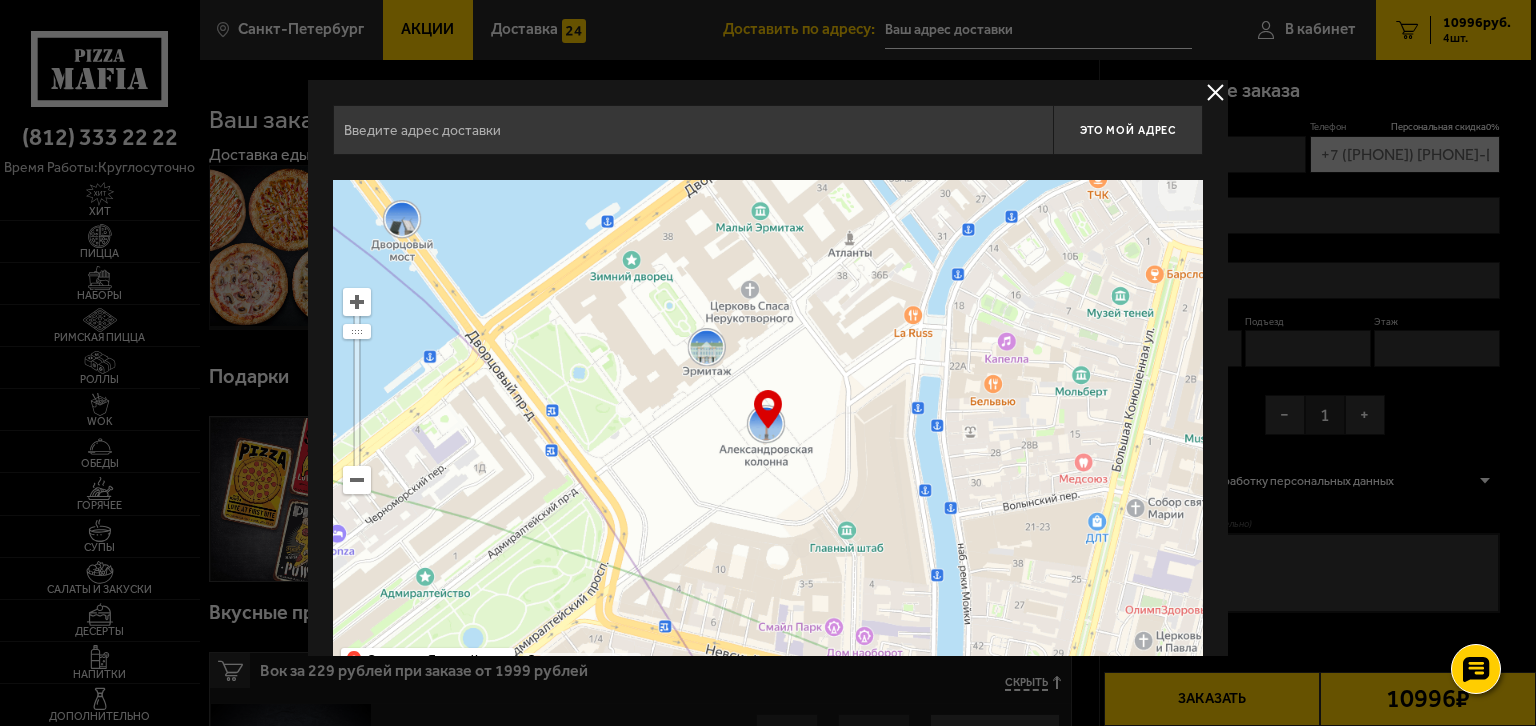 click at bounding box center [693, 130] 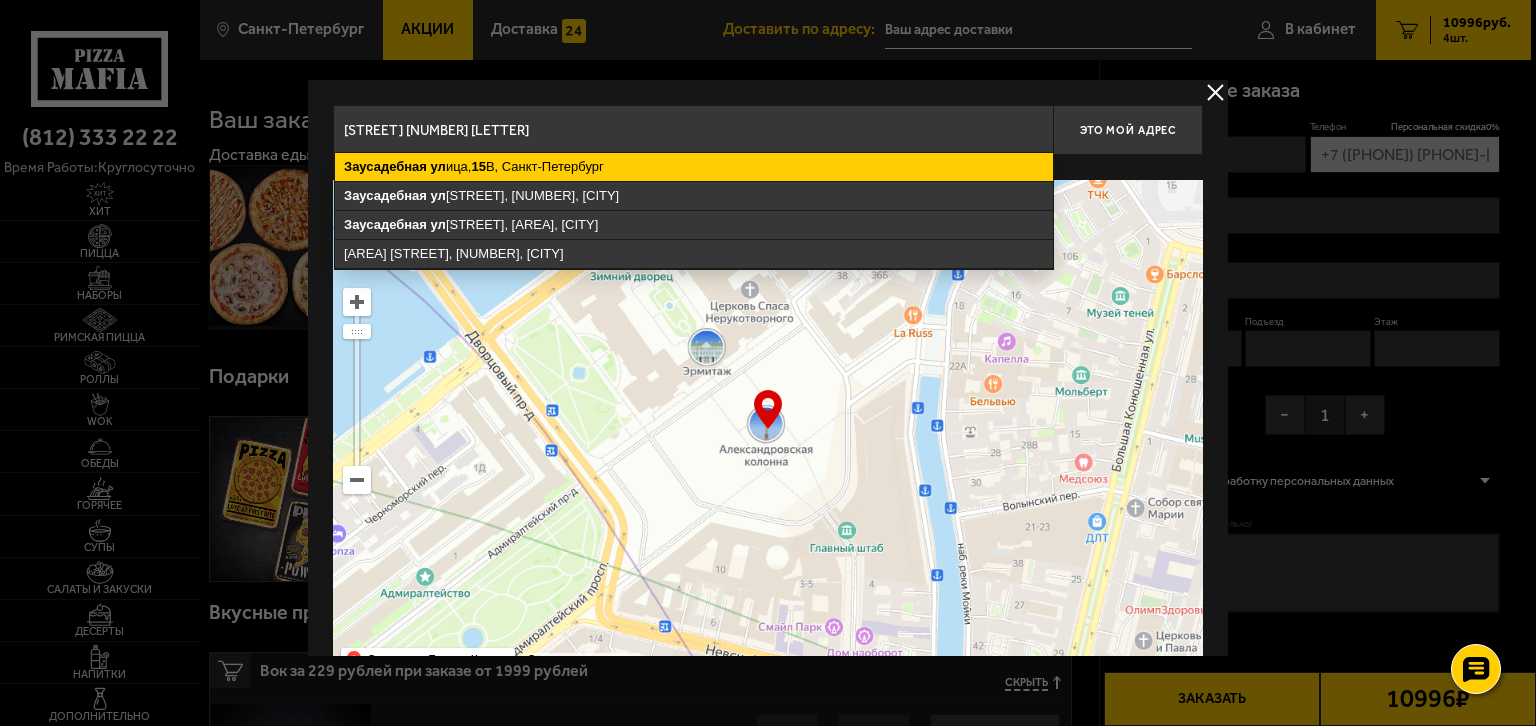 click on "[STREET] [STREET], [NUMBER] [LETTER], [CITY]" at bounding box center (694, 167) 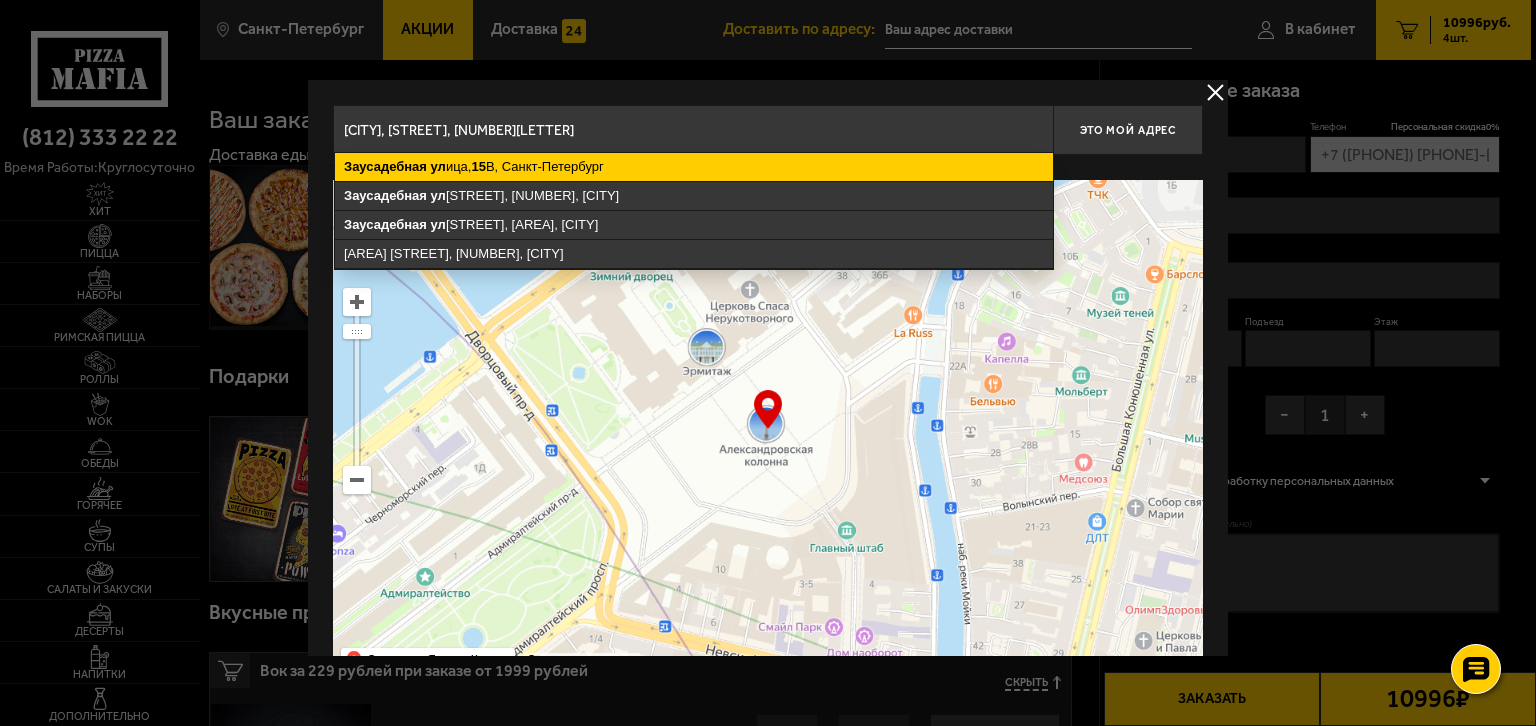 type on "[STREET], [NUMBER][LETTER]" 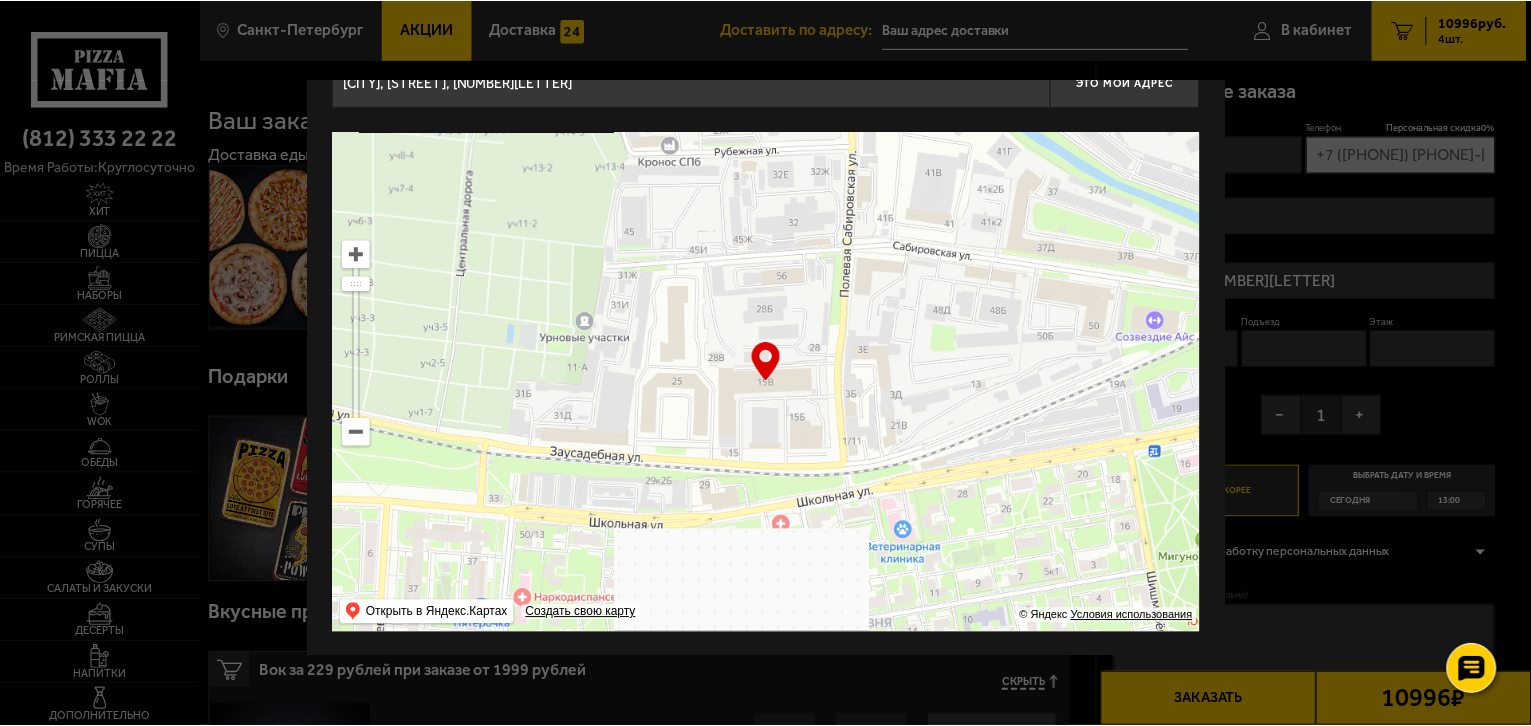 scroll, scrollTop: 0, scrollLeft: 0, axis: both 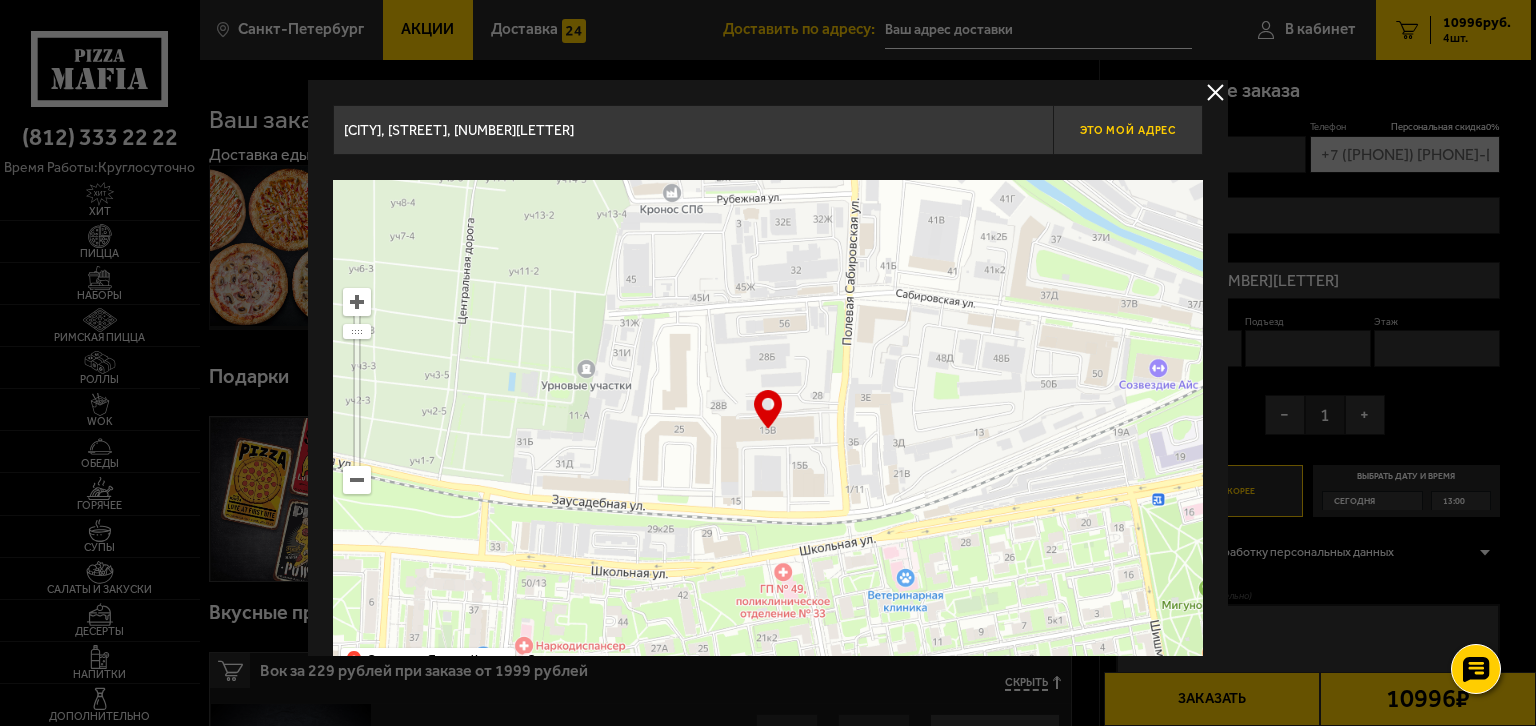 click on "Это мой адрес" at bounding box center [1128, 130] 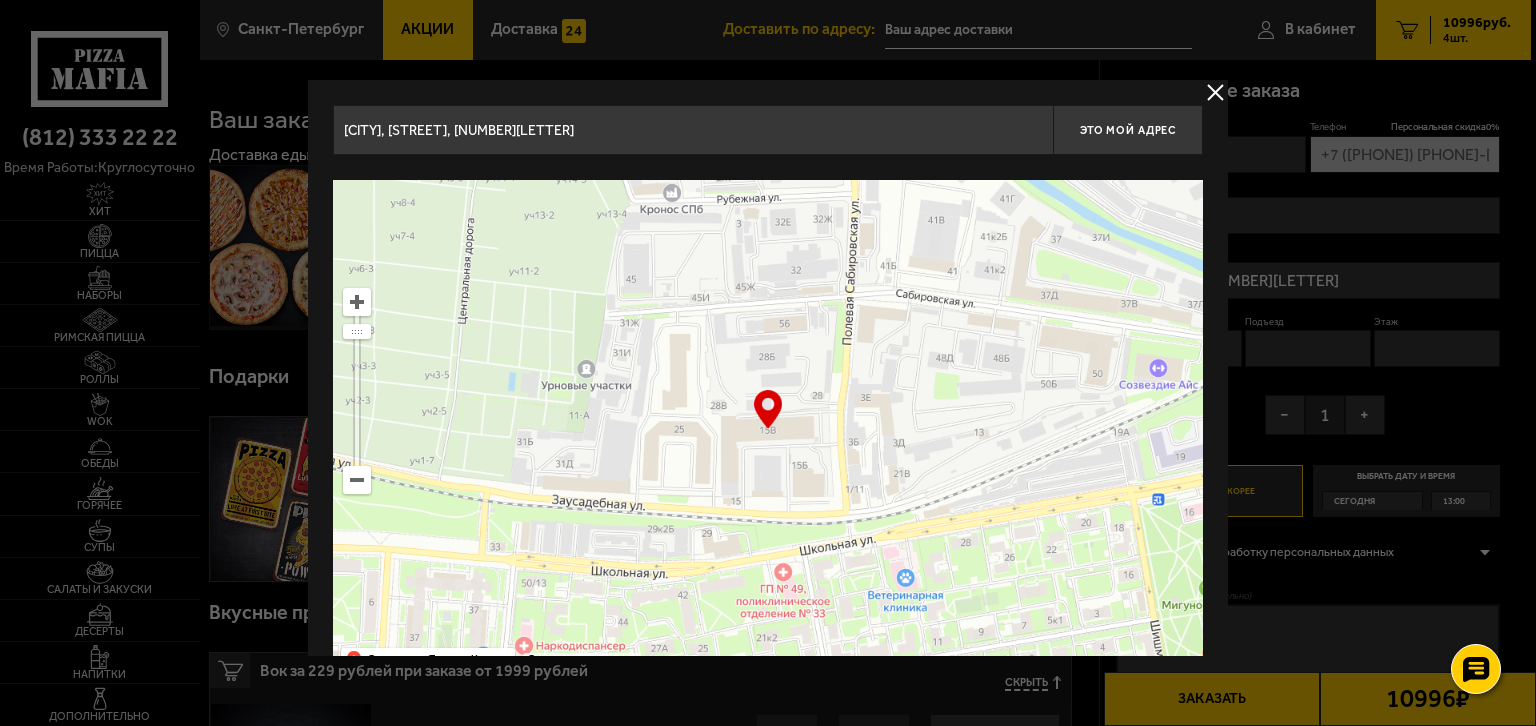 type on "[STREET], [NUMBER][LETTER]" 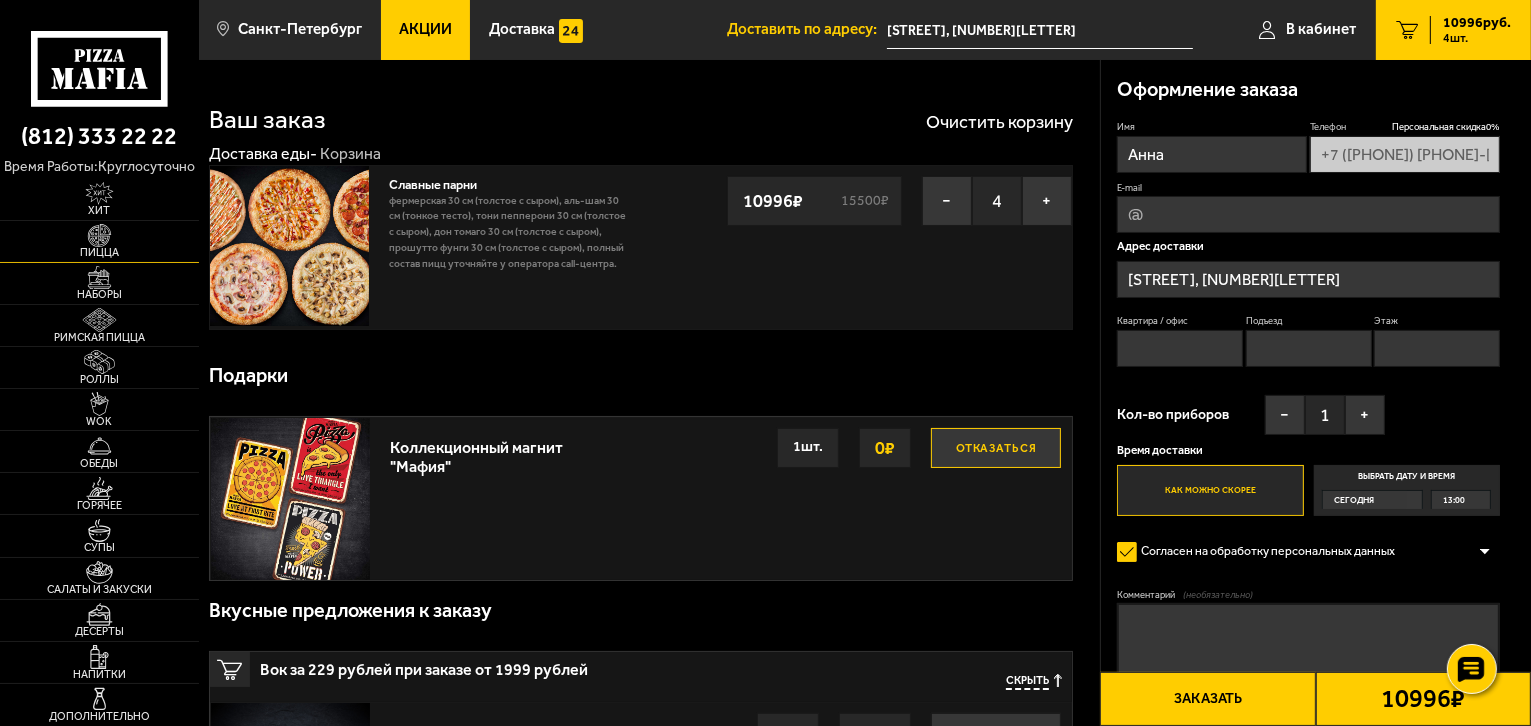 click on "Пицца" at bounding box center [99, 252] 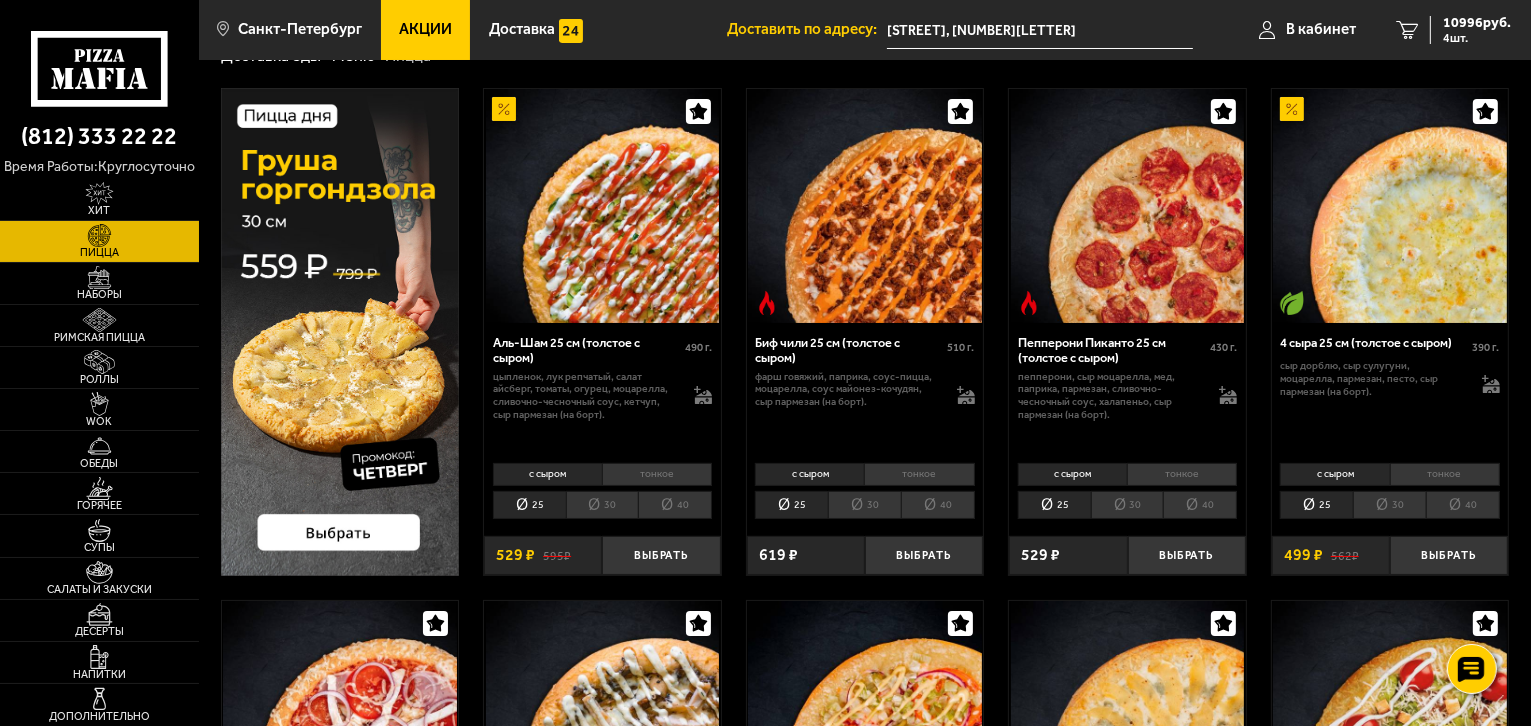 scroll, scrollTop: 200, scrollLeft: 0, axis: vertical 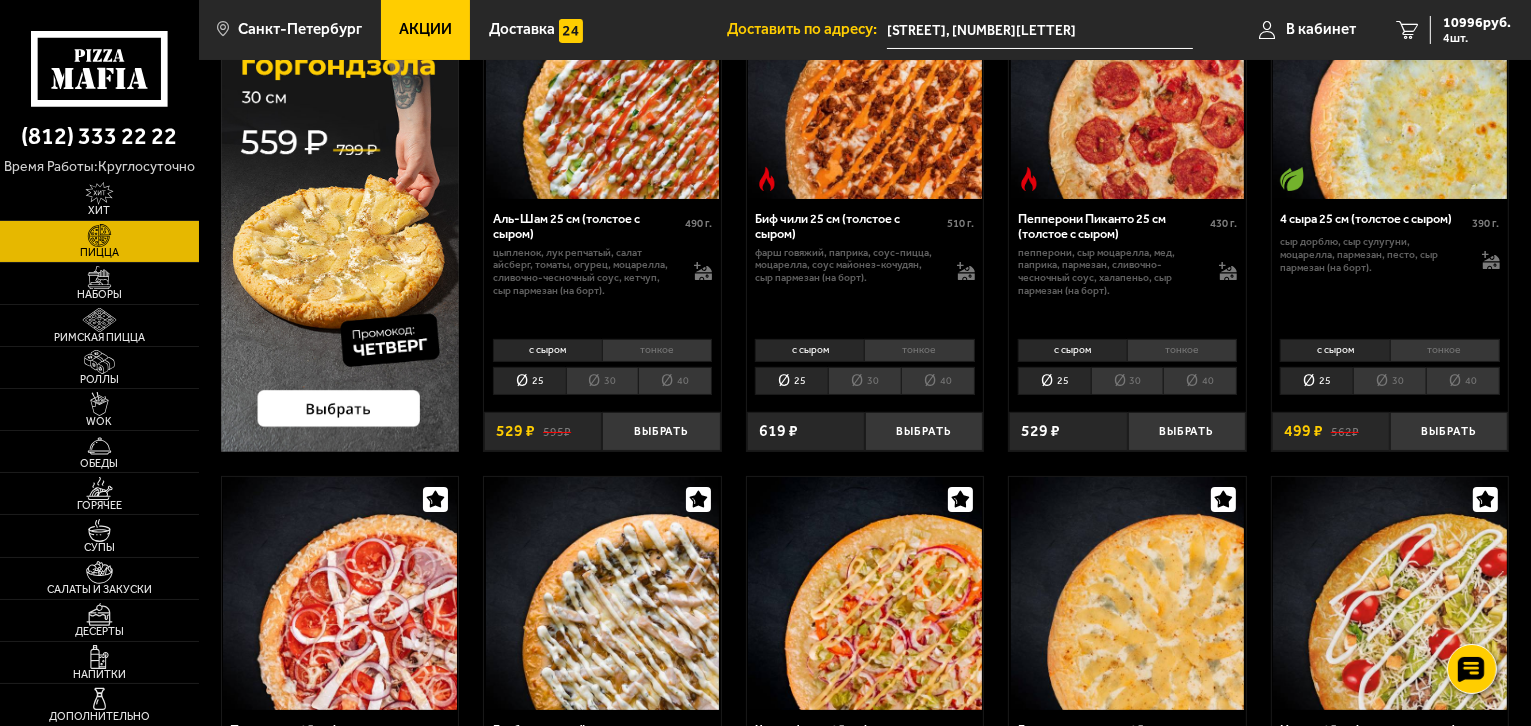 click on "30" at bounding box center (1389, 381) 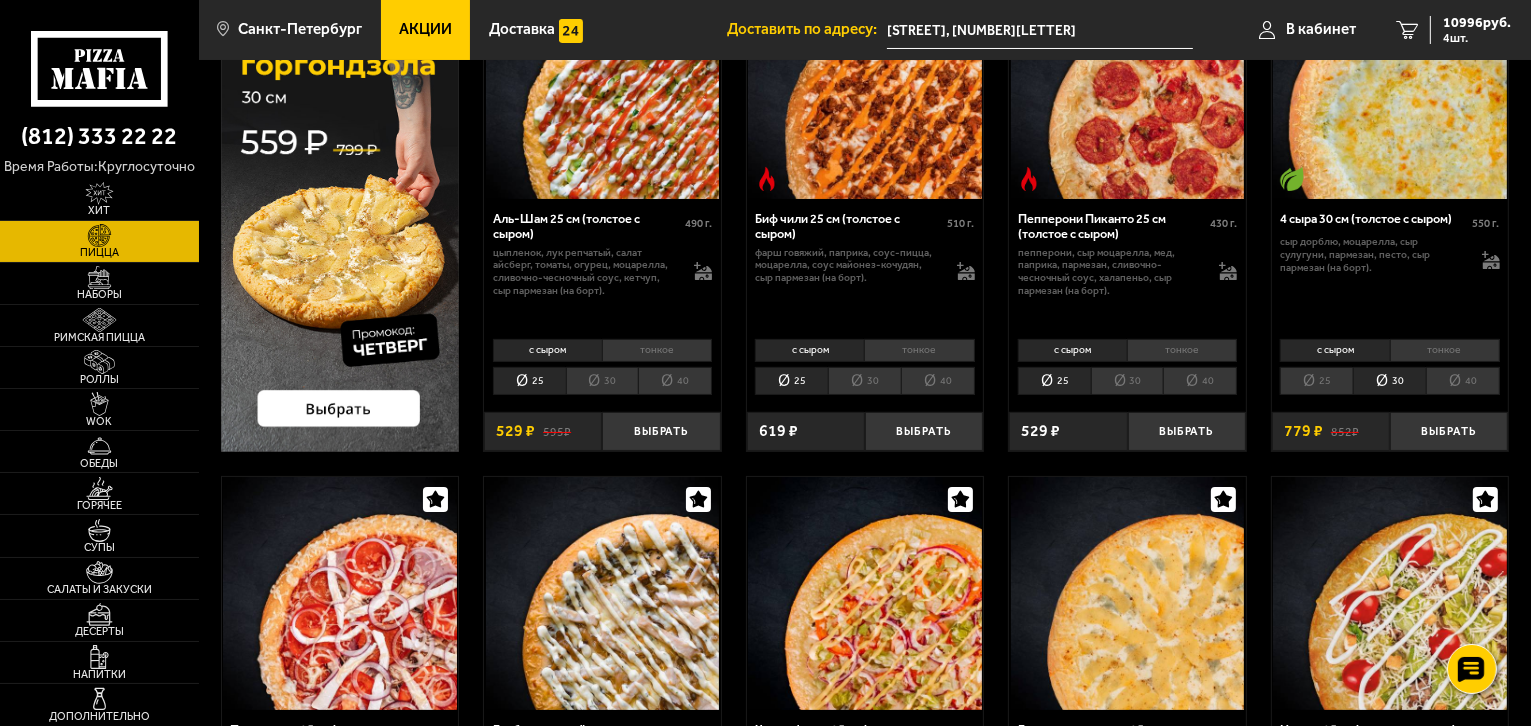 click on "25" at bounding box center [1316, 381] 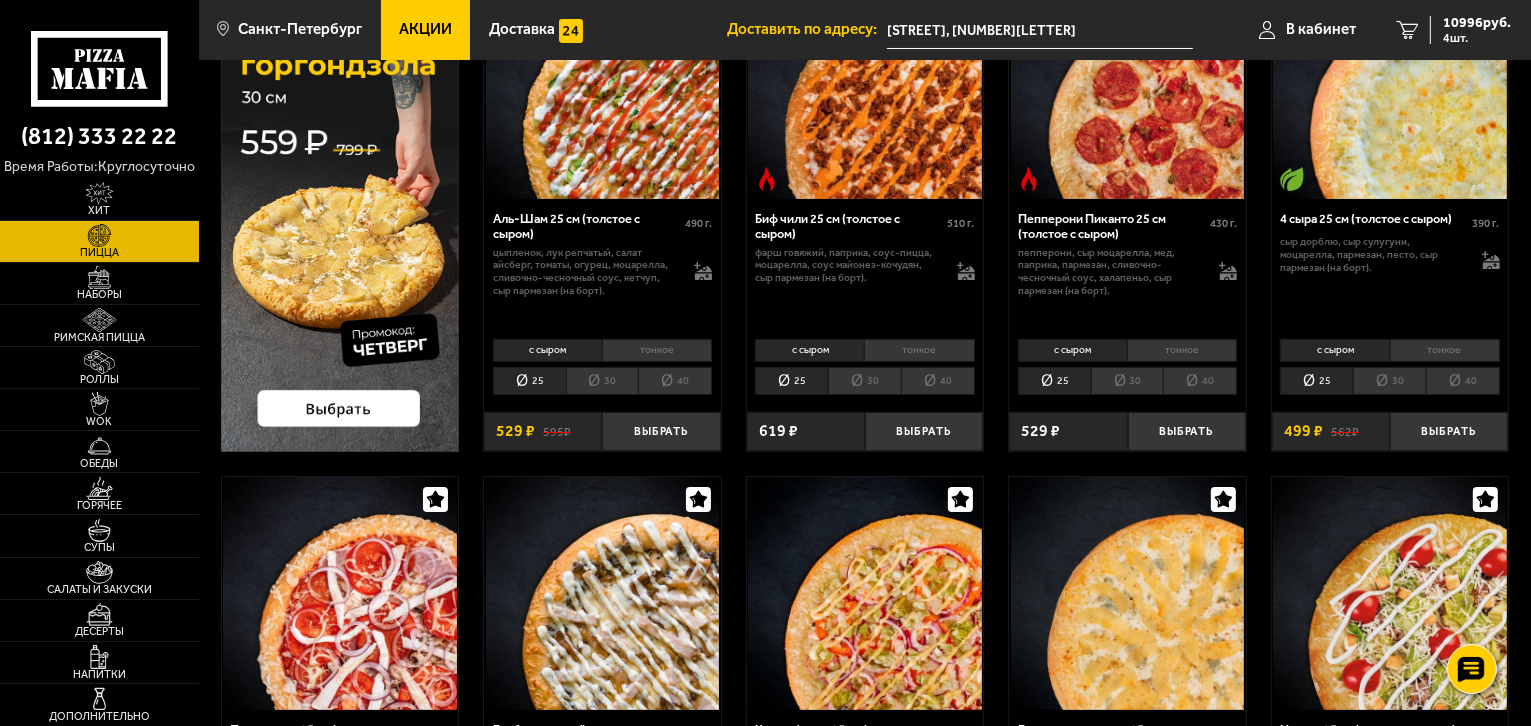 scroll, scrollTop: 500, scrollLeft: 0, axis: vertical 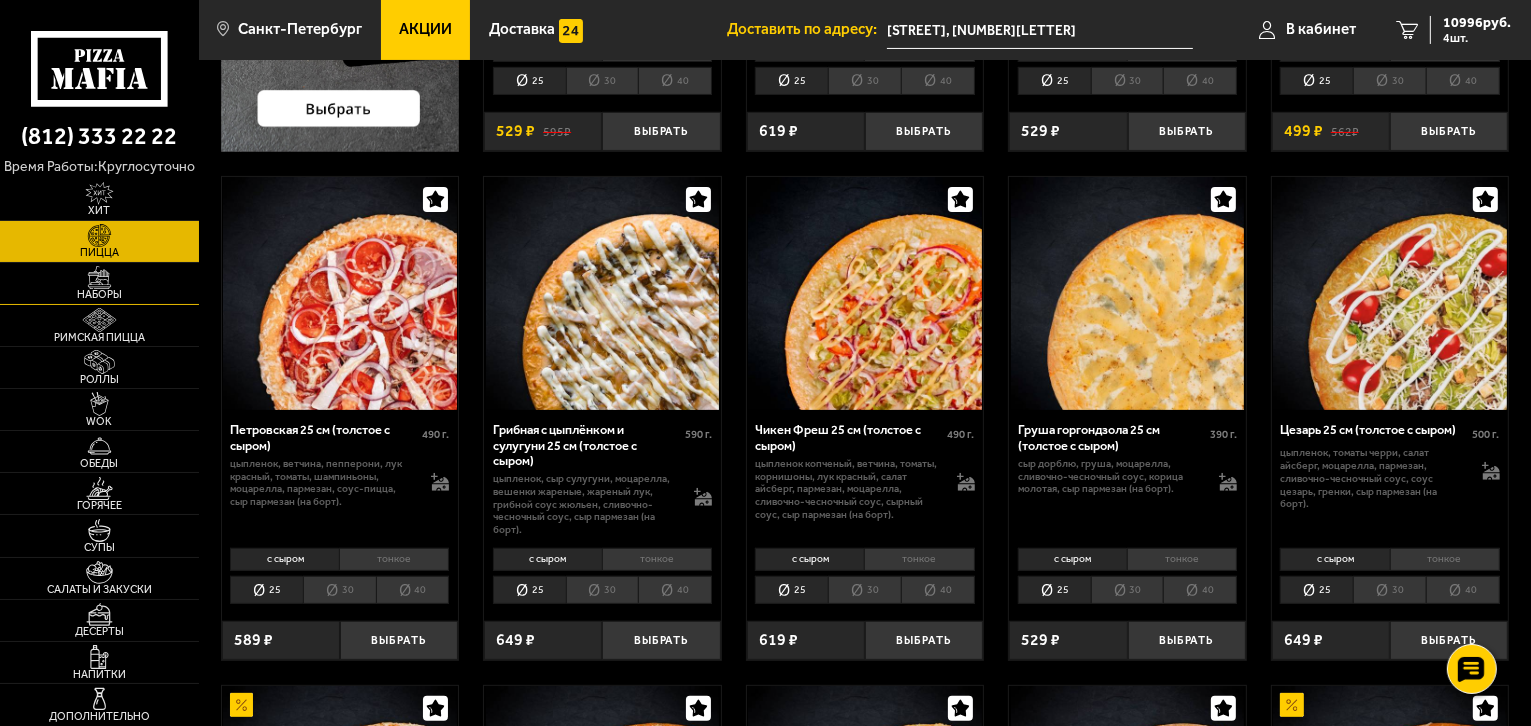 click on "Наборы" at bounding box center [99, 283] 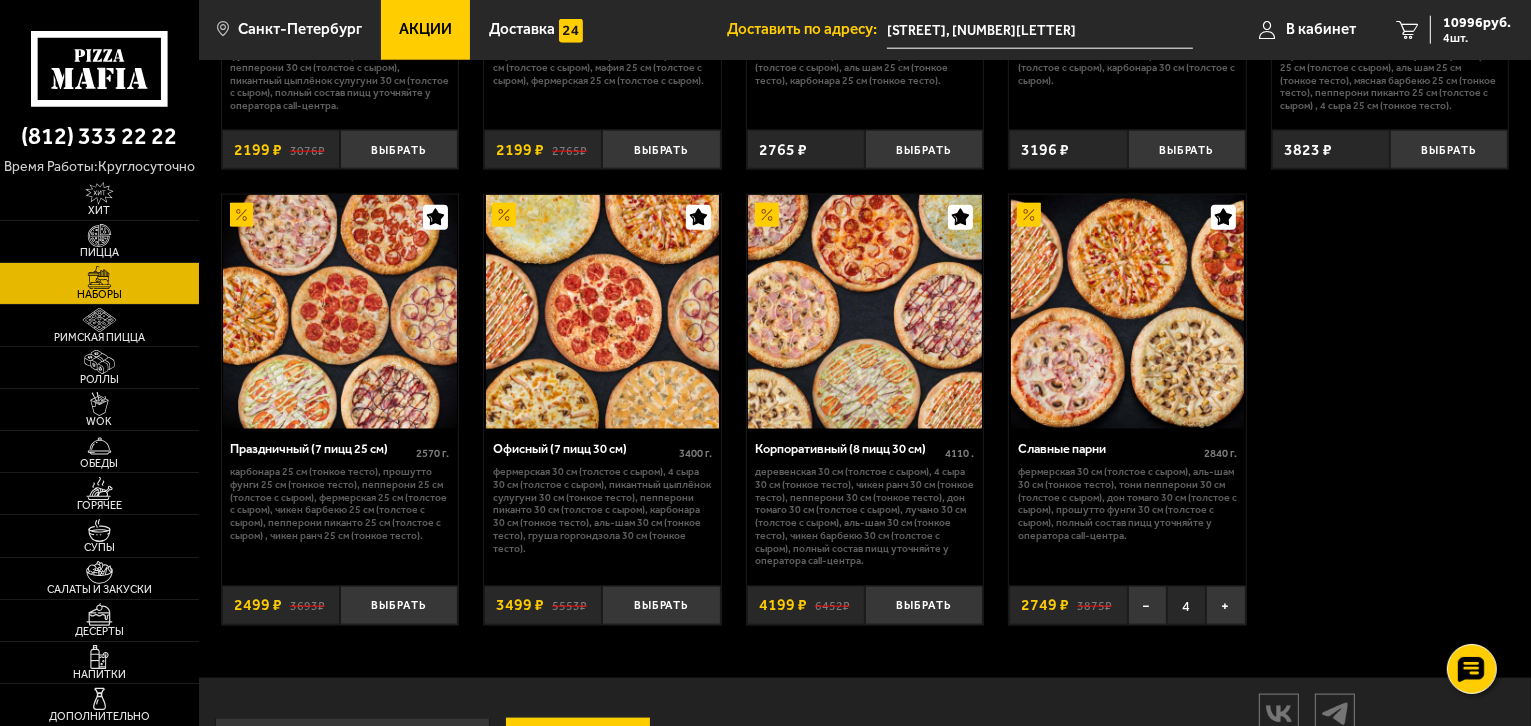 scroll, scrollTop: 2400, scrollLeft: 0, axis: vertical 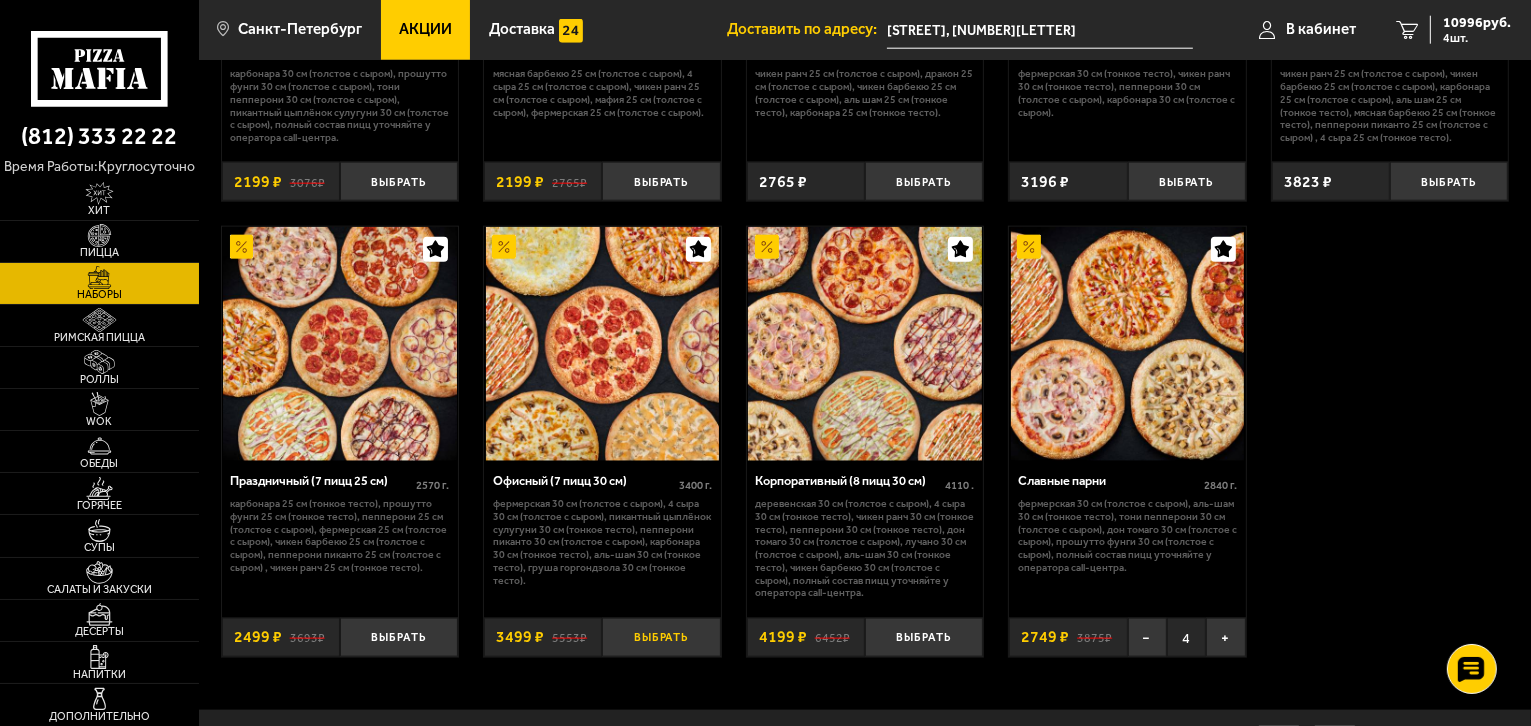 click on "Выбрать" at bounding box center [661, 637] 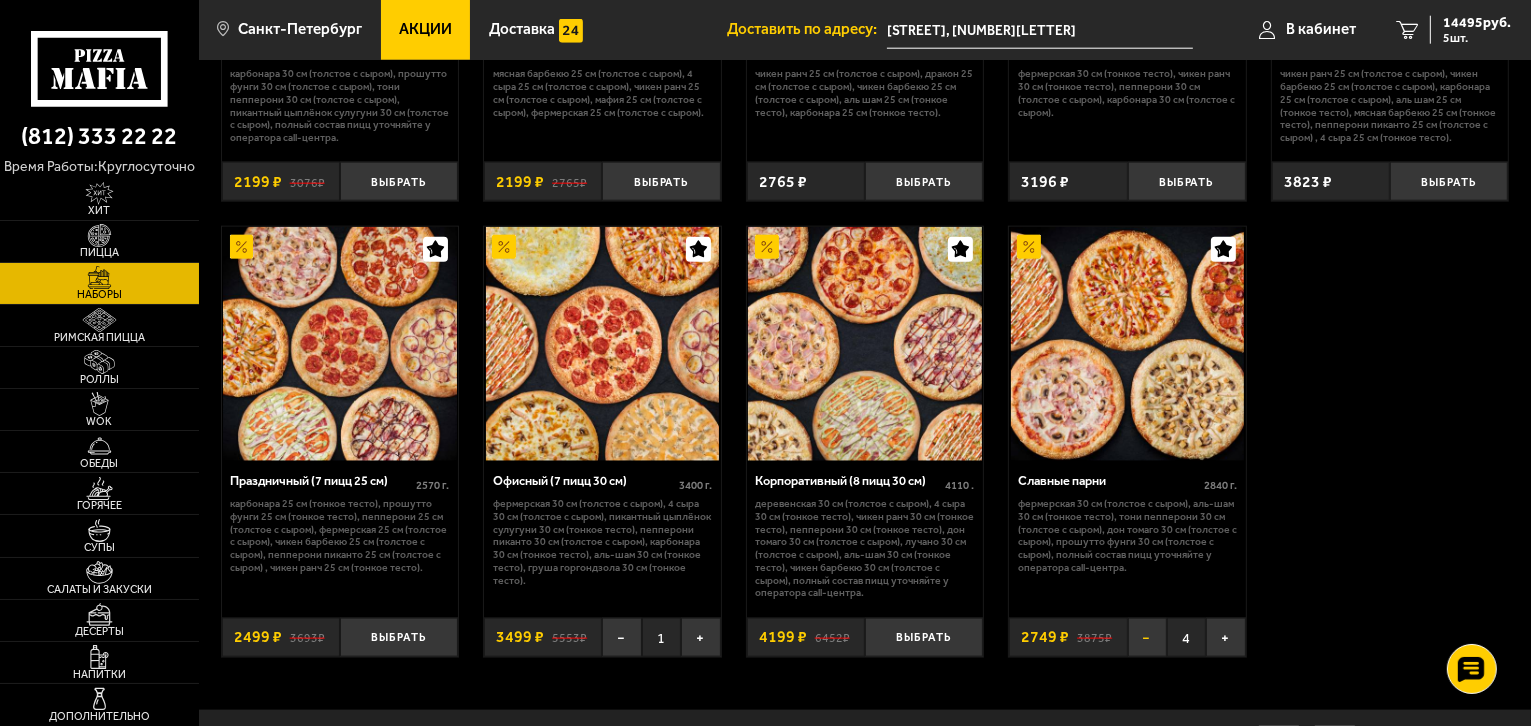 click on "−" at bounding box center (1147, 637) 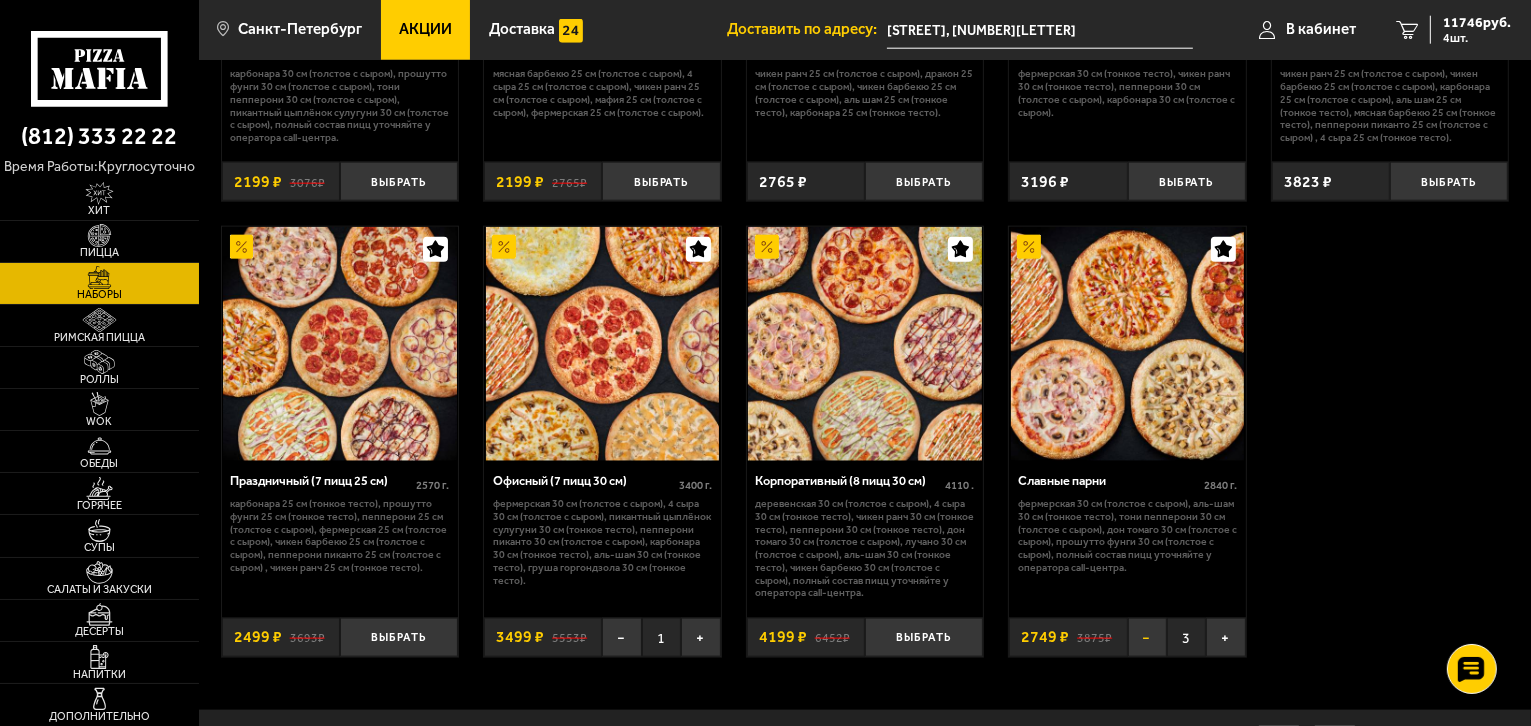 click on "−" at bounding box center (1147, 637) 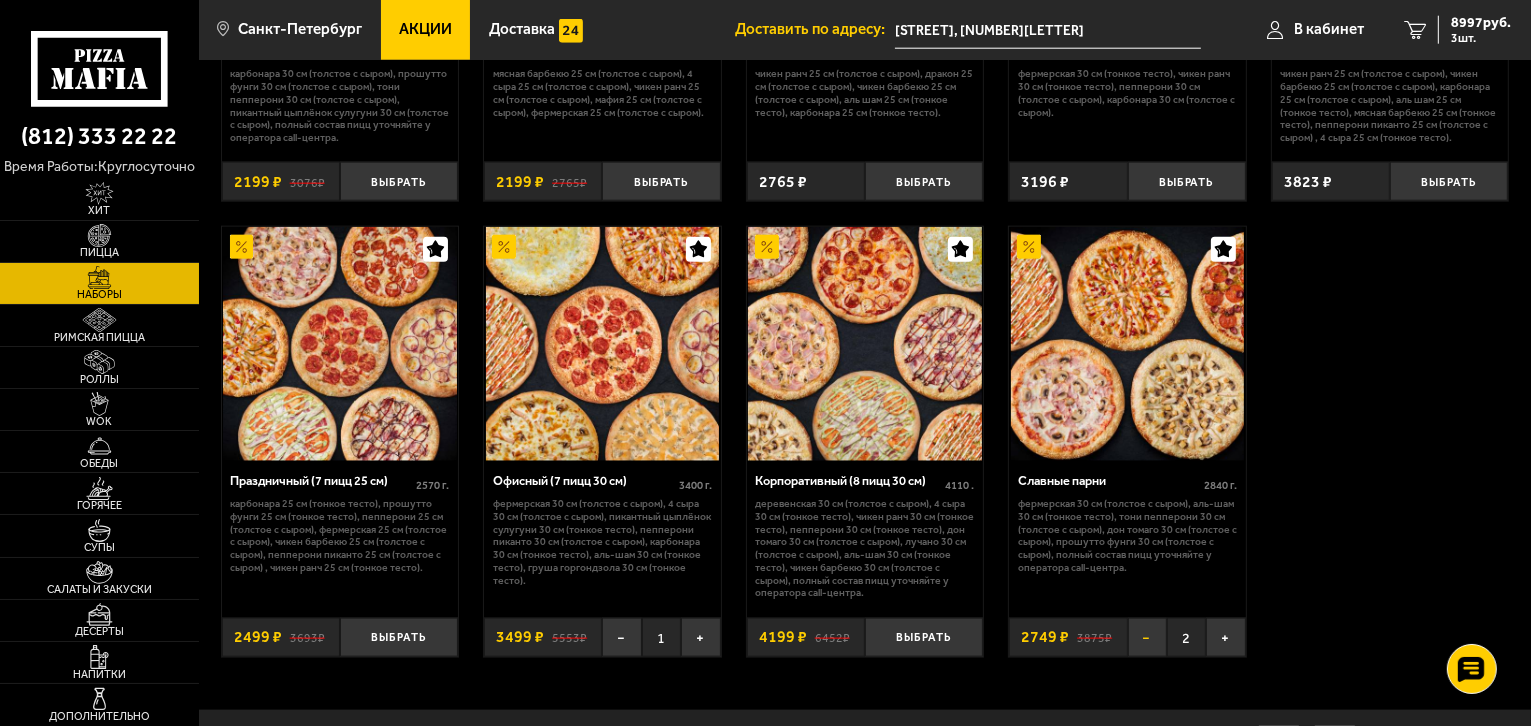 click on "−" at bounding box center [1147, 637] 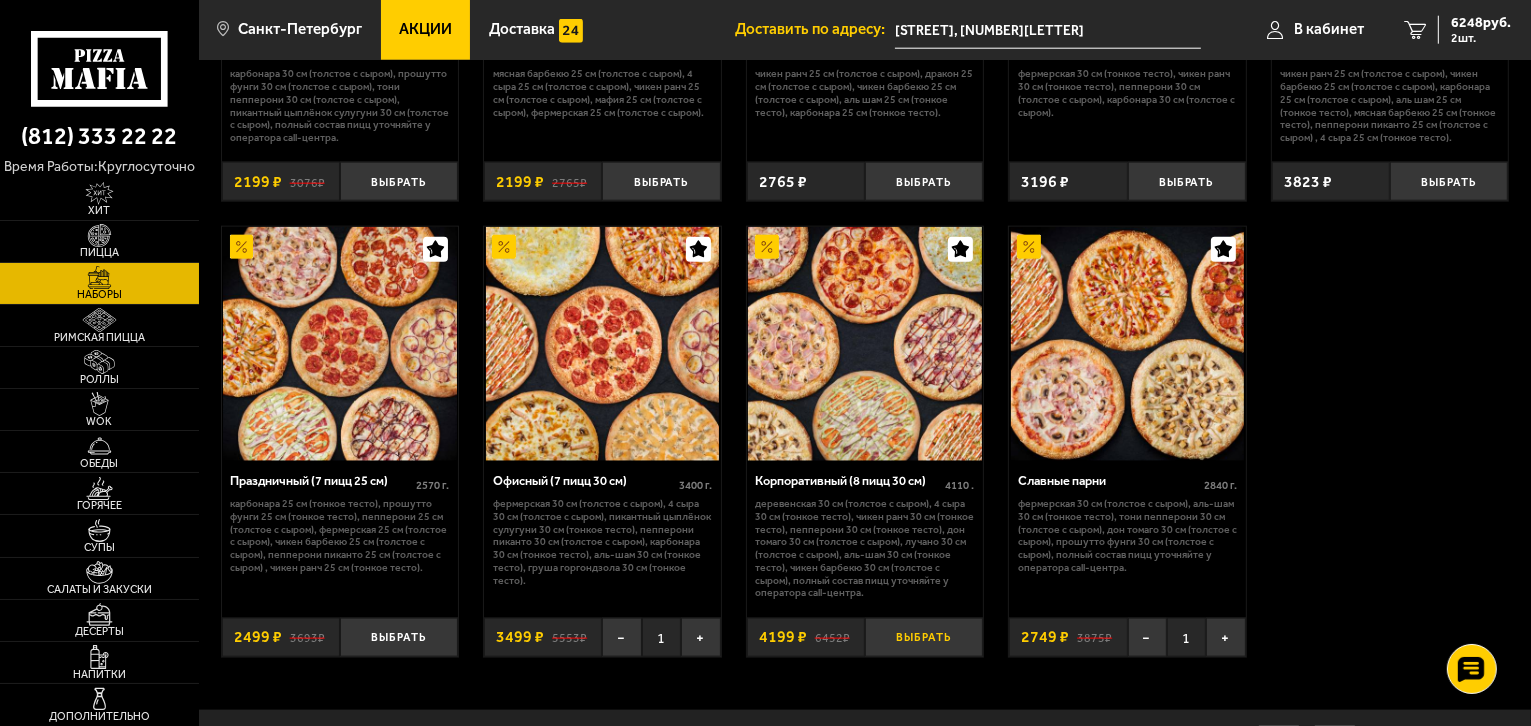 click on "Выбрать" at bounding box center [924, 637] 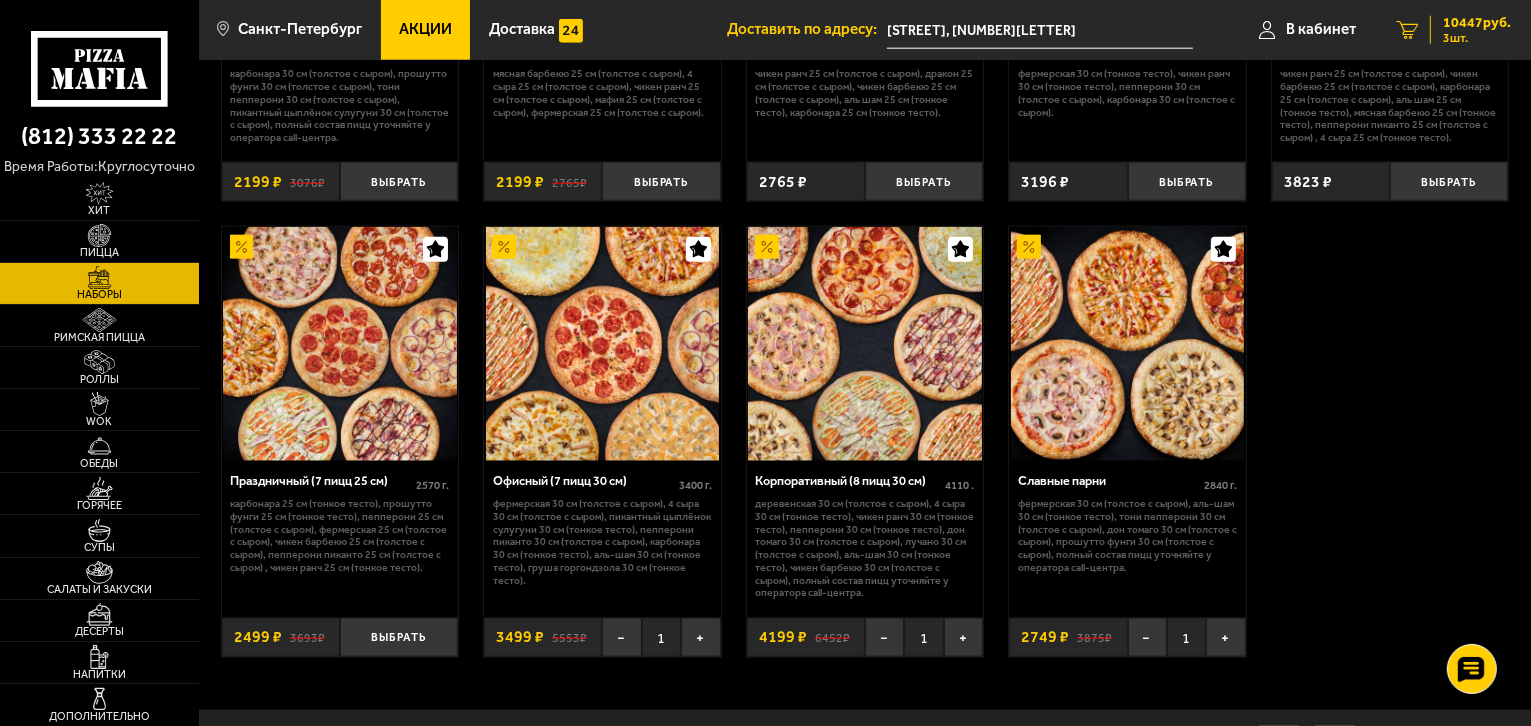 click on "10447  руб." at bounding box center [1477, 23] 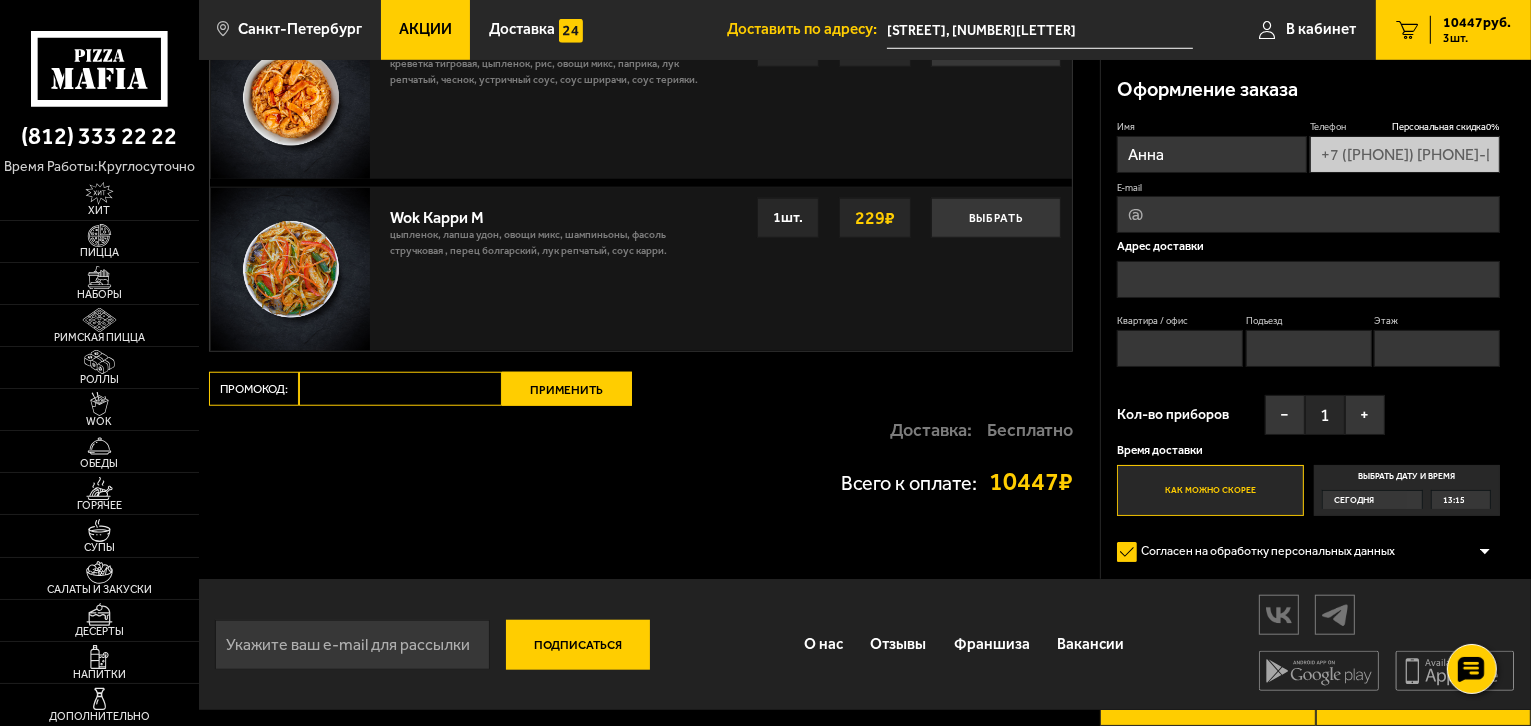scroll, scrollTop: 0, scrollLeft: 0, axis: both 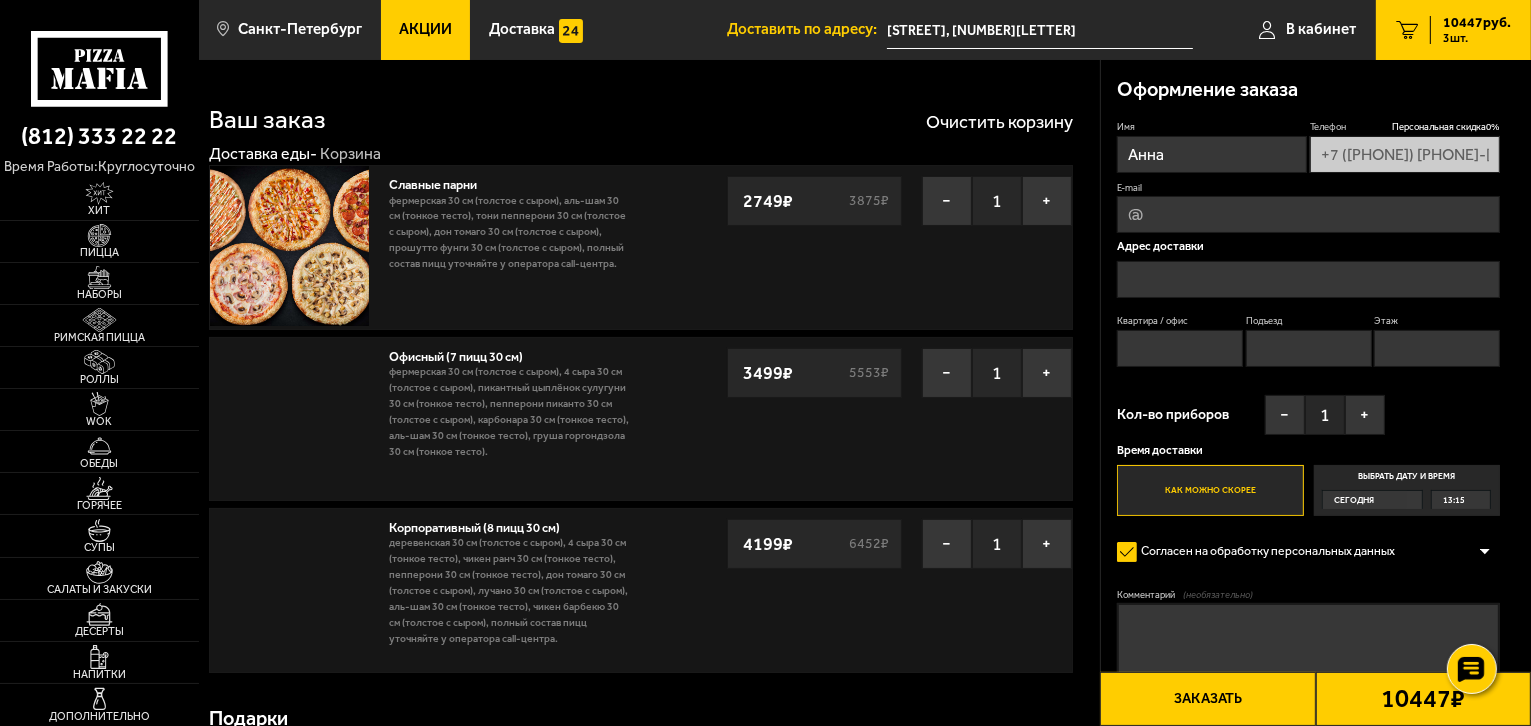 type on "[STREET], [NUMBER][LETTER]" 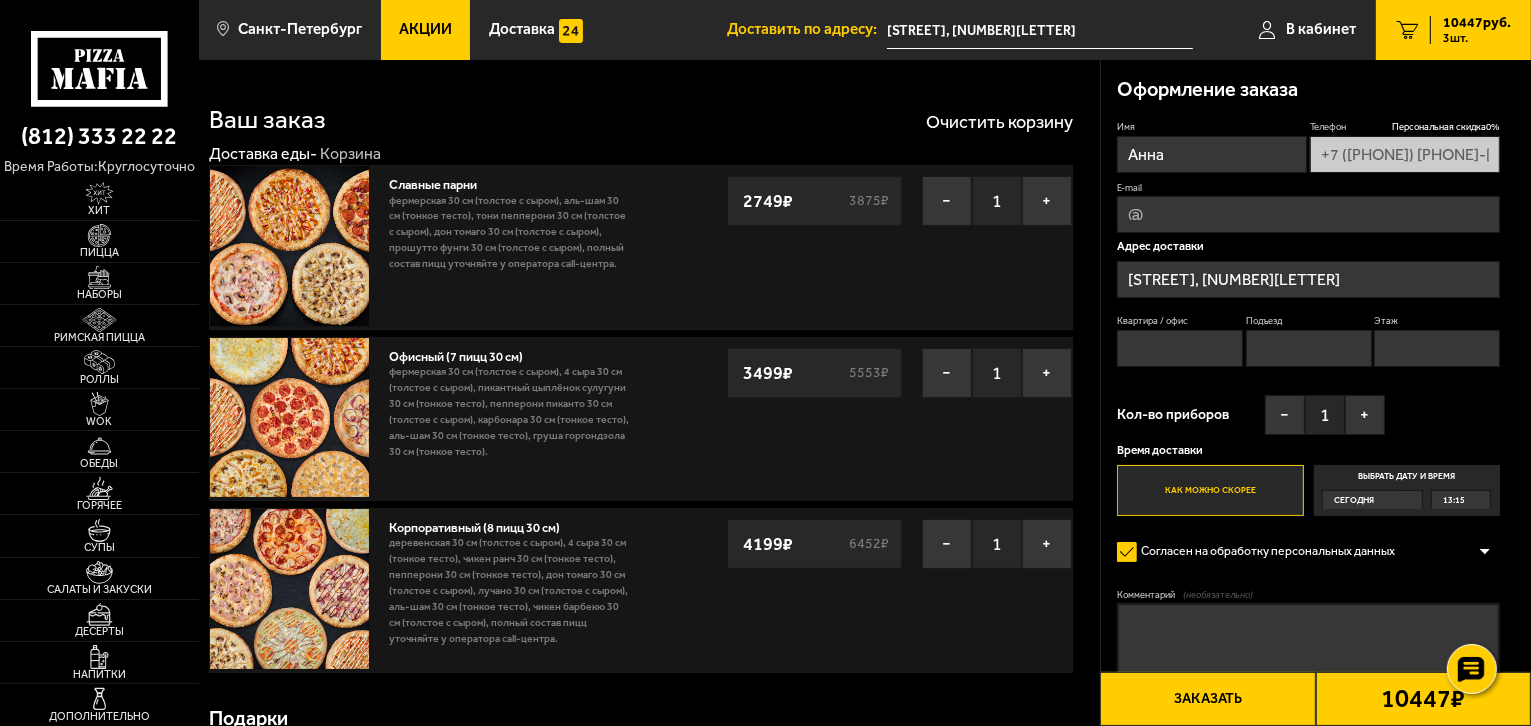 click on "Сегодня" at bounding box center (1365, 500) 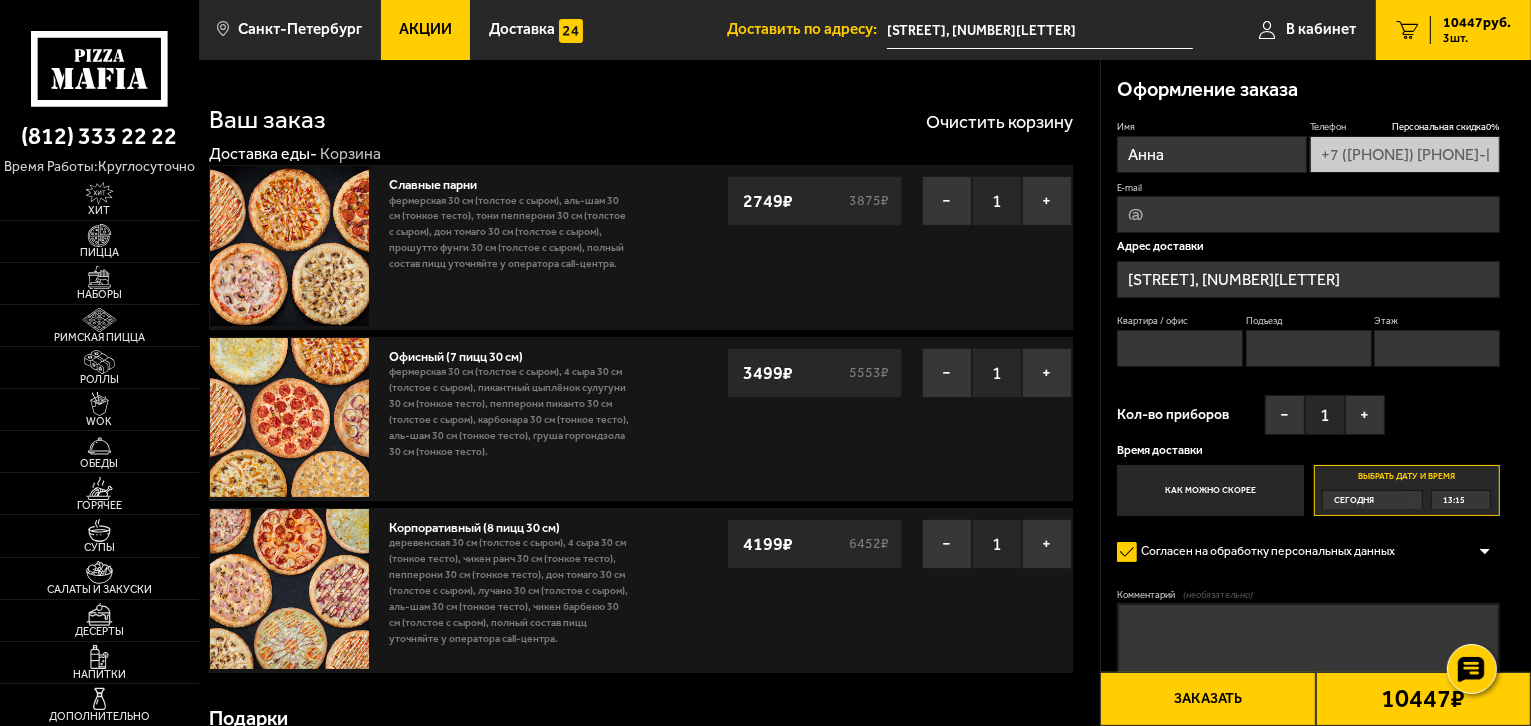 click on "Сегодня" at bounding box center (1365, 500) 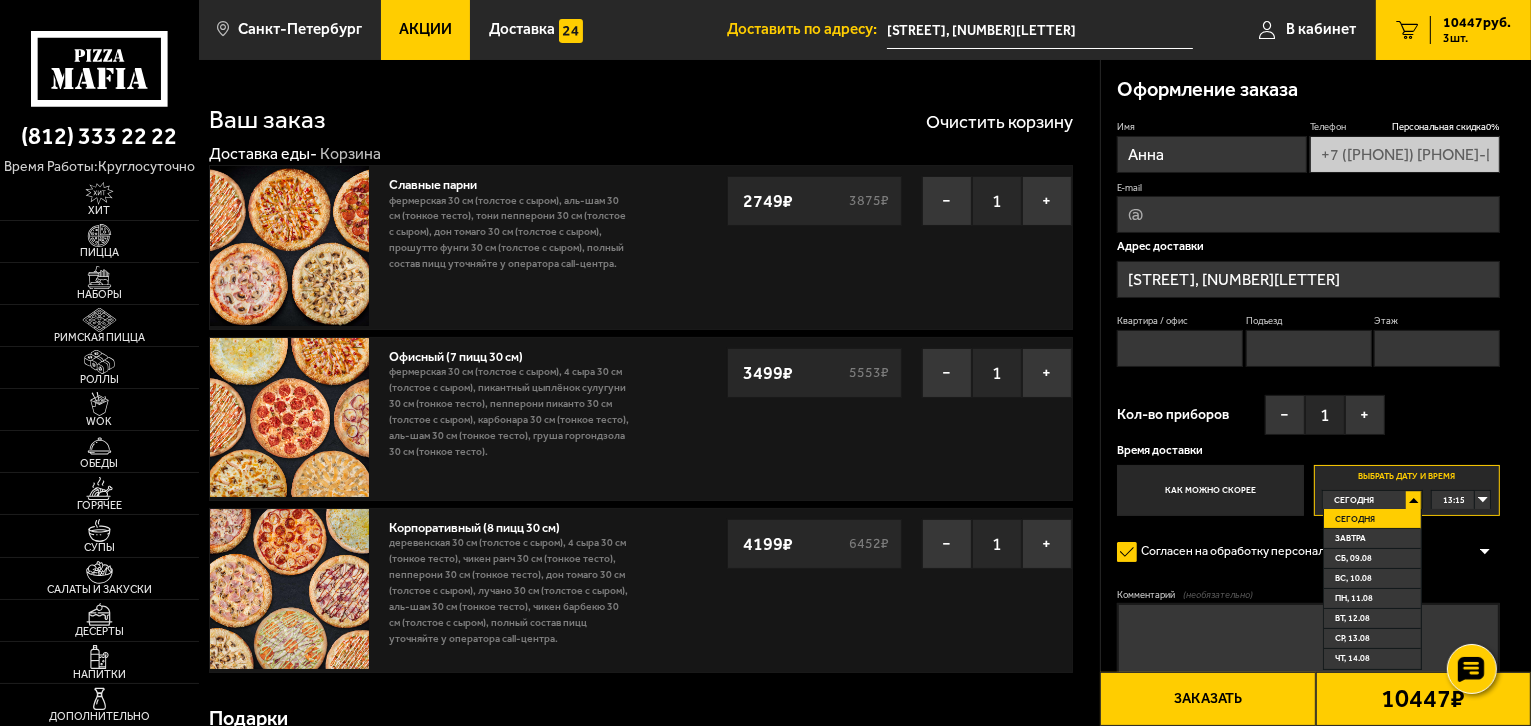 click on "Завтра" at bounding box center (1372, 539) 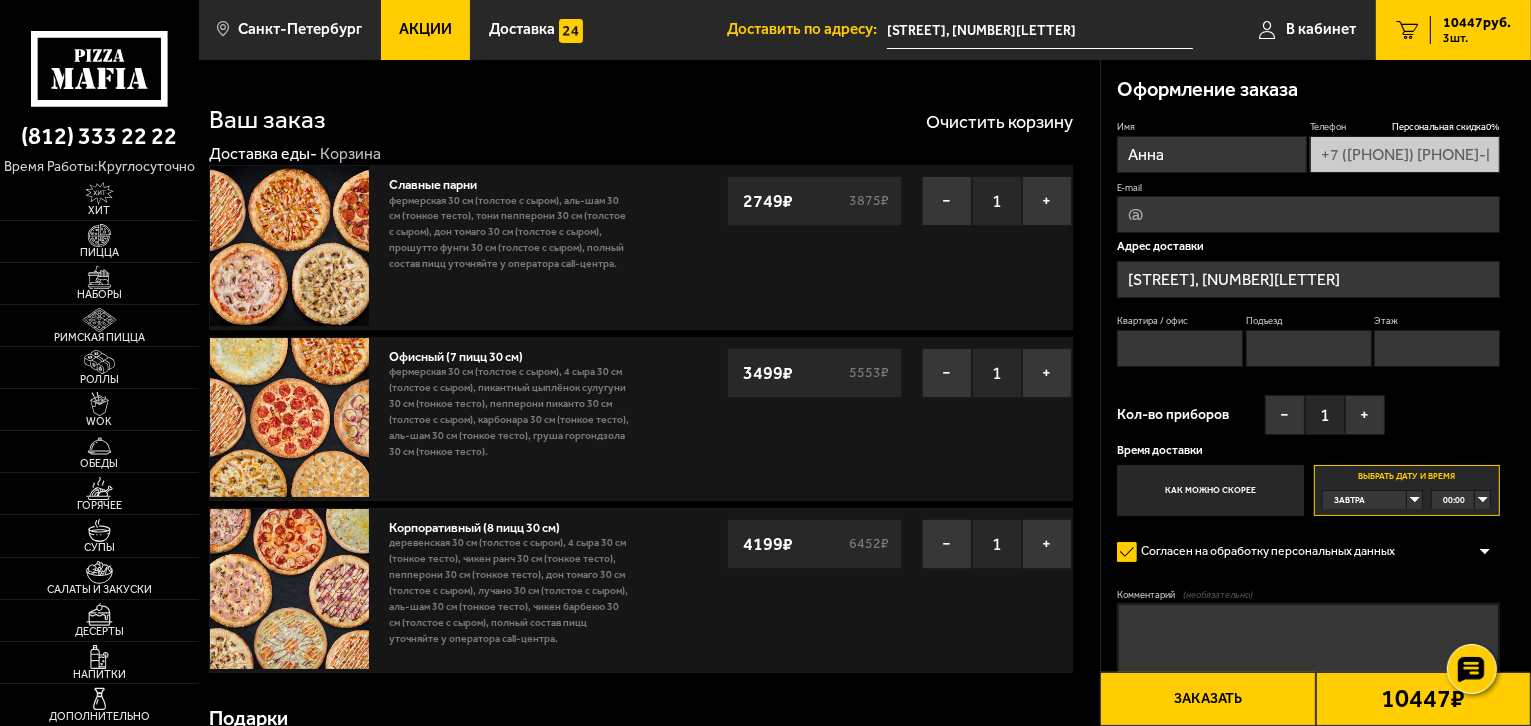 click on "00:00" at bounding box center (1461, 500) 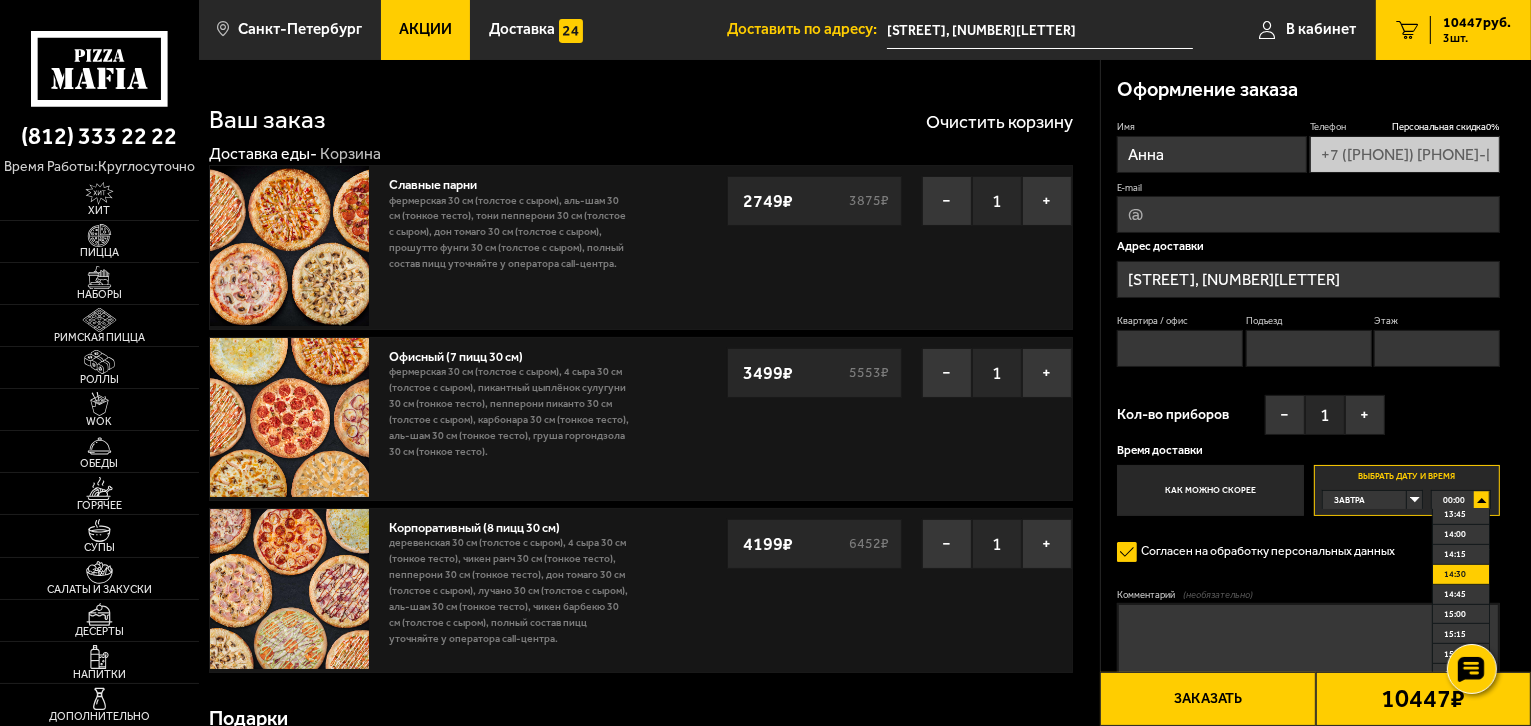 scroll, scrollTop: 1000, scrollLeft: 0, axis: vertical 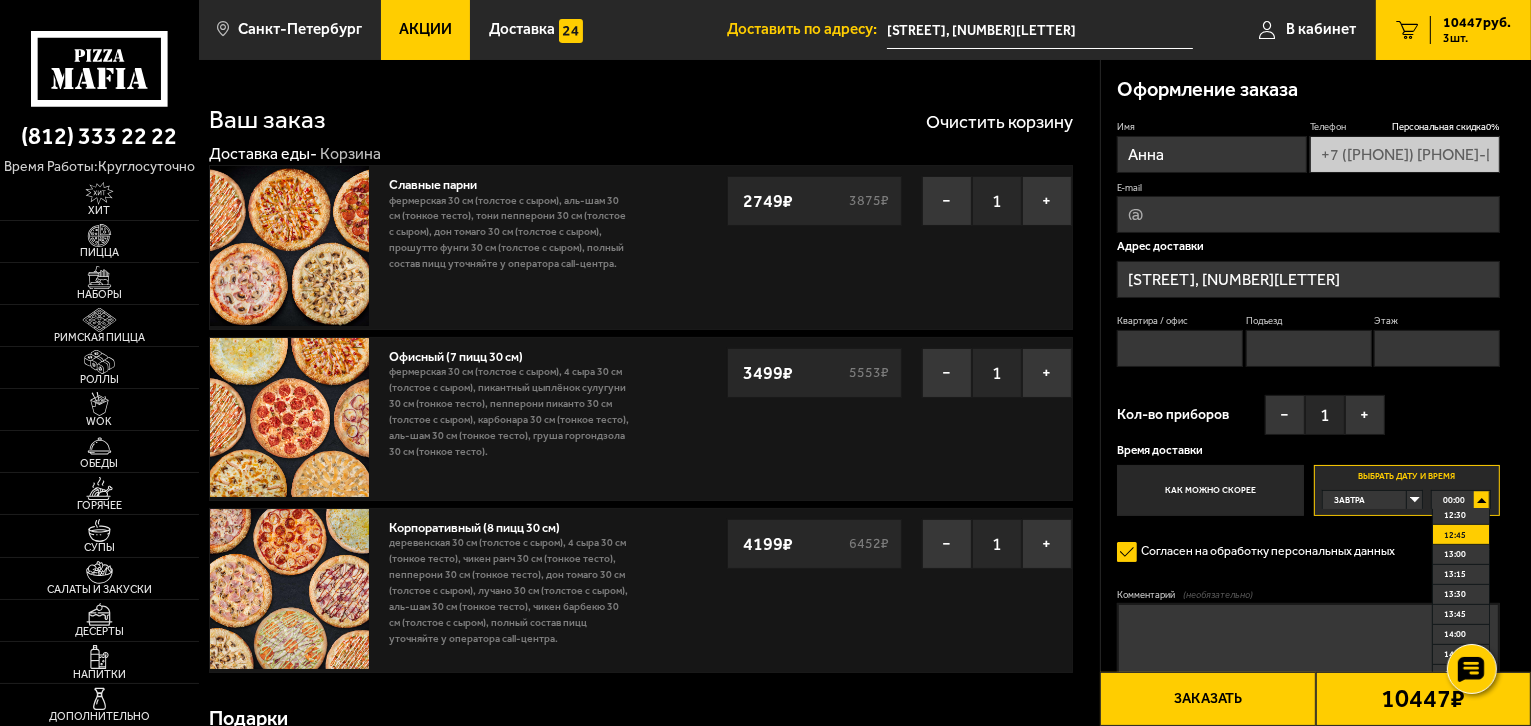 click on "12:45" at bounding box center (1461, 535) 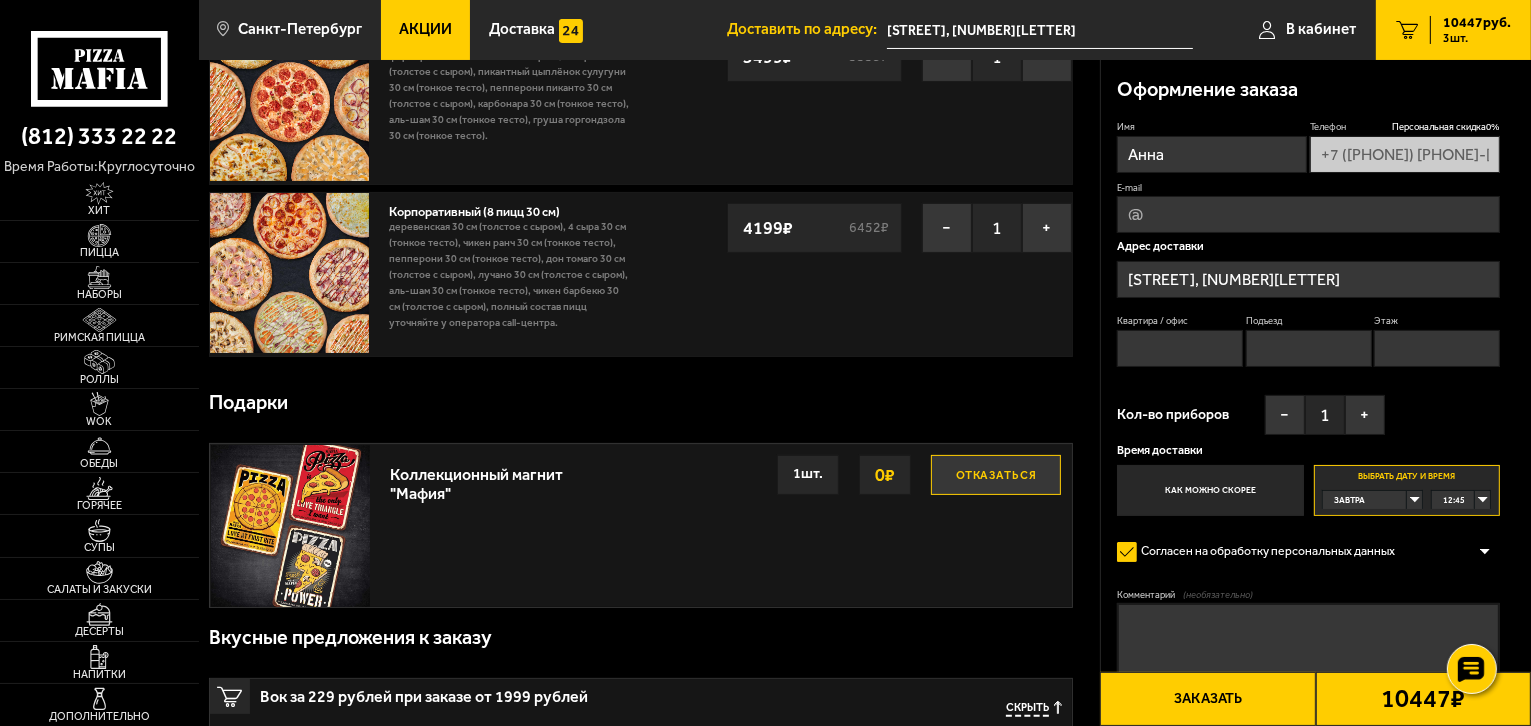 scroll, scrollTop: 500, scrollLeft: 0, axis: vertical 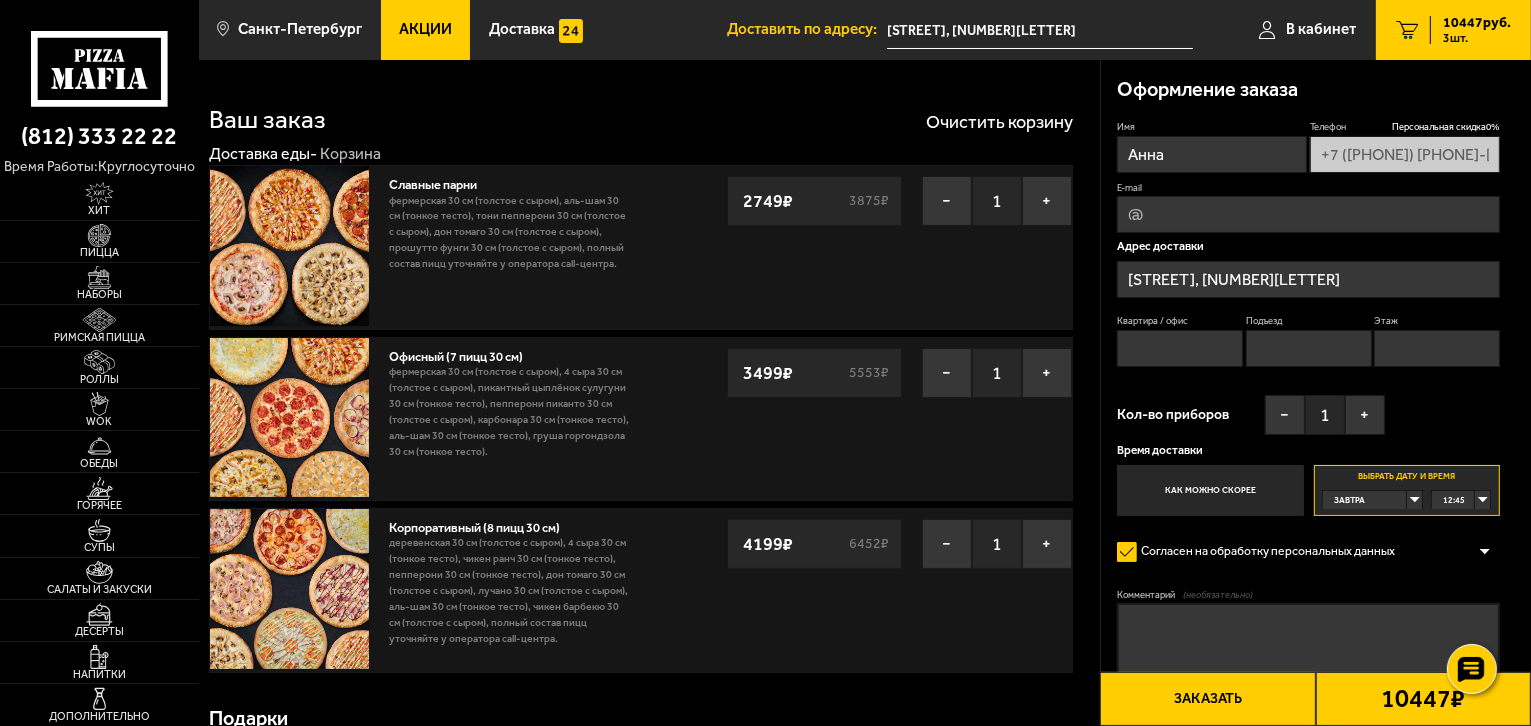 click on "E-mail" at bounding box center (1308, 214) 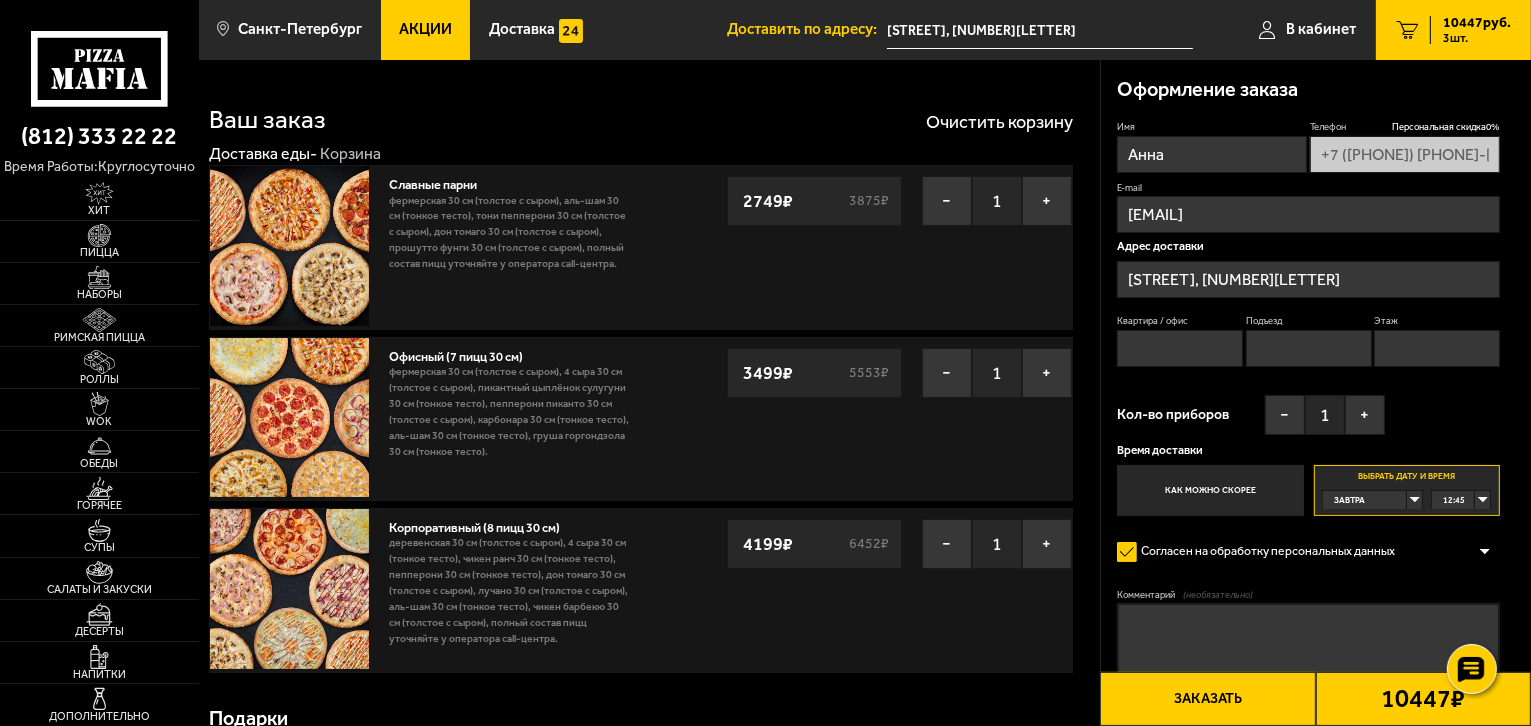 type on "0" 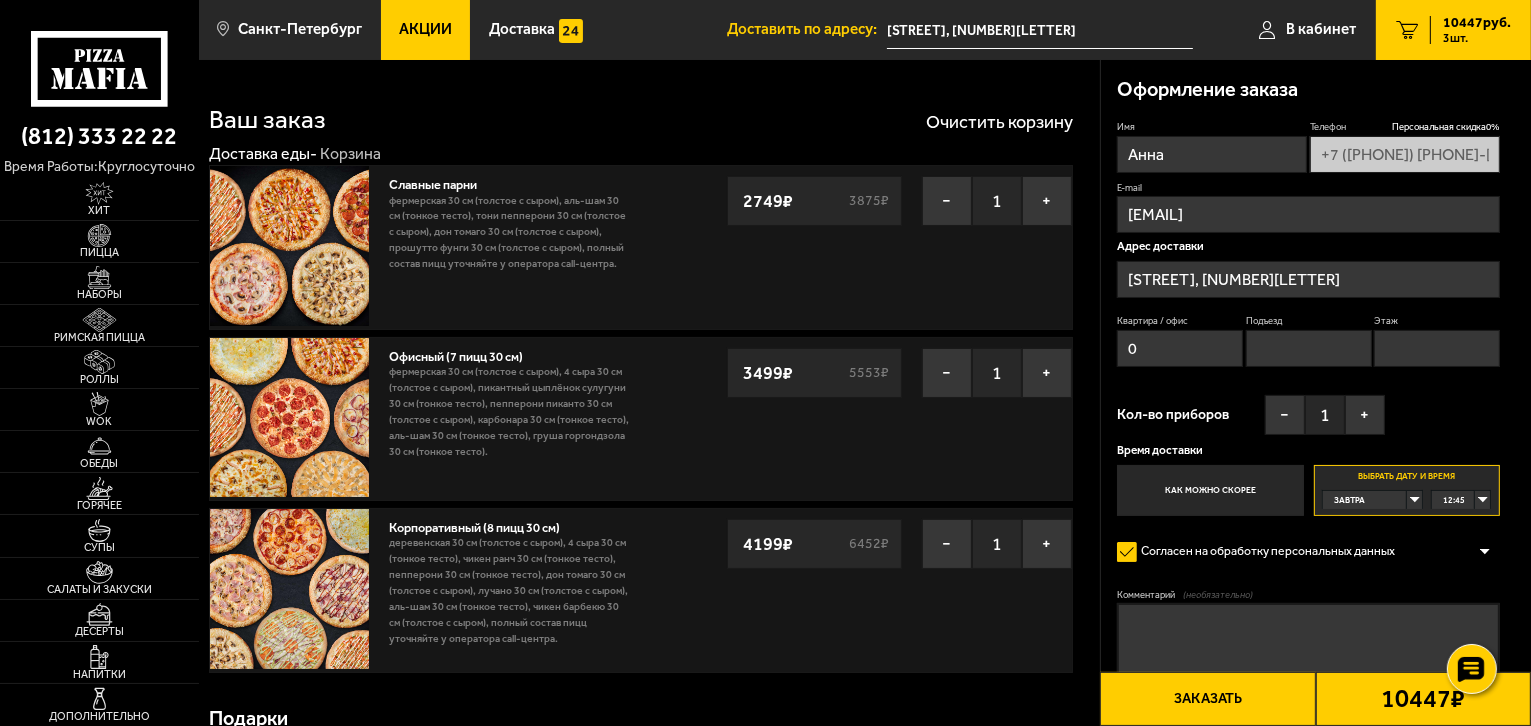 type on "0" 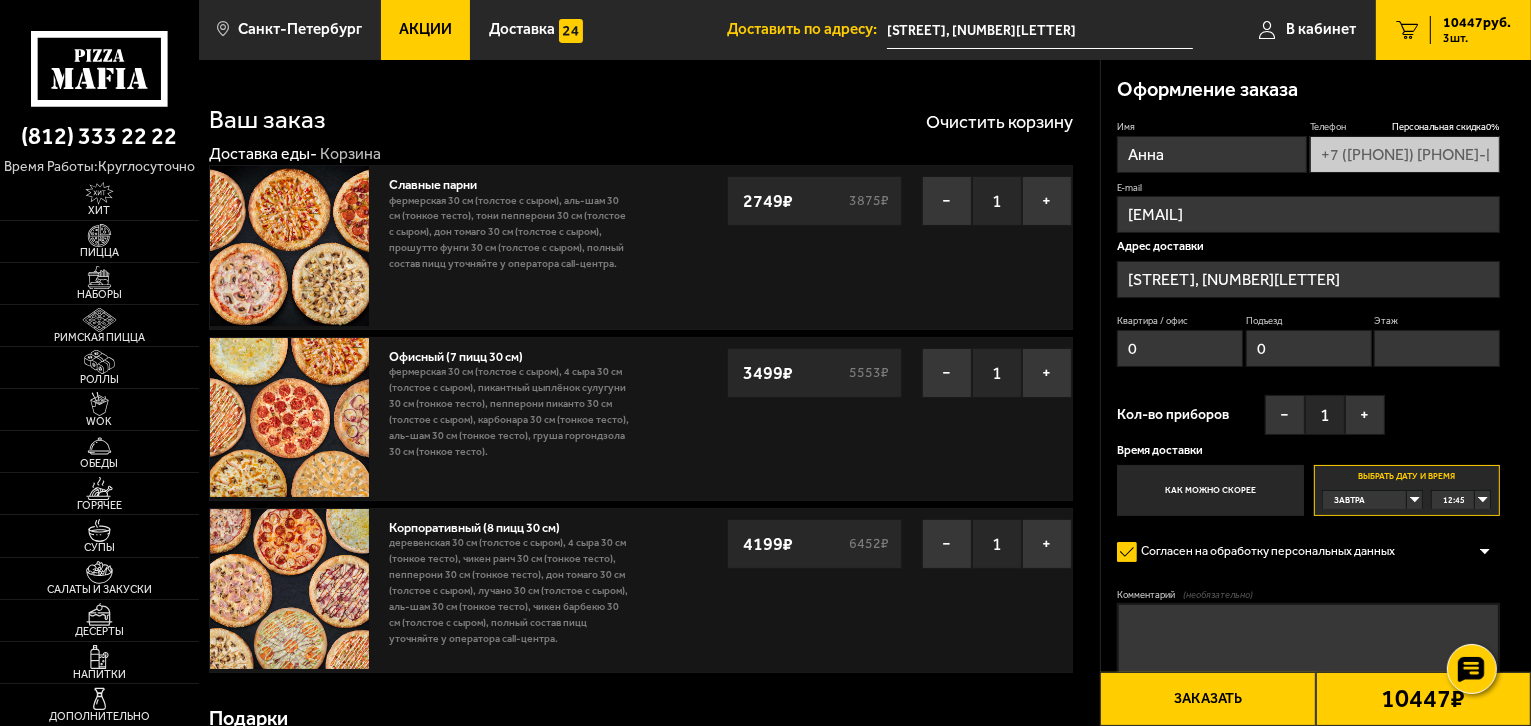type on "0" 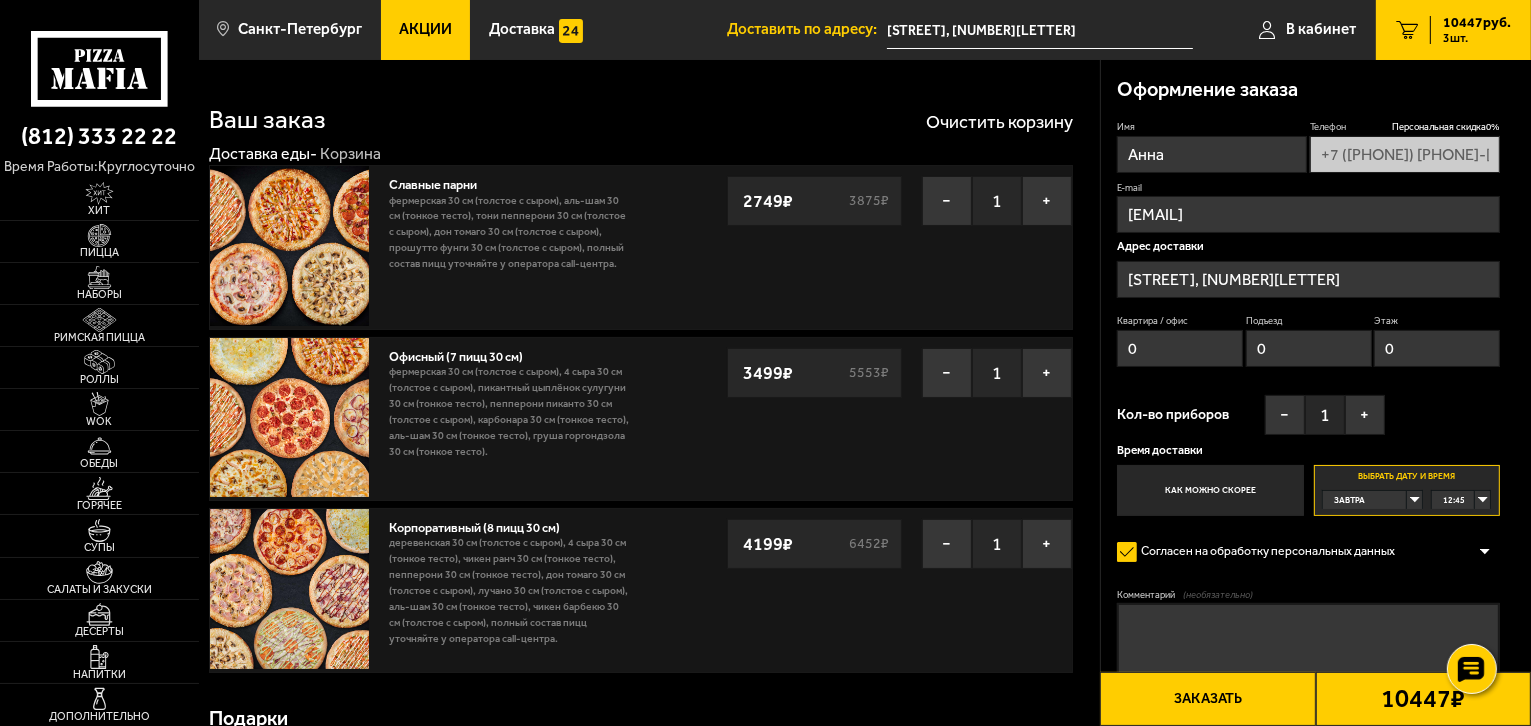 type on "НА СКЛАД  ВИДЕРКРАФТ" 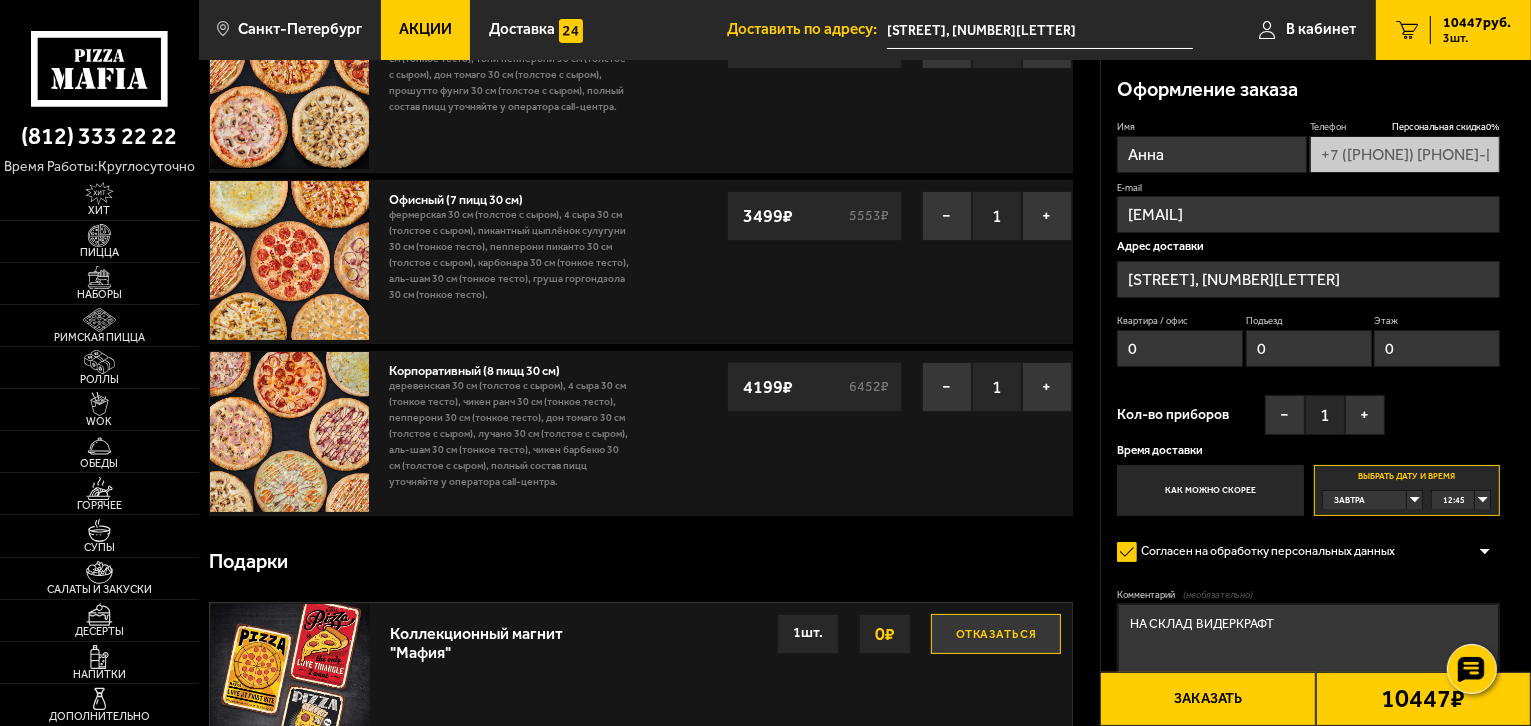 scroll, scrollTop: 100, scrollLeft: 0, axis: vertical 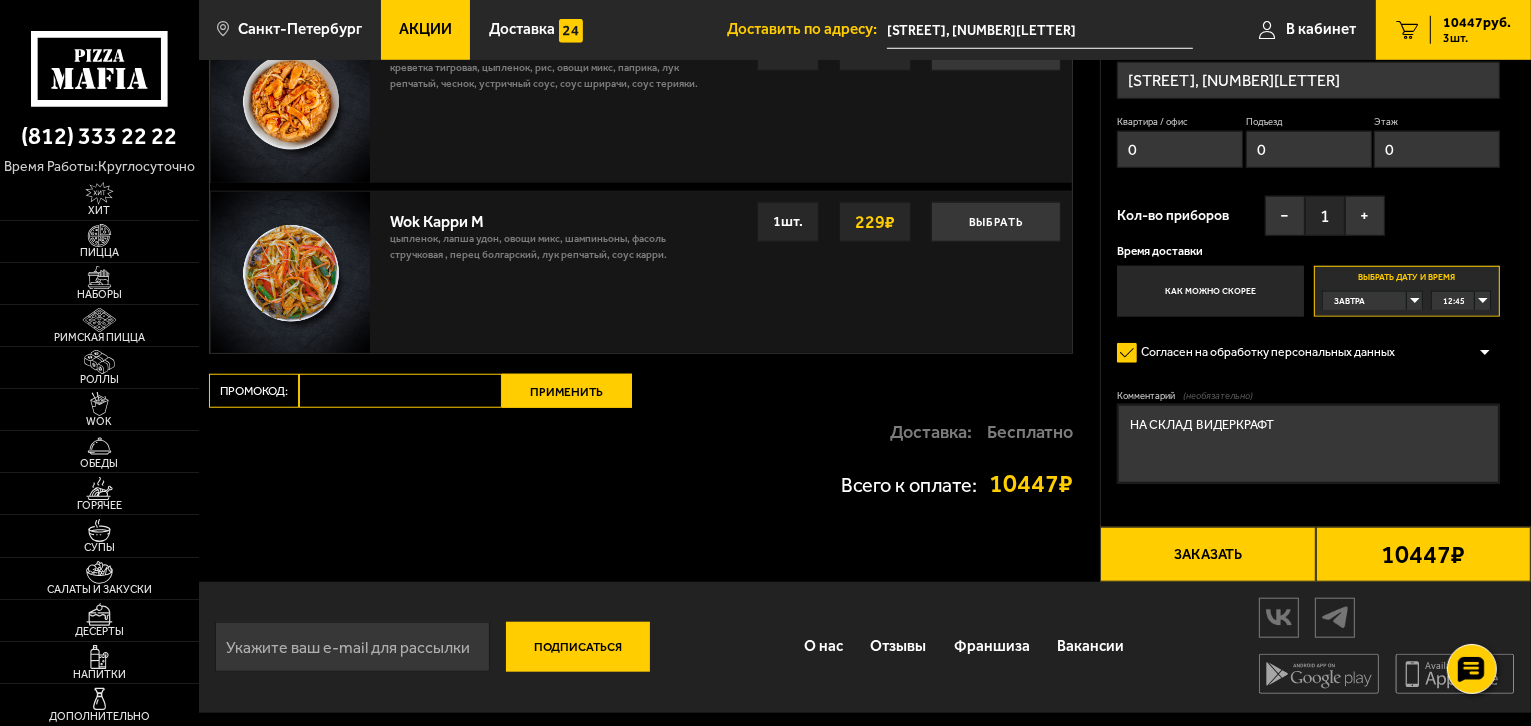click on "Заказать" at bounding box center [1207, 554] 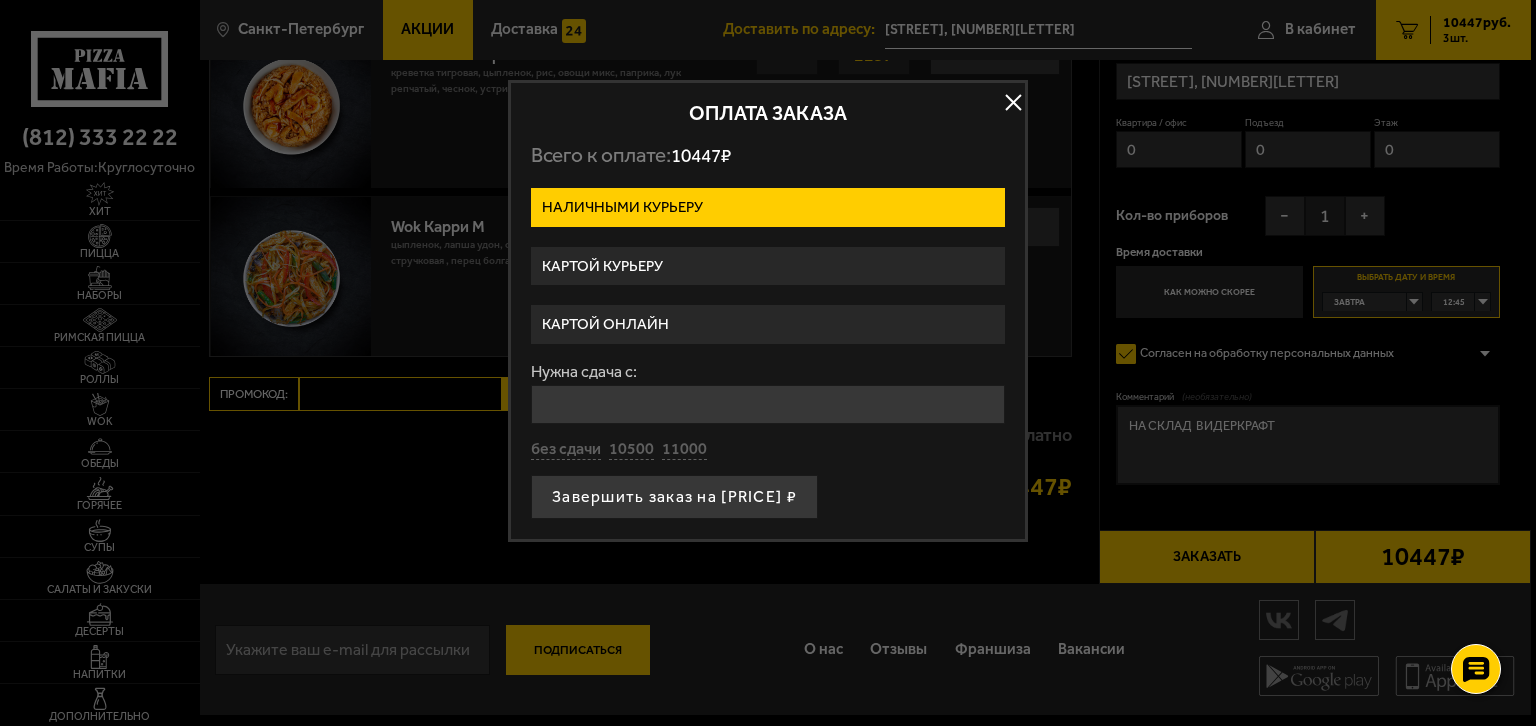 drag, startPoint x: 693, startPoint y: 323, endPoint x: 701, endPoint y: 311, distance: 14.422205 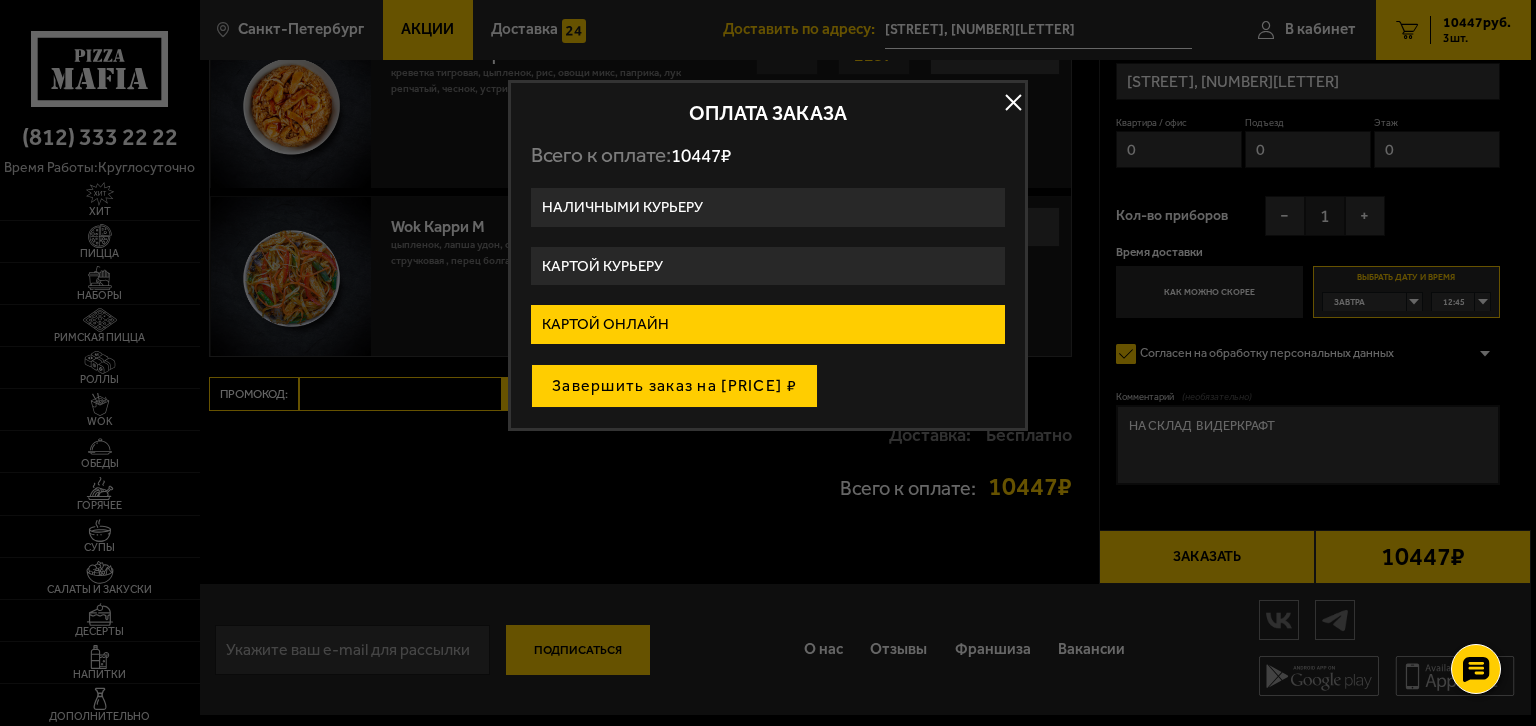 click on "Завершить заказ на [PRICE] ₽" at bounding box center (674, 386) 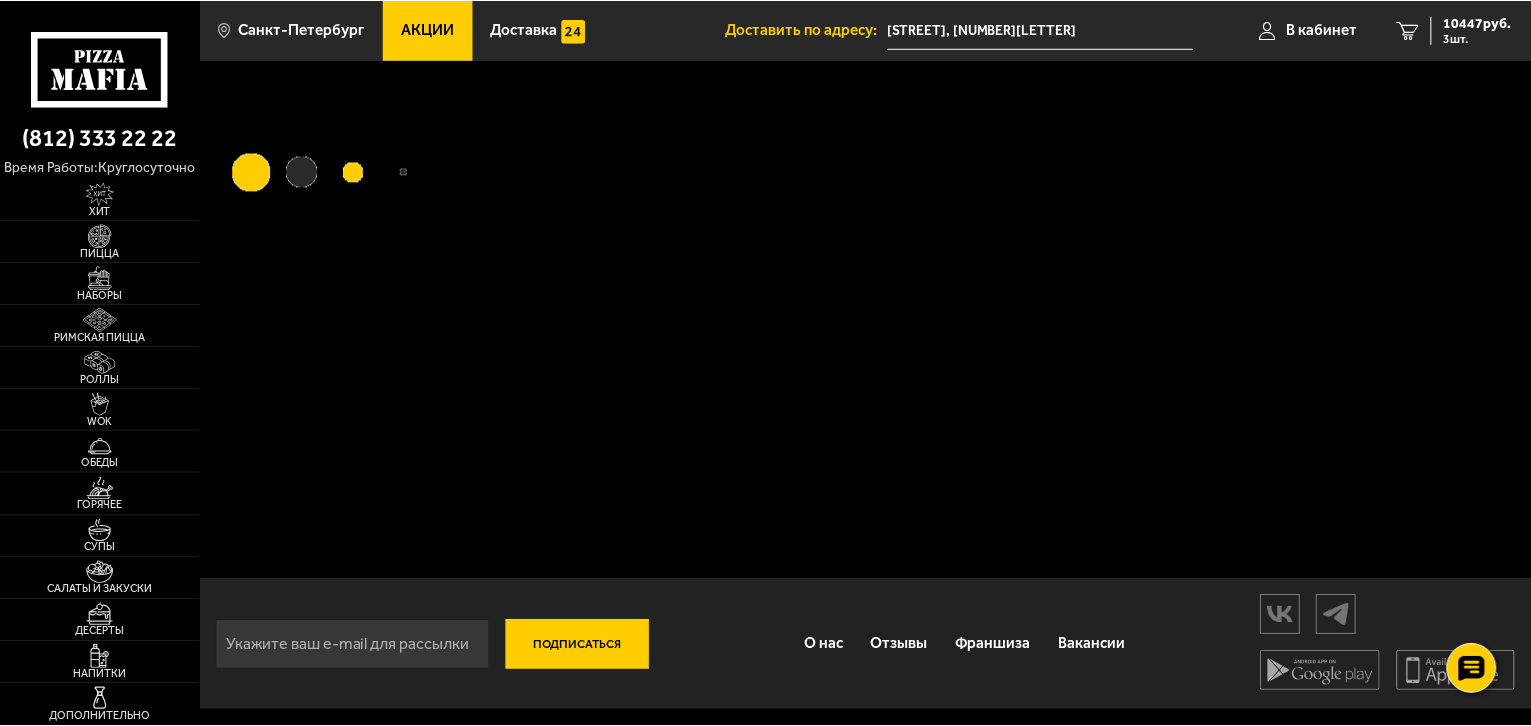 scroll, scrollTop: 0, scrollLeft: 0, axis: both 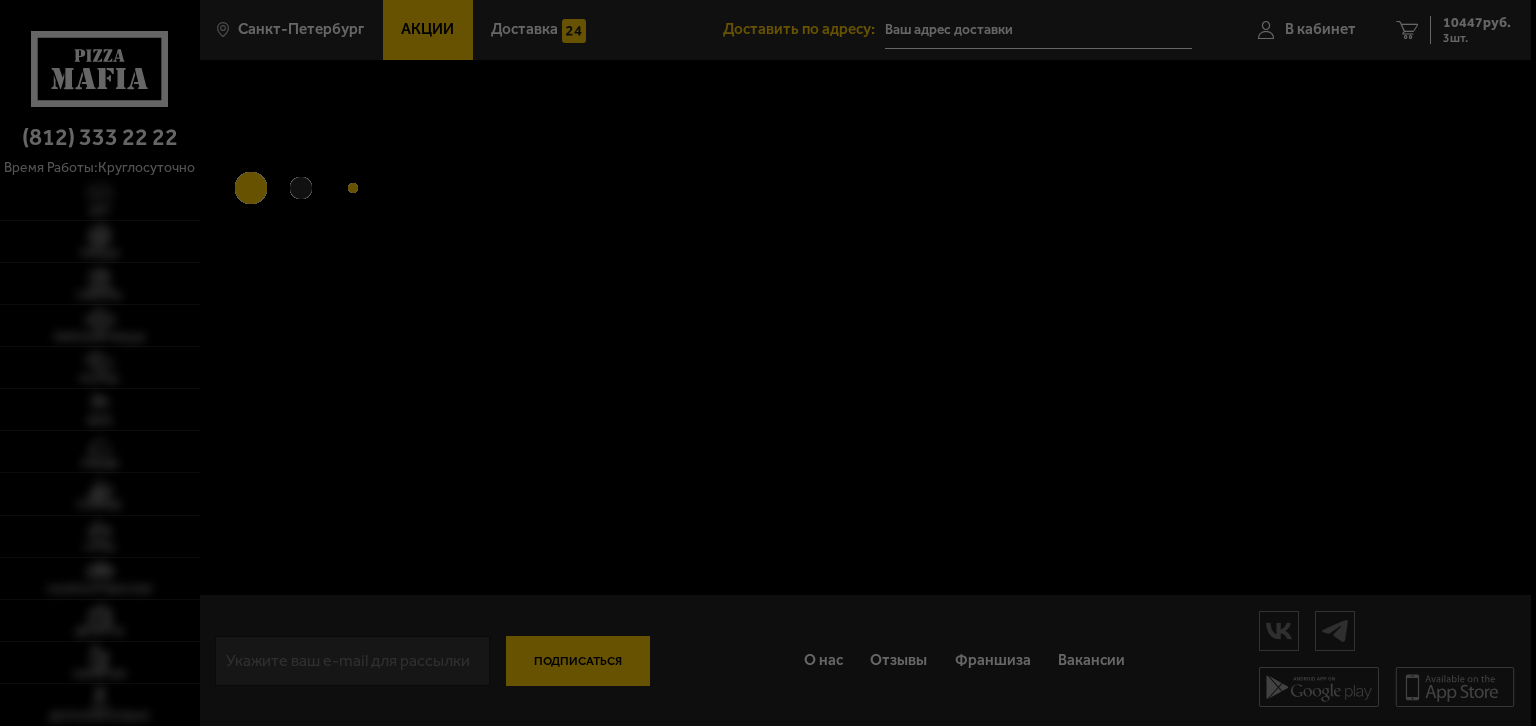 type on "[STREET], [NUMBER]" 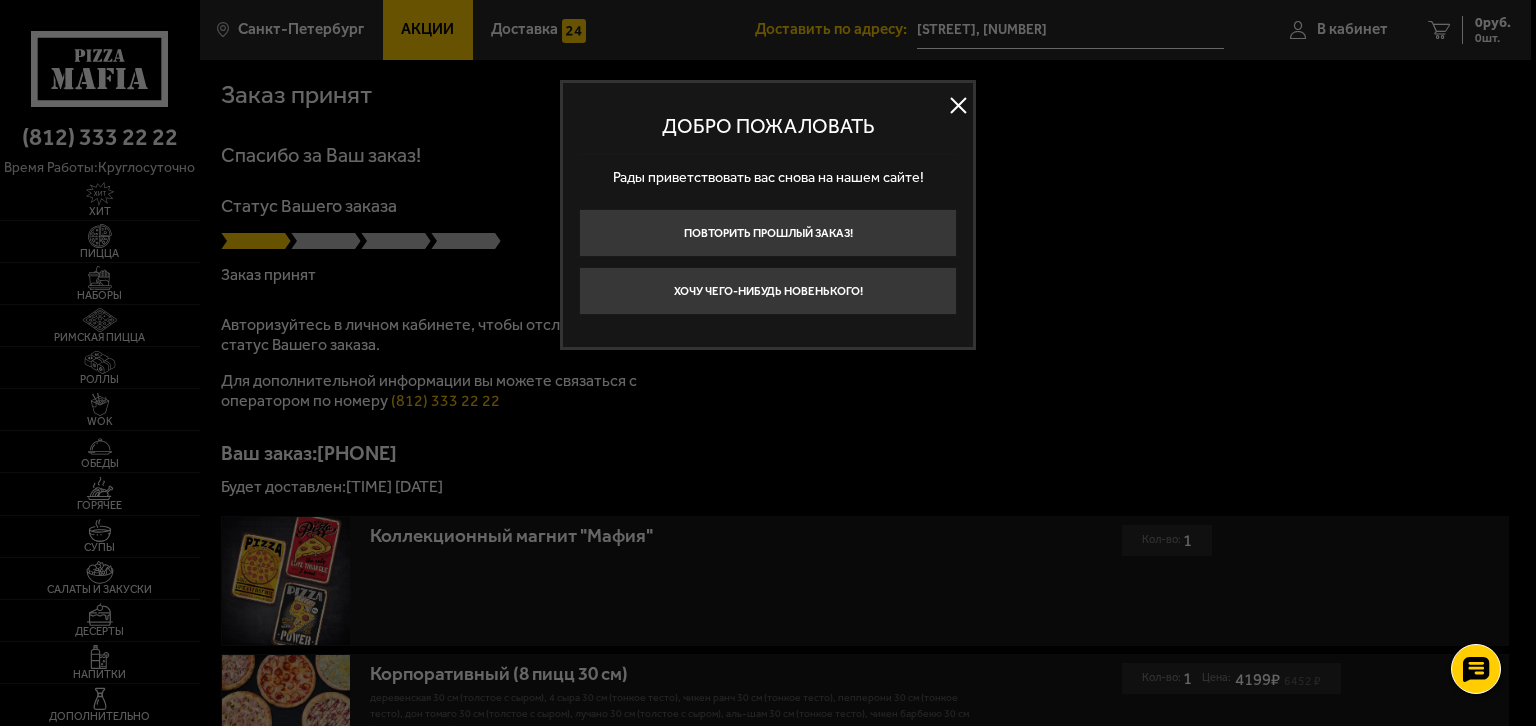 click at bounding box center (958, 106) 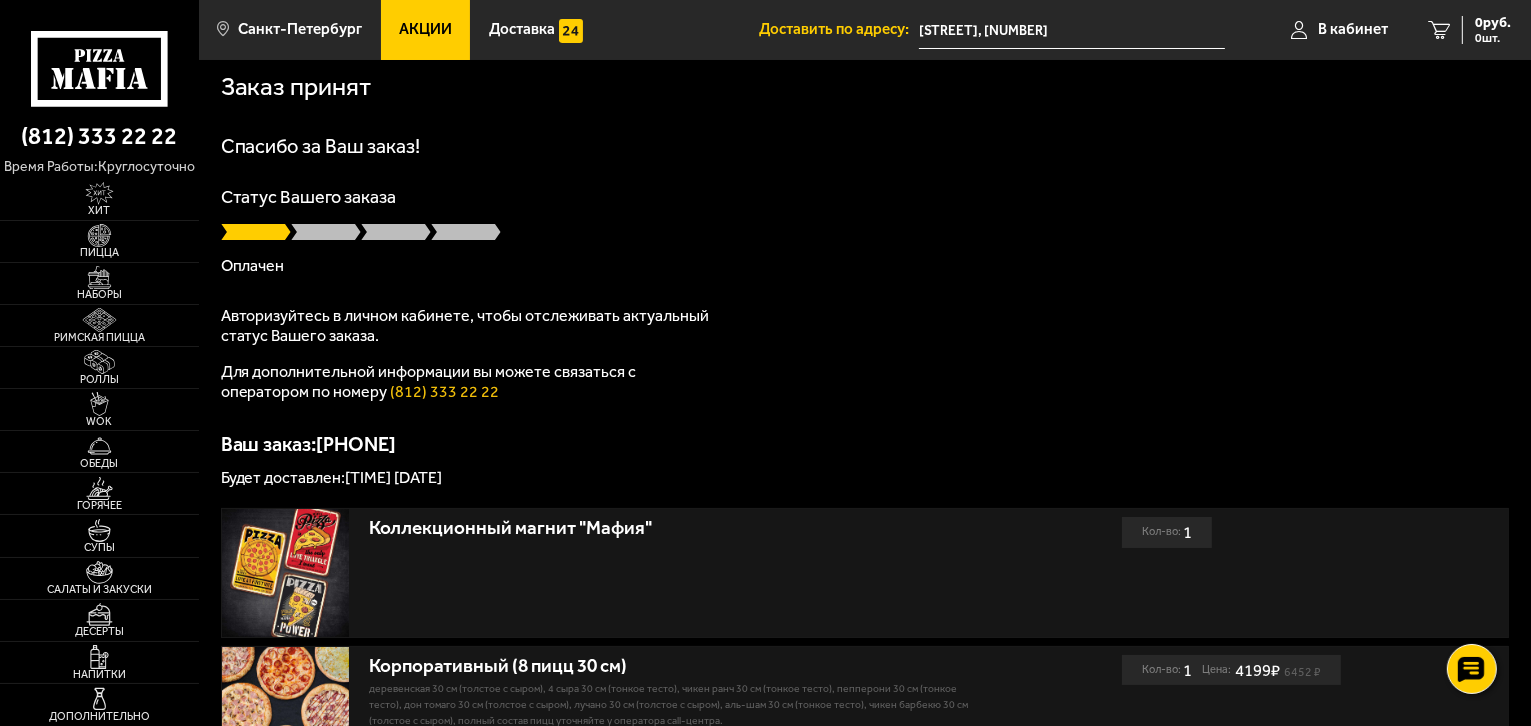 scroll, scrollTop: 0, scrollLeft: 0, axis: both 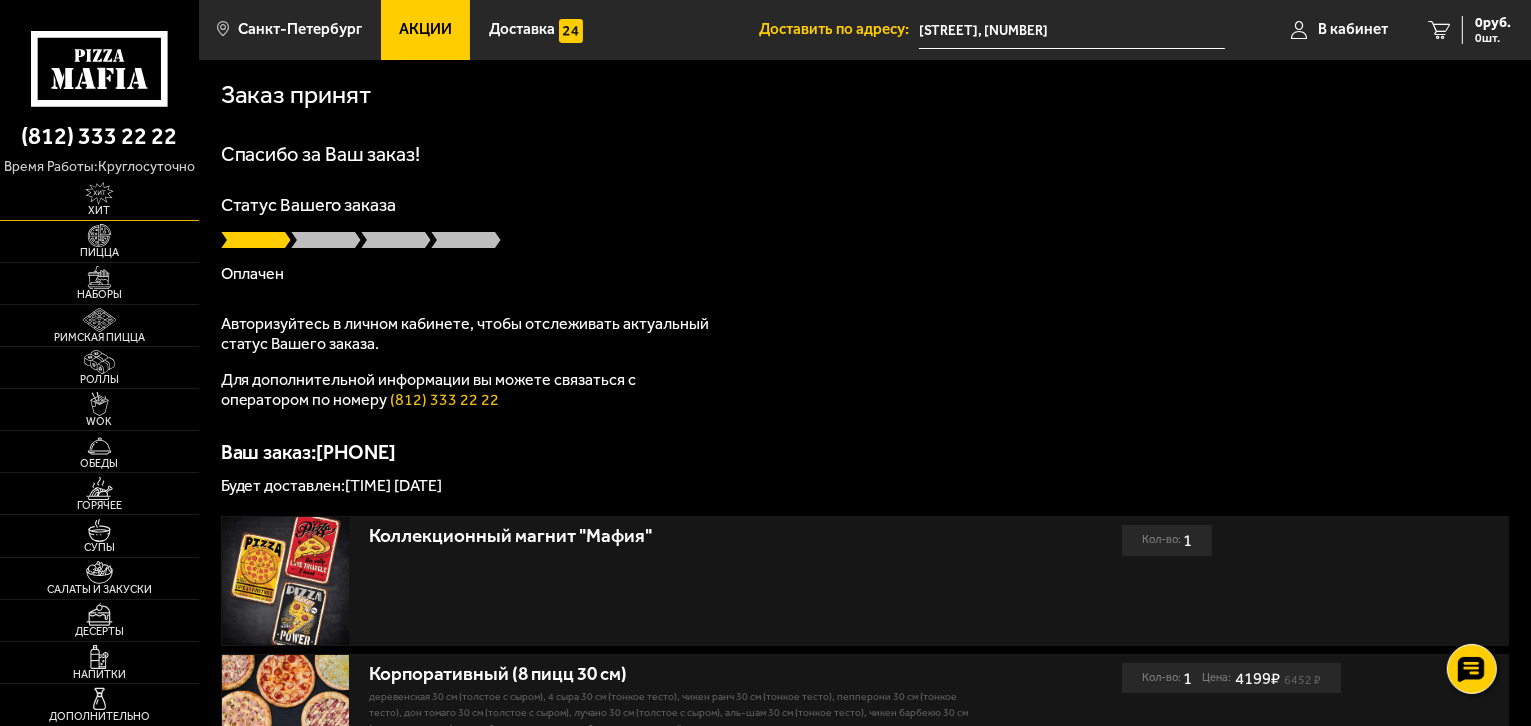 click at bounding box center [99, 193] 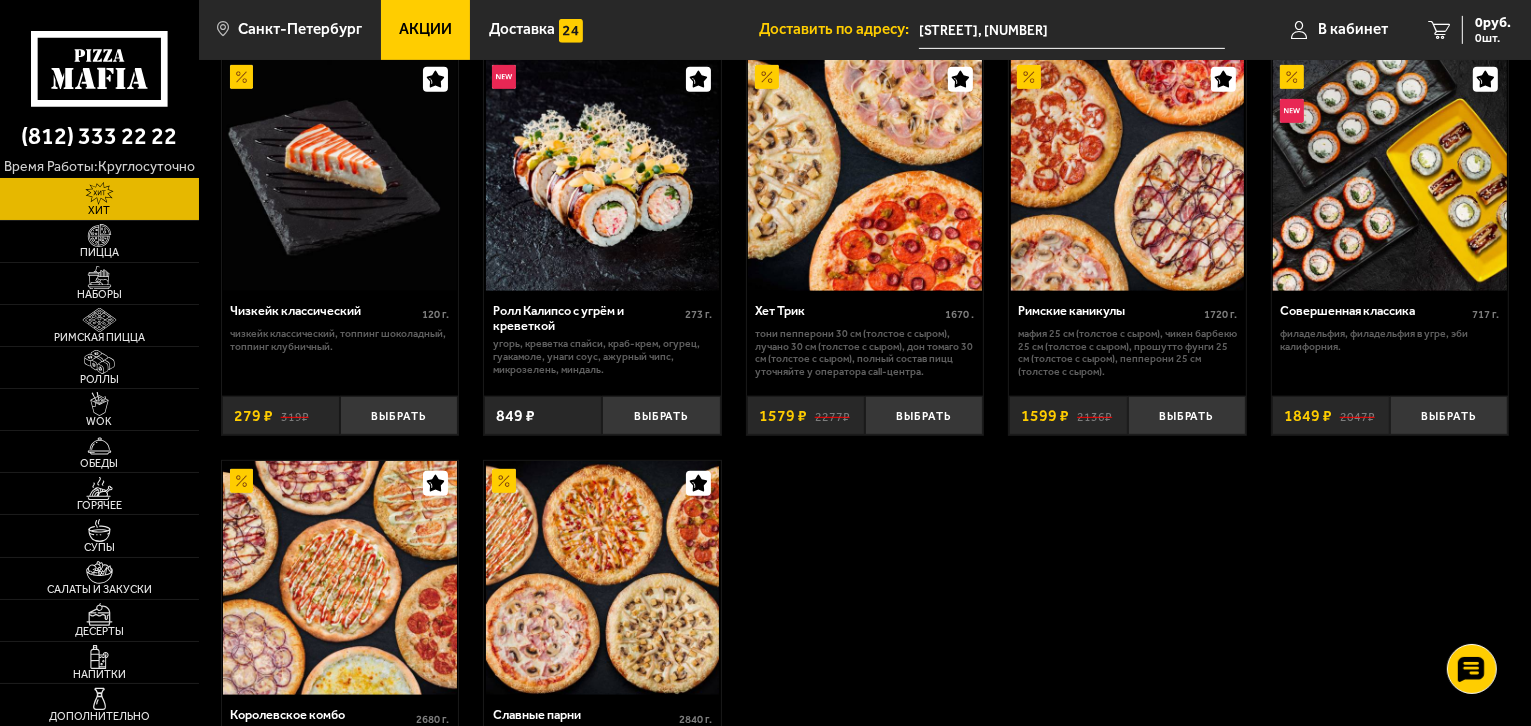scroll, scrollTop: 1000, scrollLeft: 0, axis: vertical 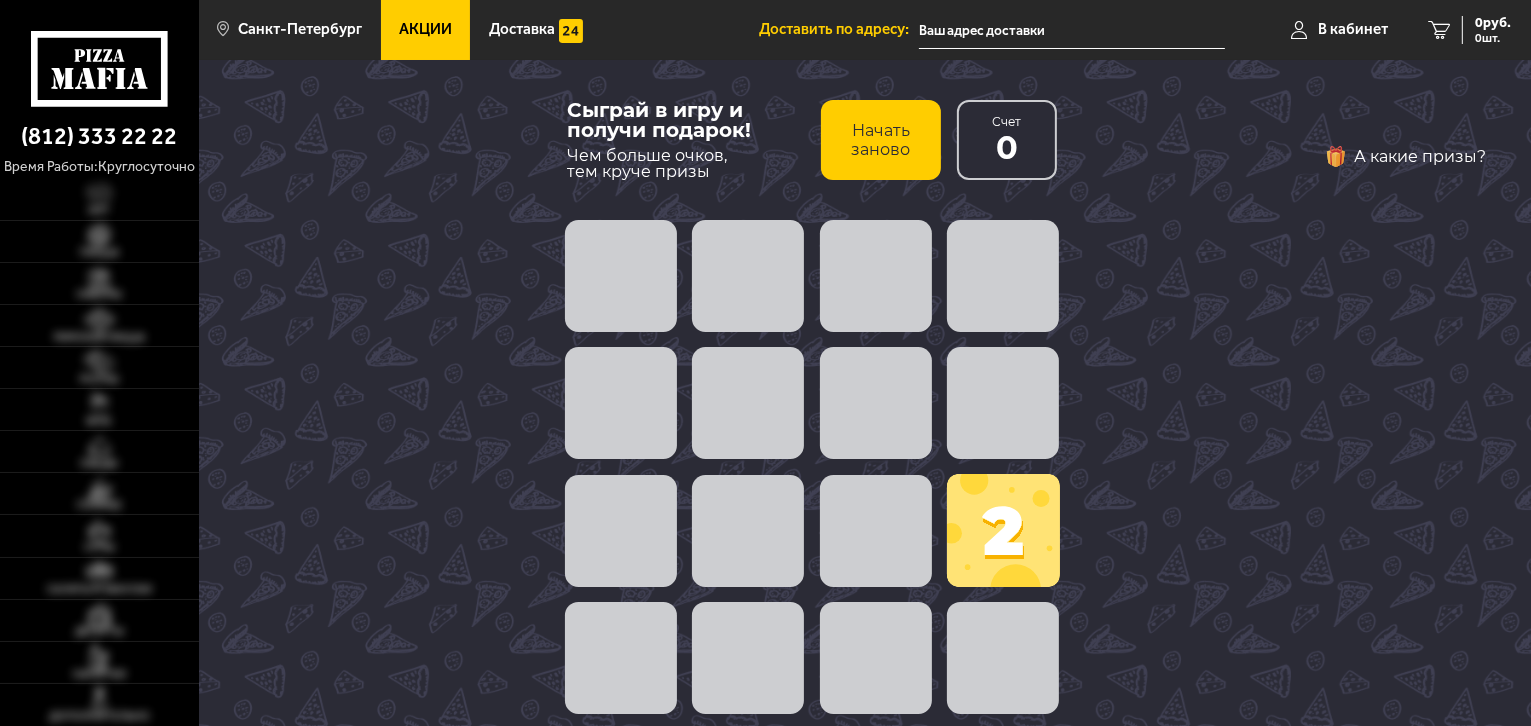 type on "[STREET], [NUMBER]" 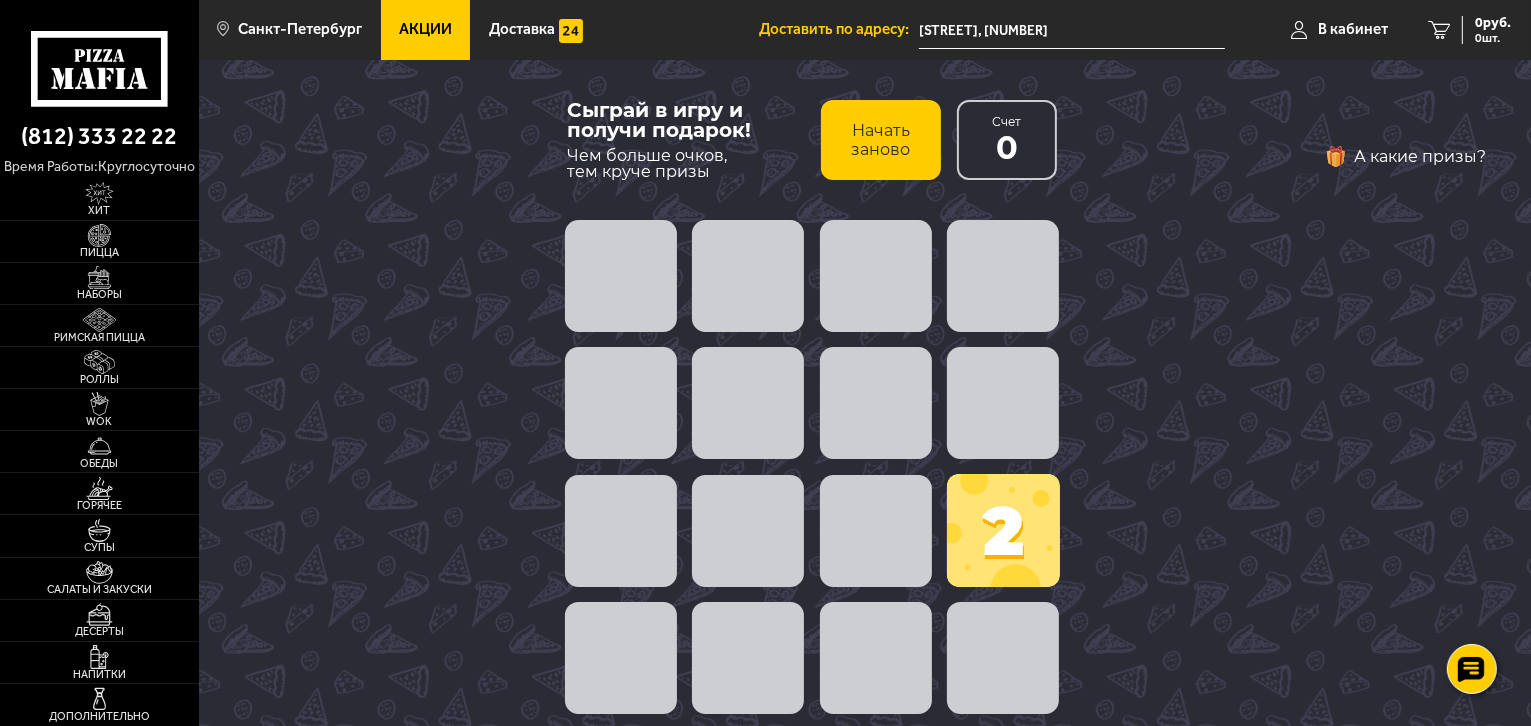 click at bounding box center (1003, 530) 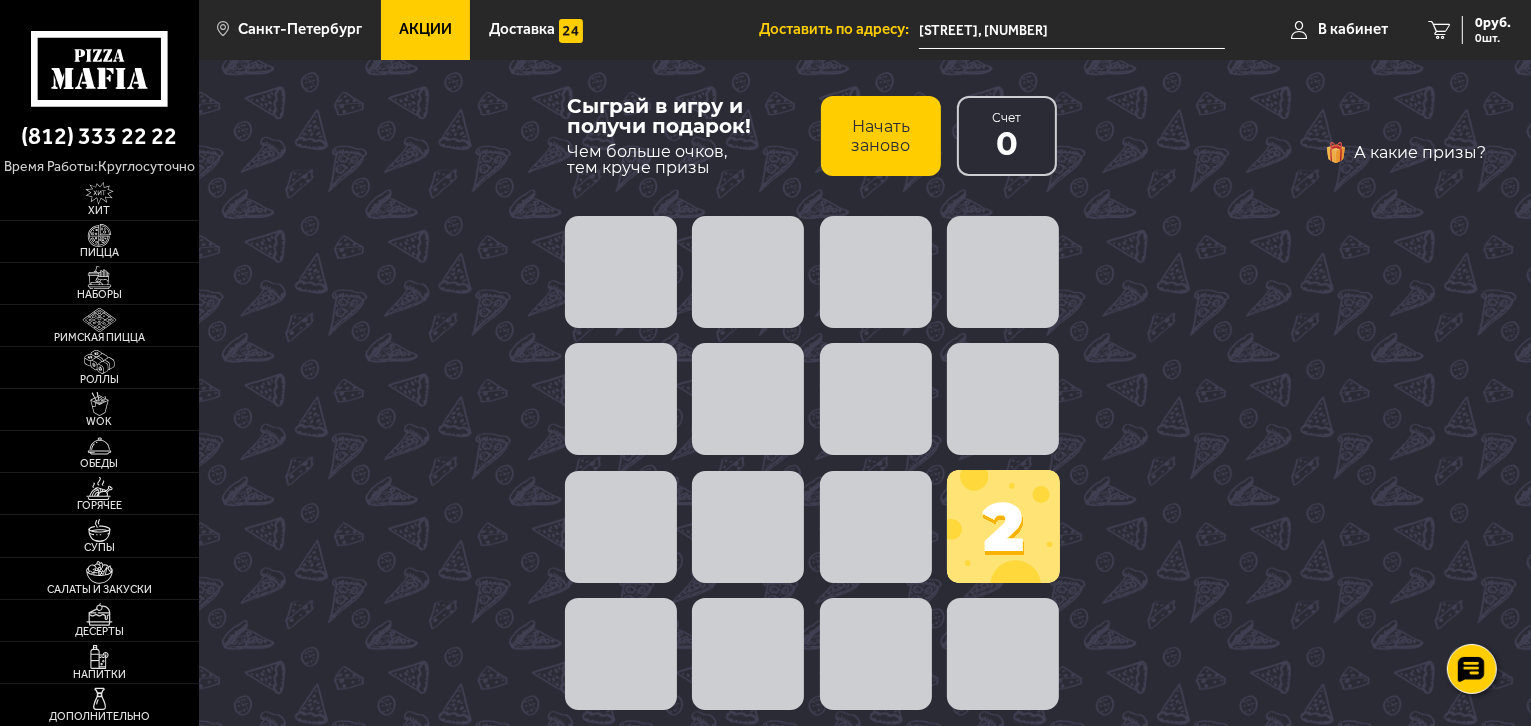 scroll, scrollTop: 0, scrollLeft: 0, axis: both 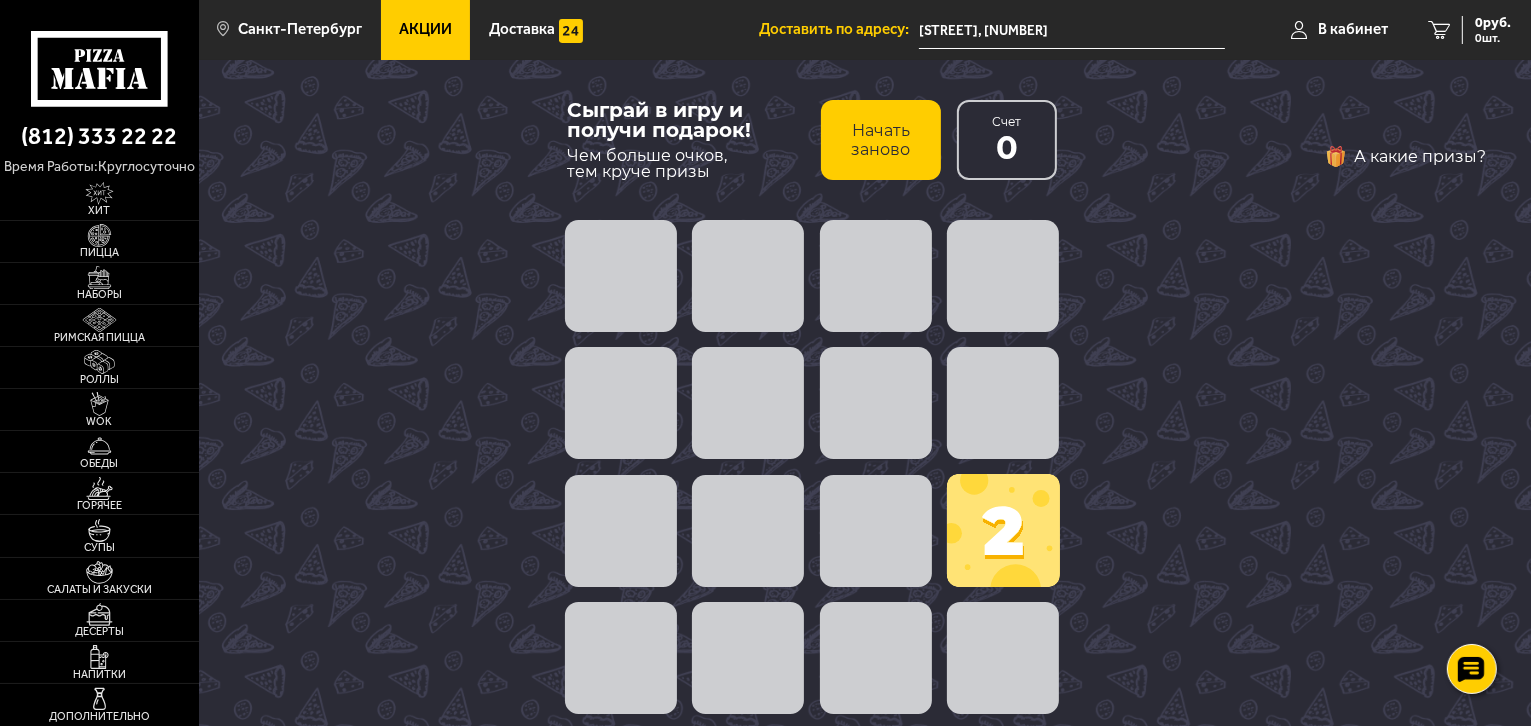 click at bounding box center [1003, 530] 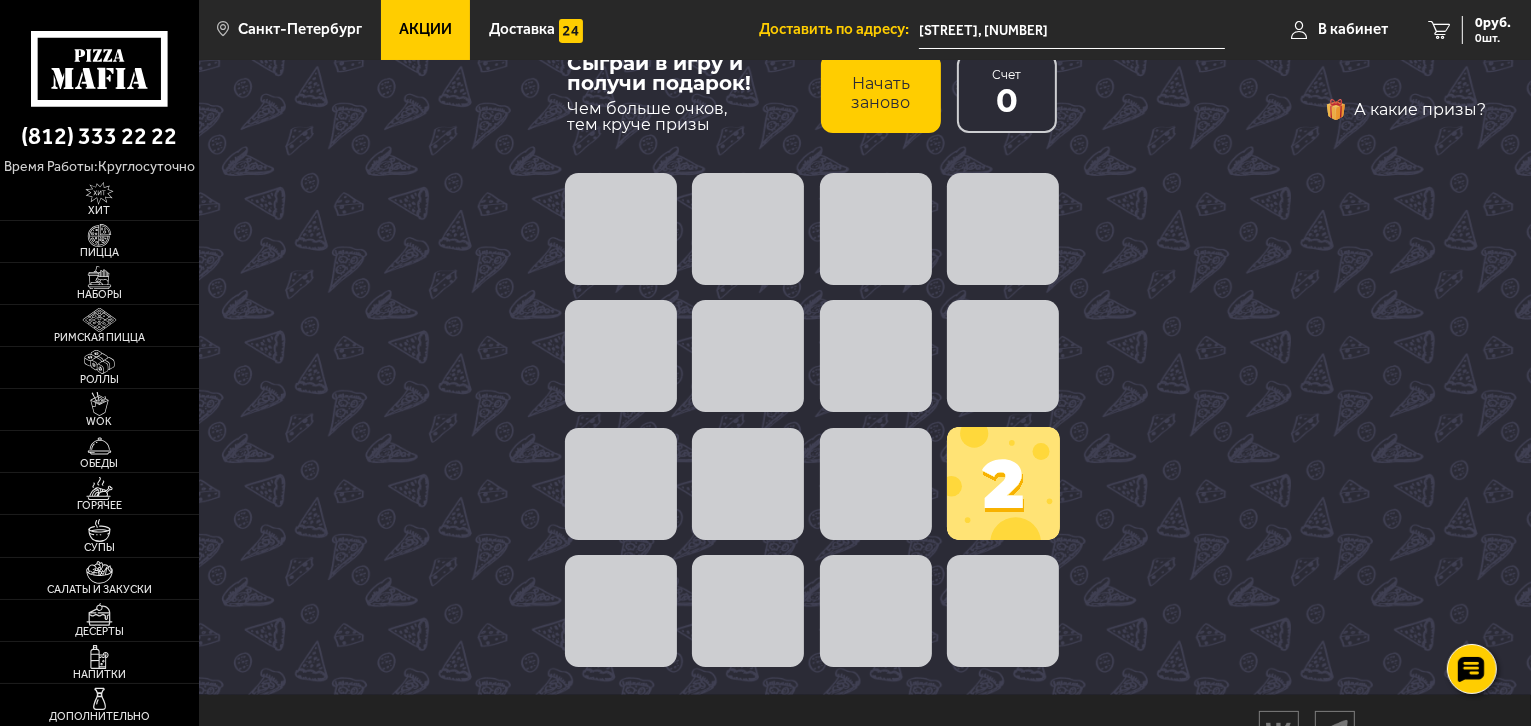 scroll, scrollTop: 0, scrollLeft: 0, axis: both 